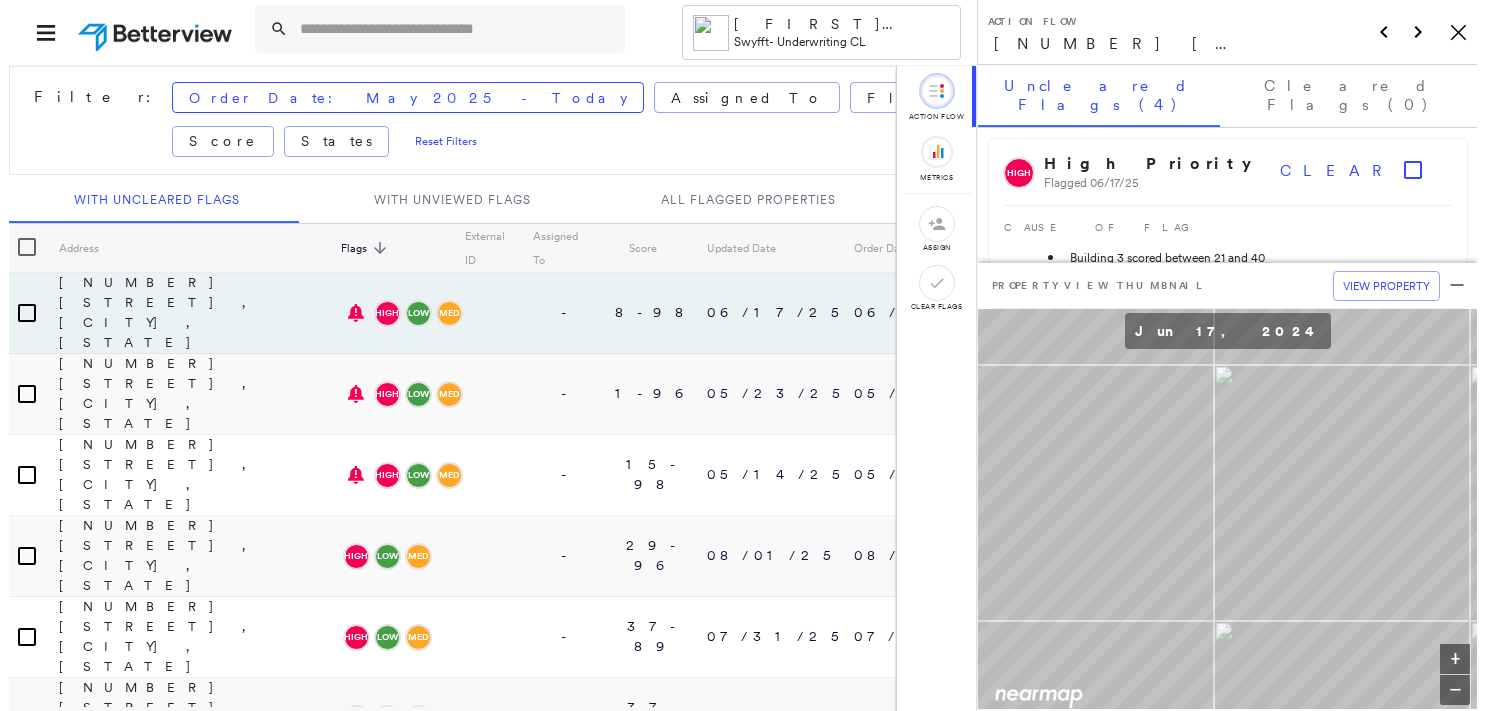 scroll, scrollTop: 0, scrollLeft: 0, axis: both 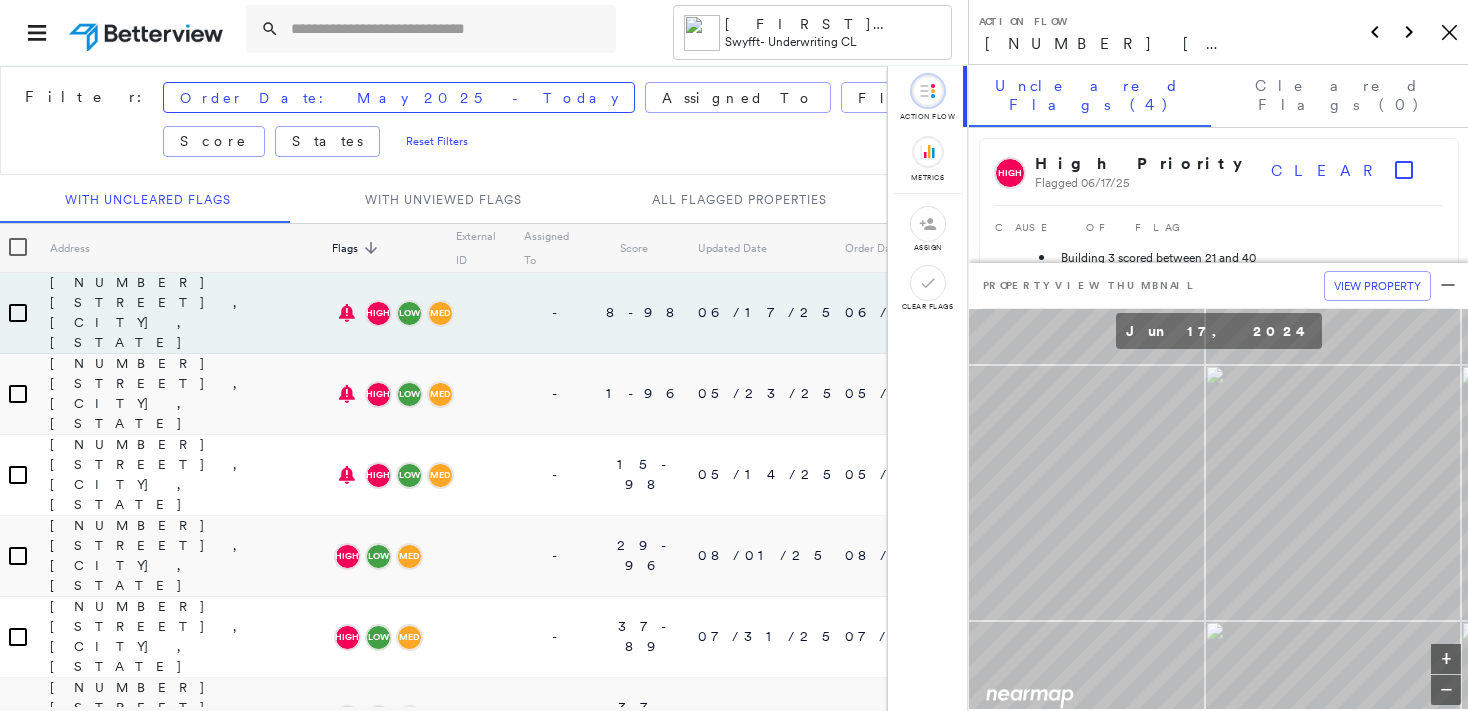 click on "Icon_Closemodal" 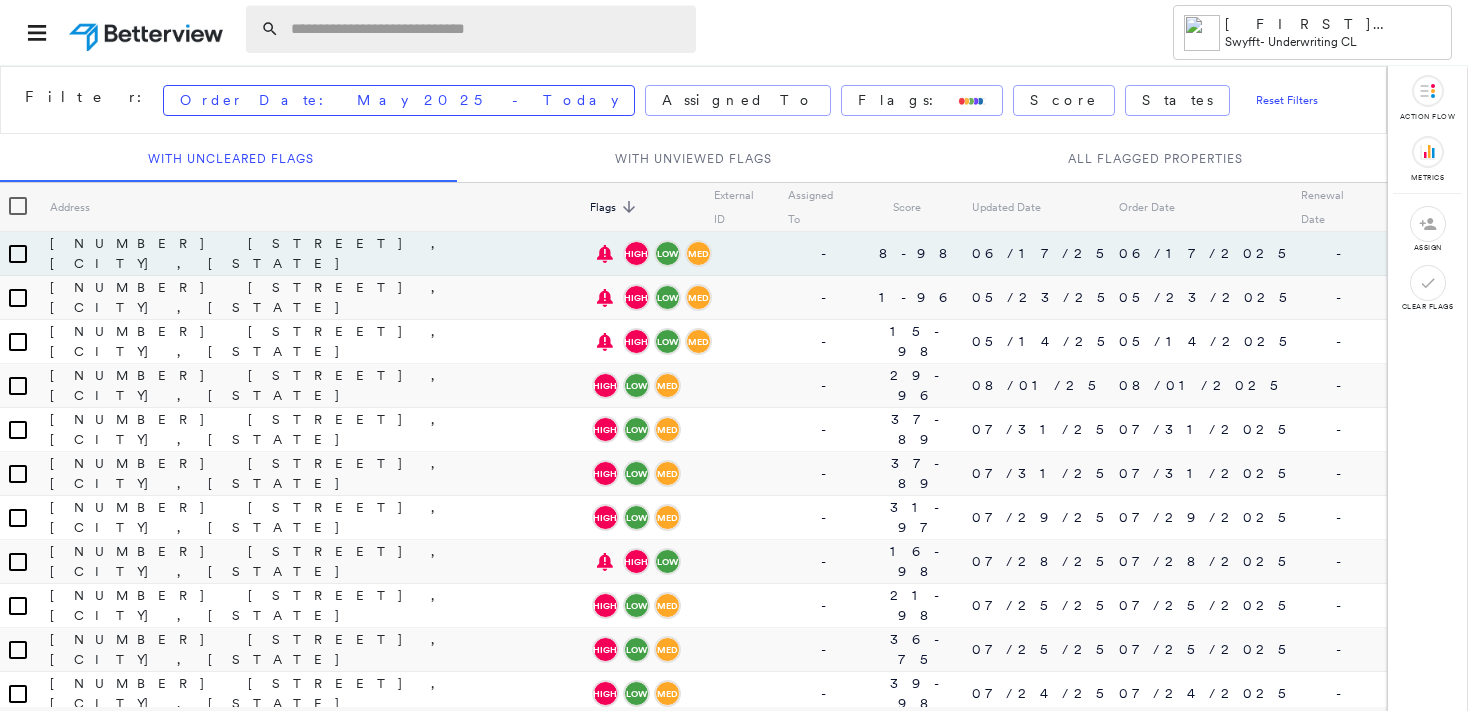 click at bounding box center [487, 29] 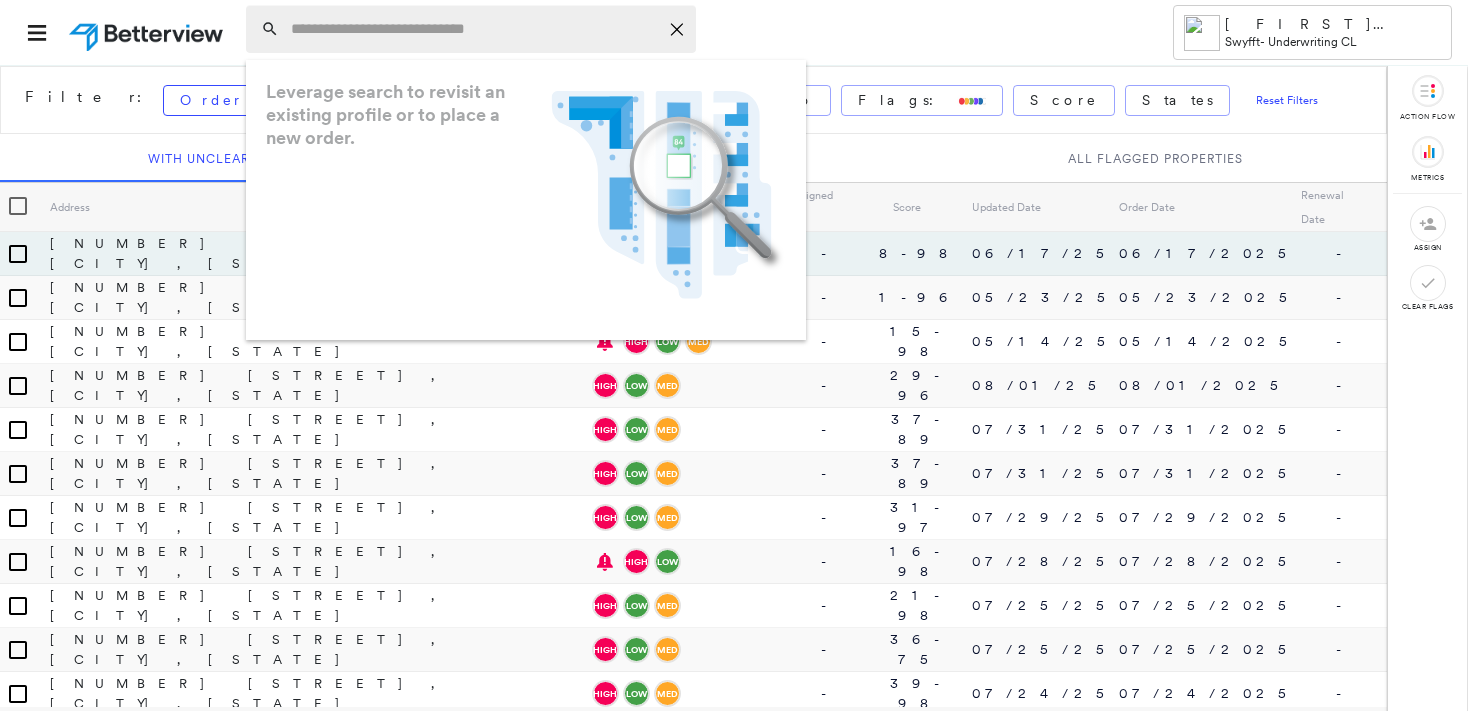 paste on "**********" 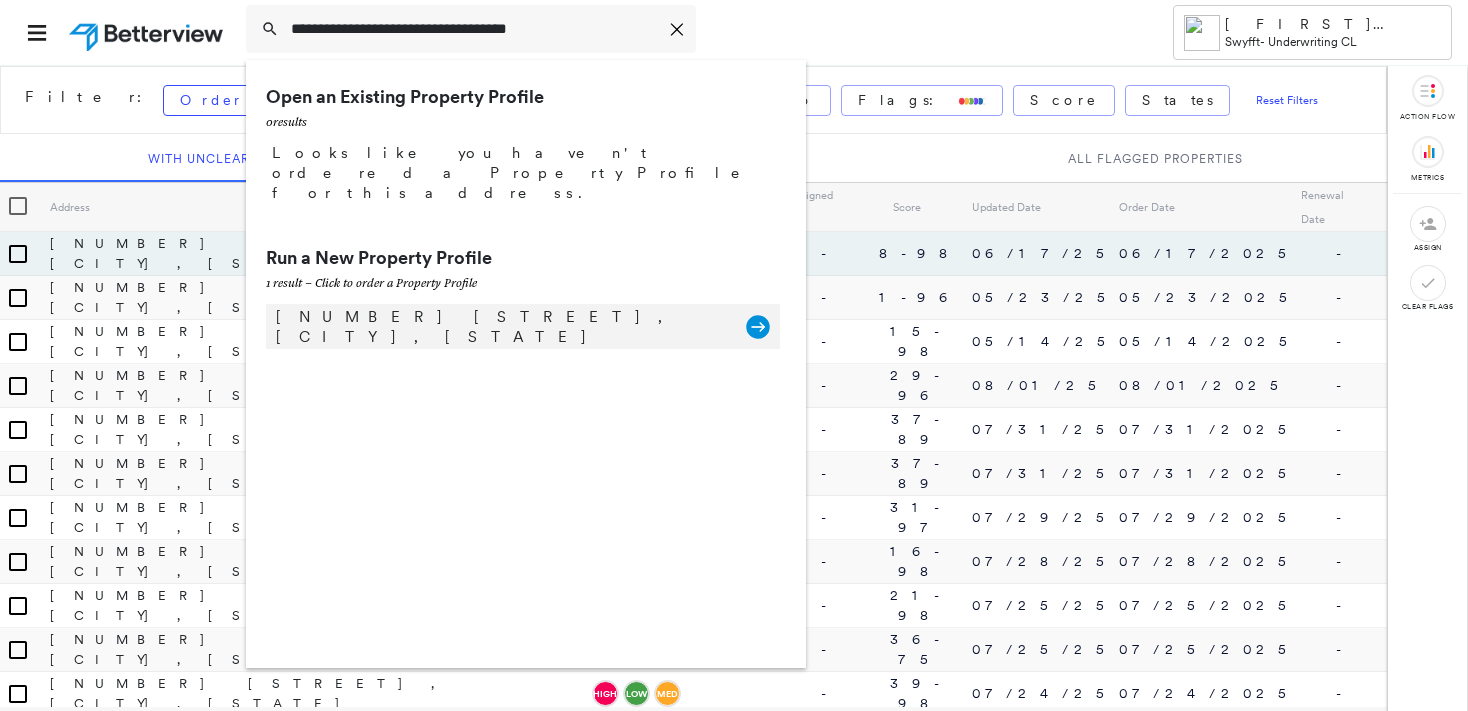 type on "**********" 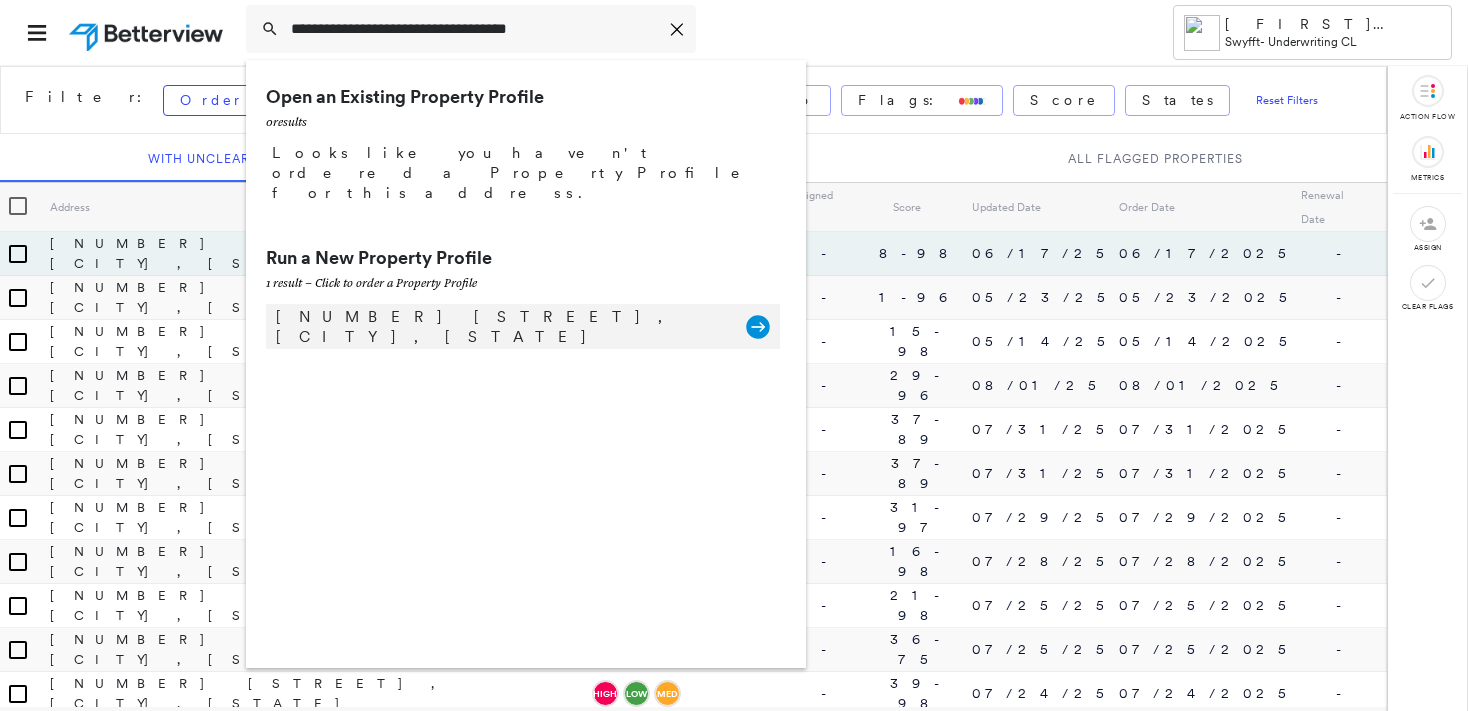 click on "[NUMBER] [STREET], [CITY], [STATE]" at bounding box center [501, 327] 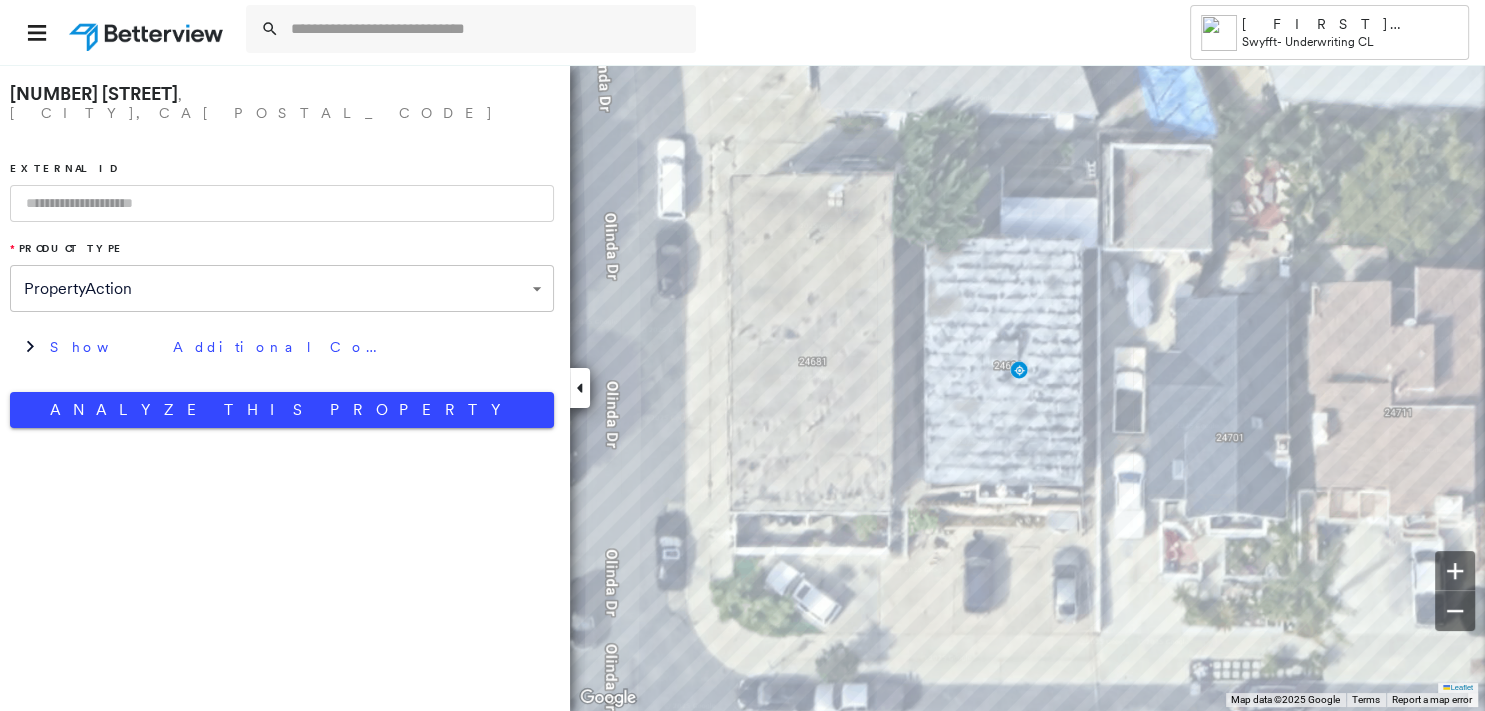 click on "**********" at bounding box center (282, 251) 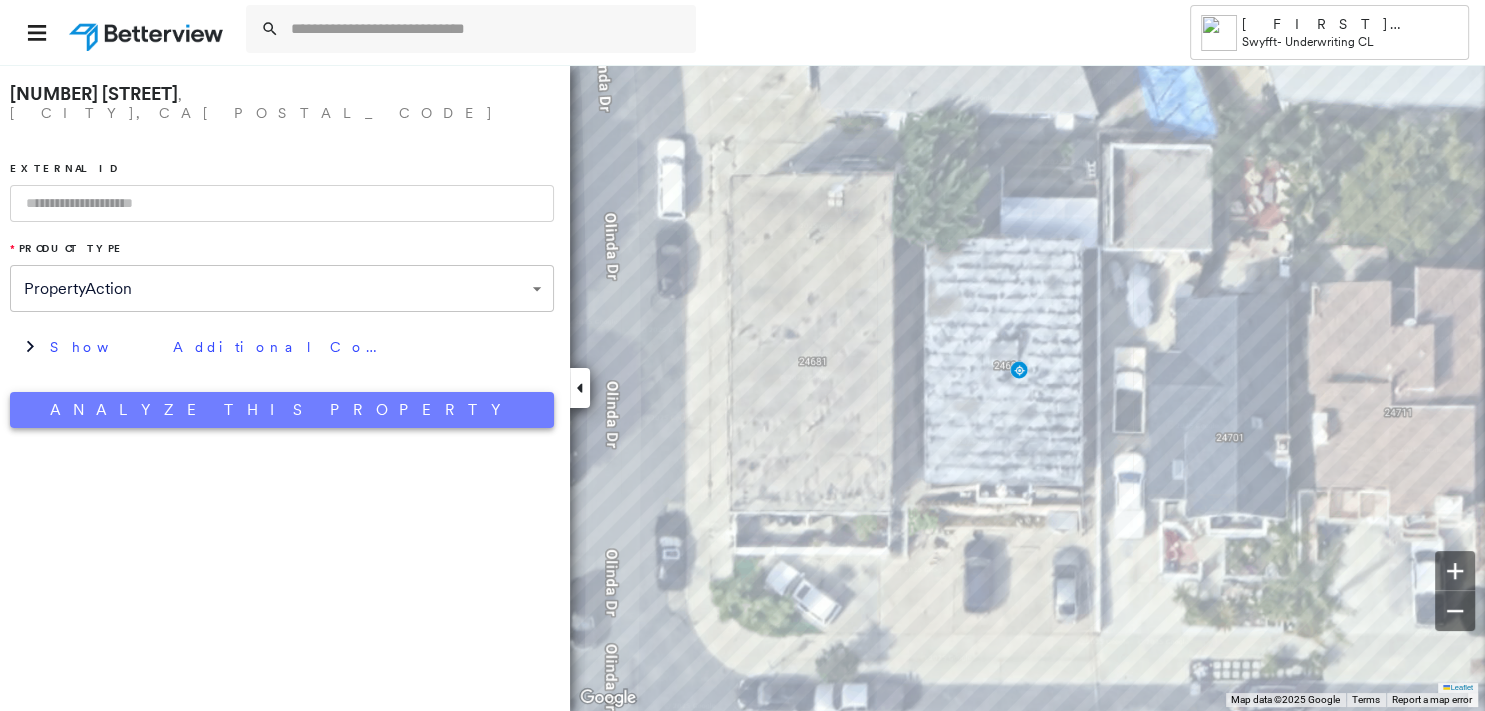 click on "Analyze This Property" at bounding box center (282, 410) 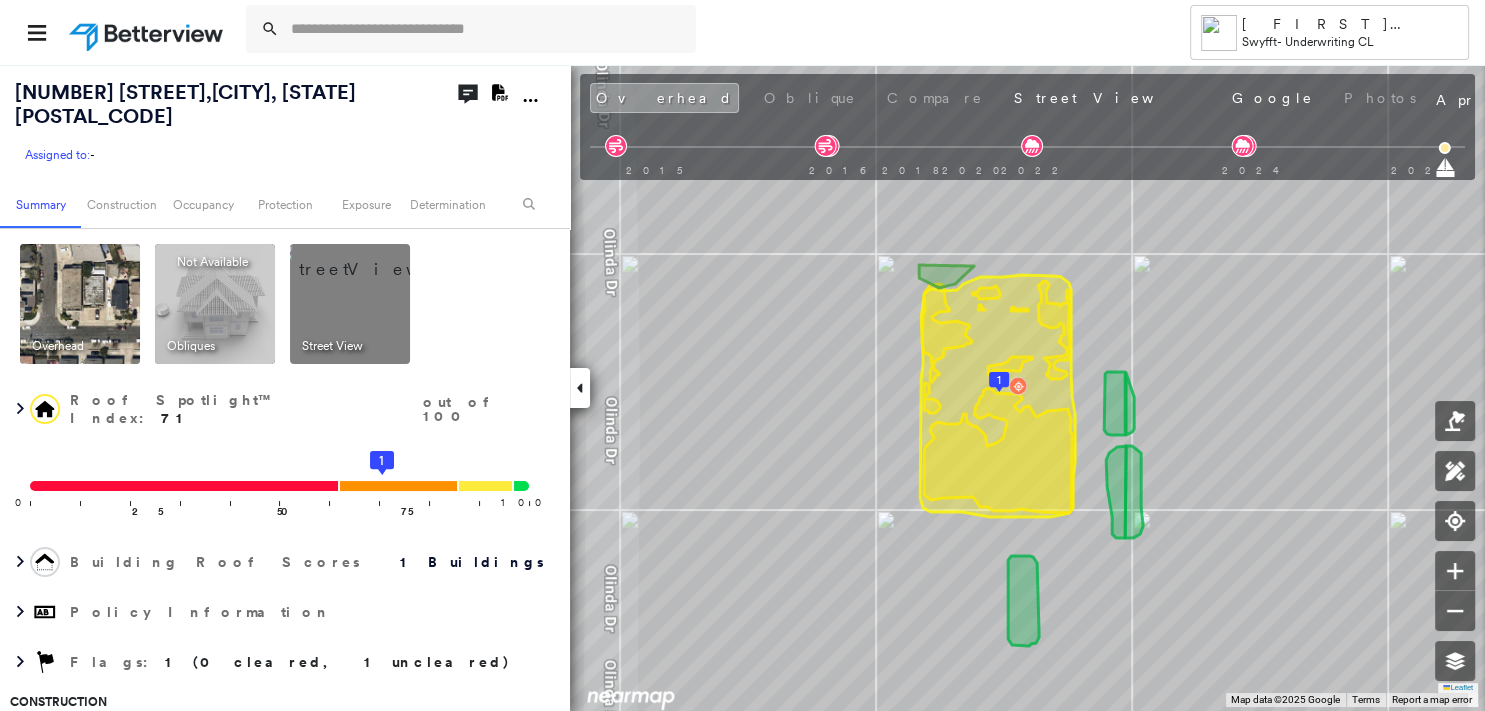 click on "Download PDF Report" 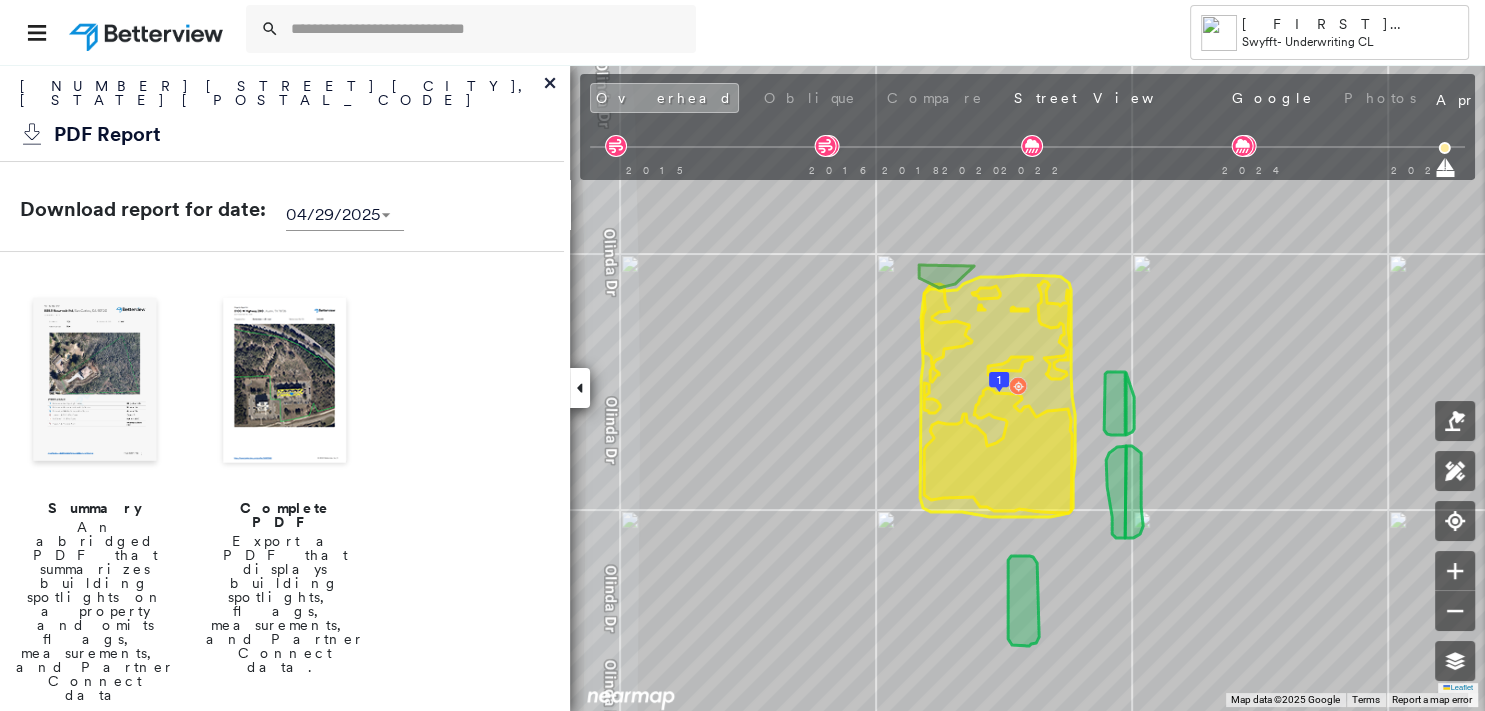 click at bounding box center [95, 382] 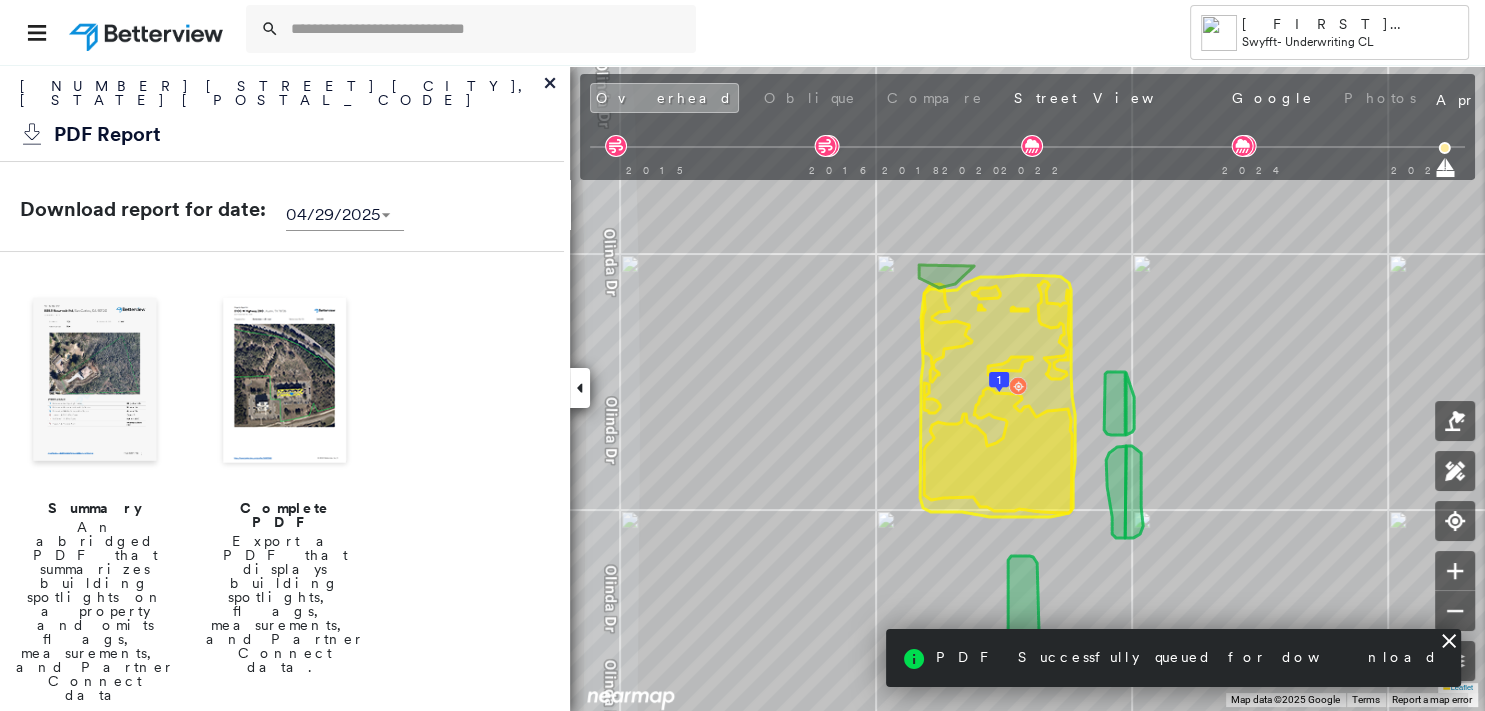 click at bounding box center [95, 382] 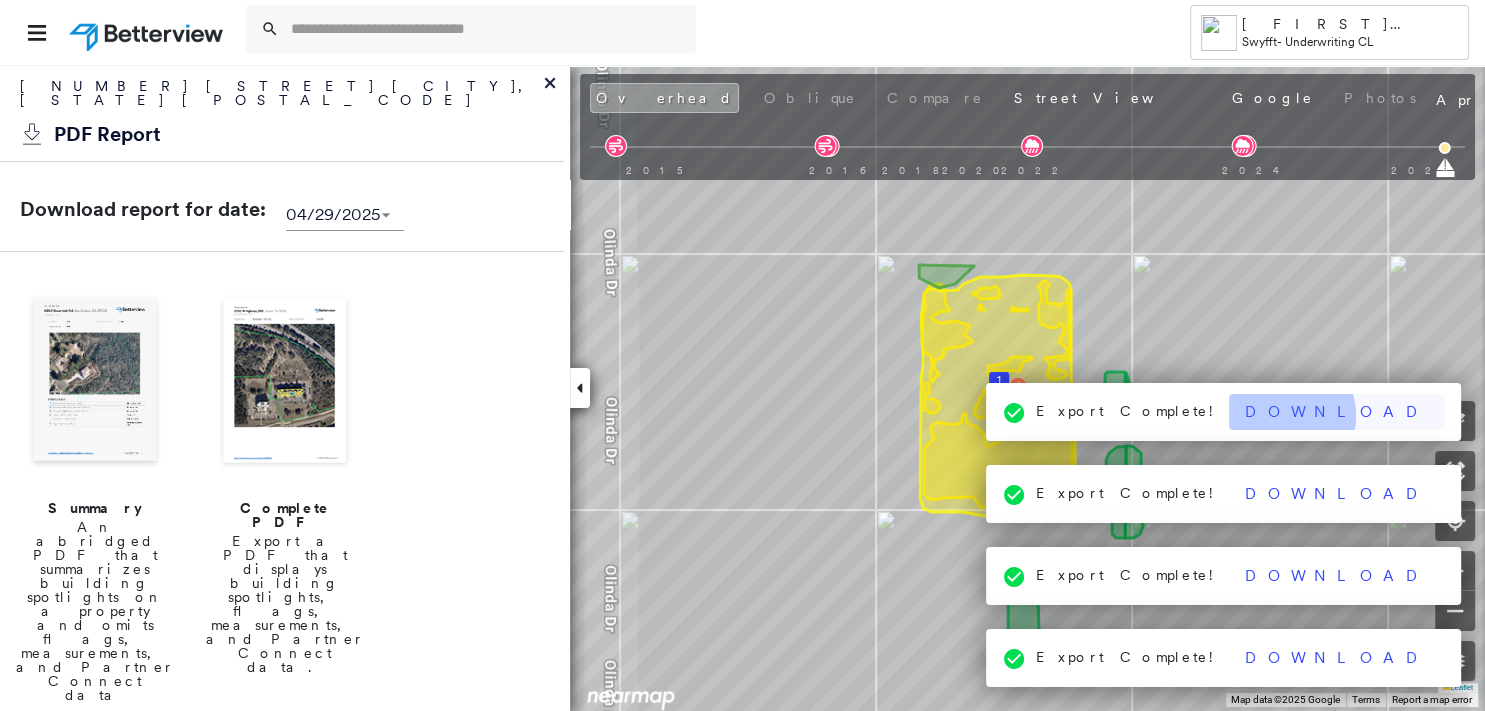 click on "Download" at bounding box center (1337, 412) 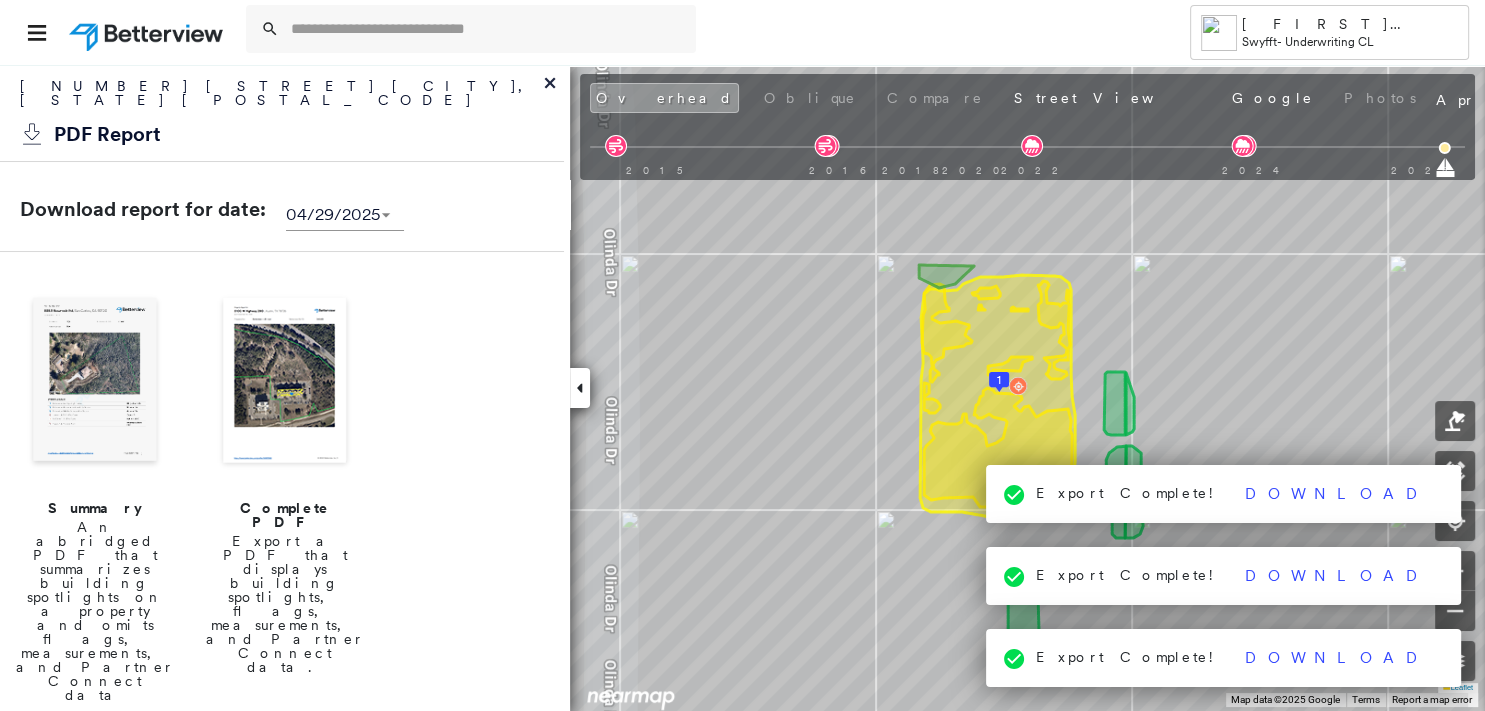 click on "Summary An abridged PDF that summarizes building spotlights on a property and omits flags, measurements, and Partner Connect data Complete PDF Export a PDF that displays building spotlights, flags, measurements, and Partner Connect data. Executive Overview Two page overview of the property that summarizes property and building conditions, for Executives. Agent Overview Two page overview of the property that summarizes property and building conditions, without scores, for Agents." at bounding box center (282, 741) 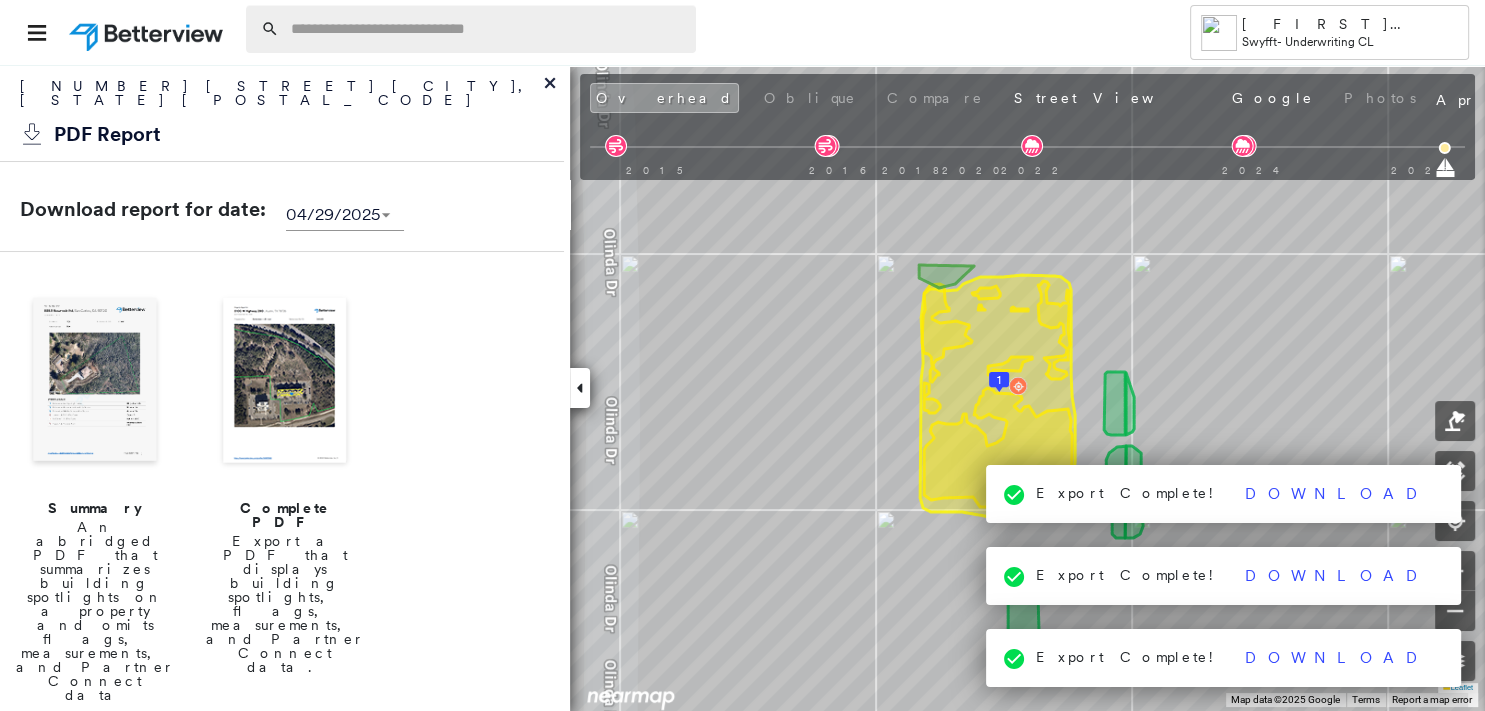 click at bounding box center (487, 29) 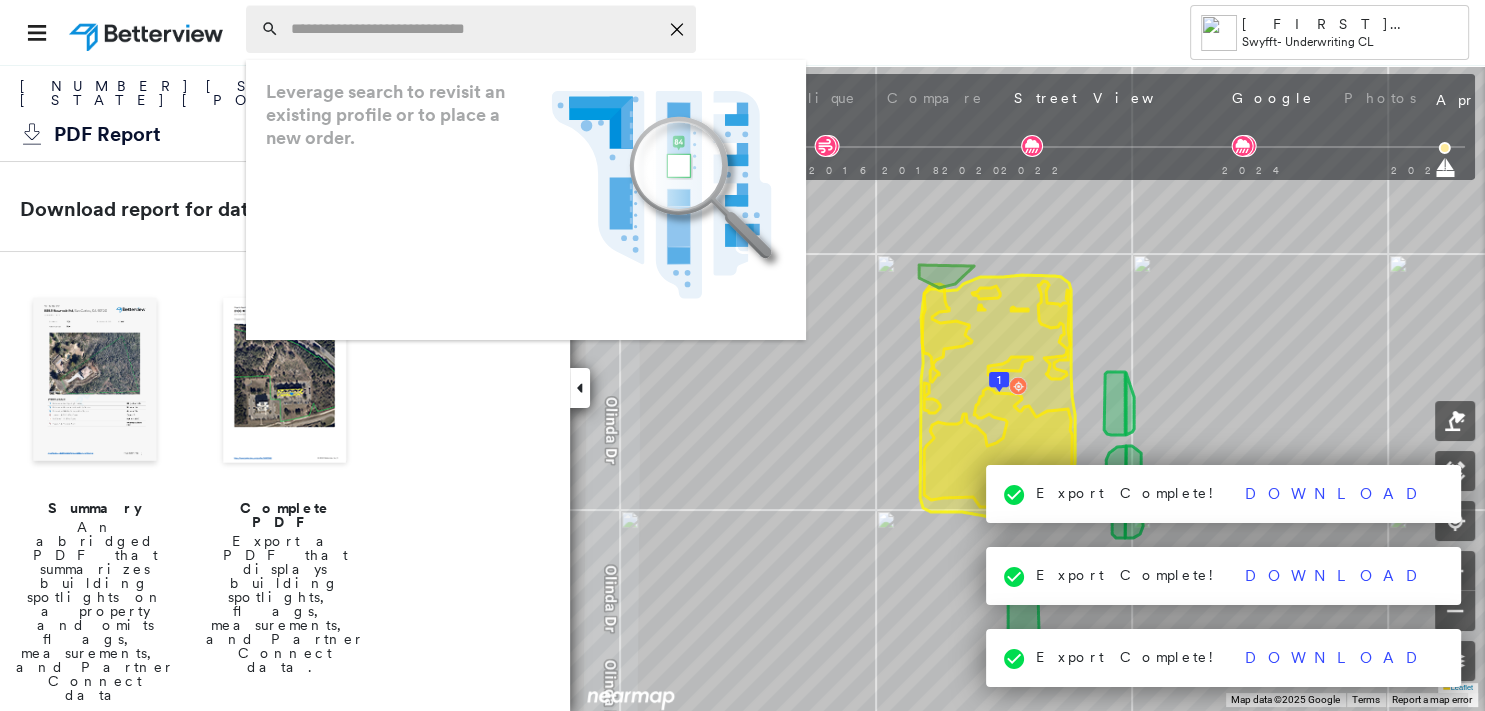 paste on "**********" 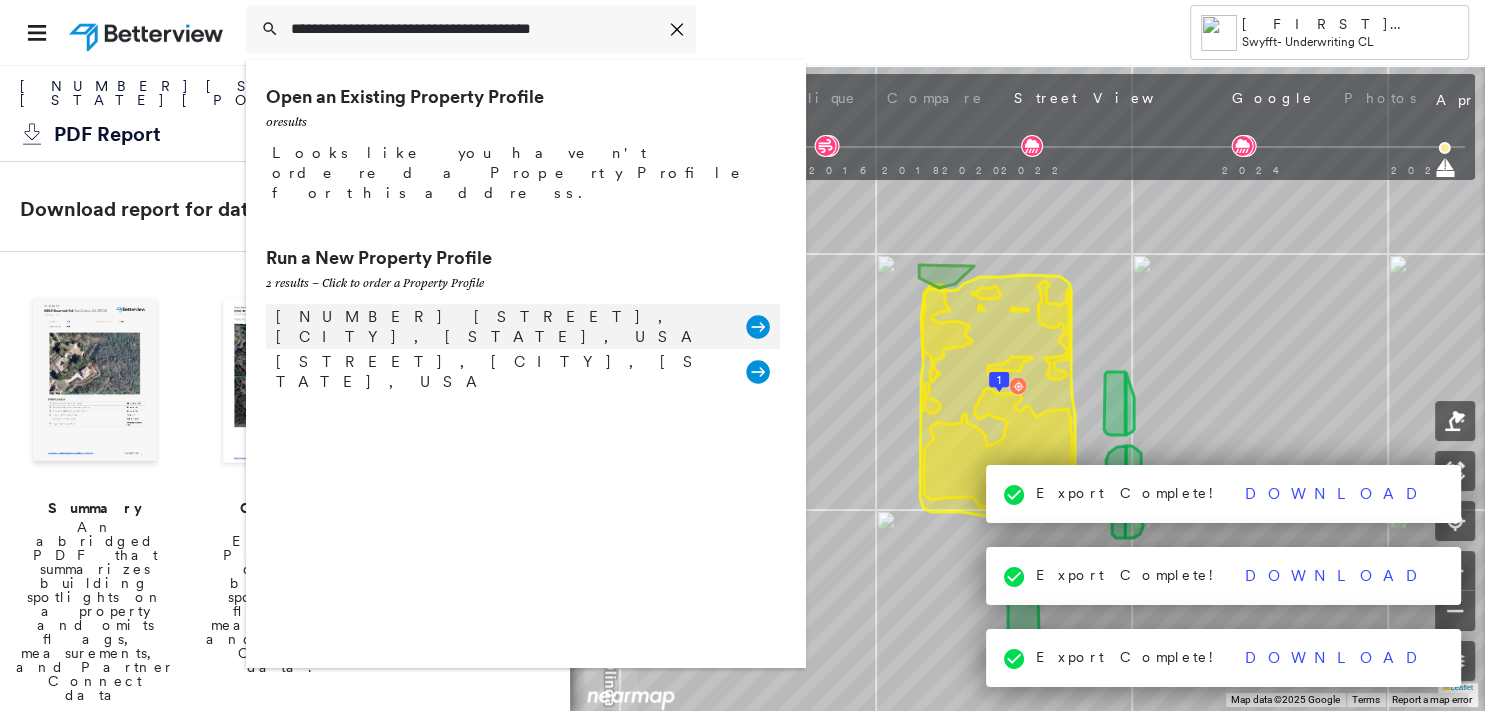 type on "**********" 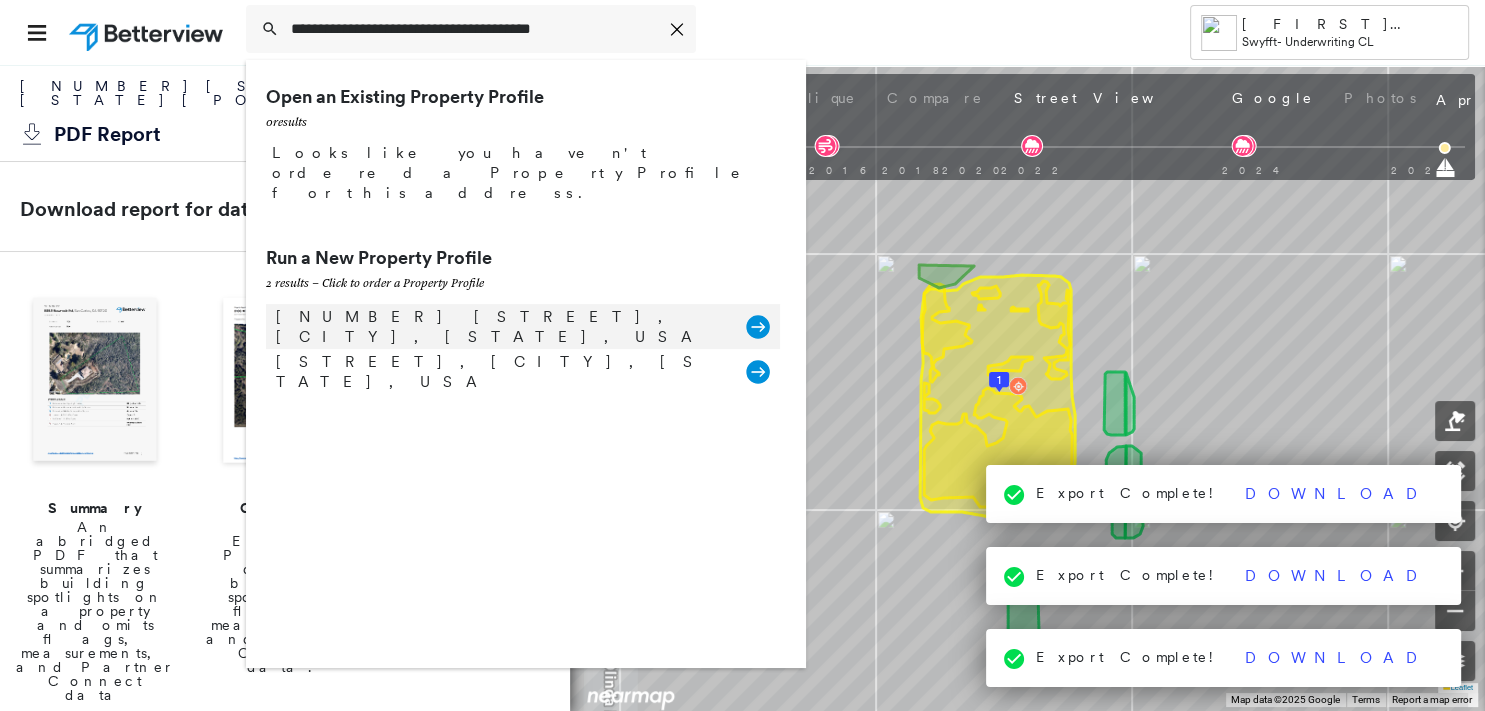 click on "[NUMBER] [STREET], [CITY], [STATE], USA" at bounding box center [501, 327] 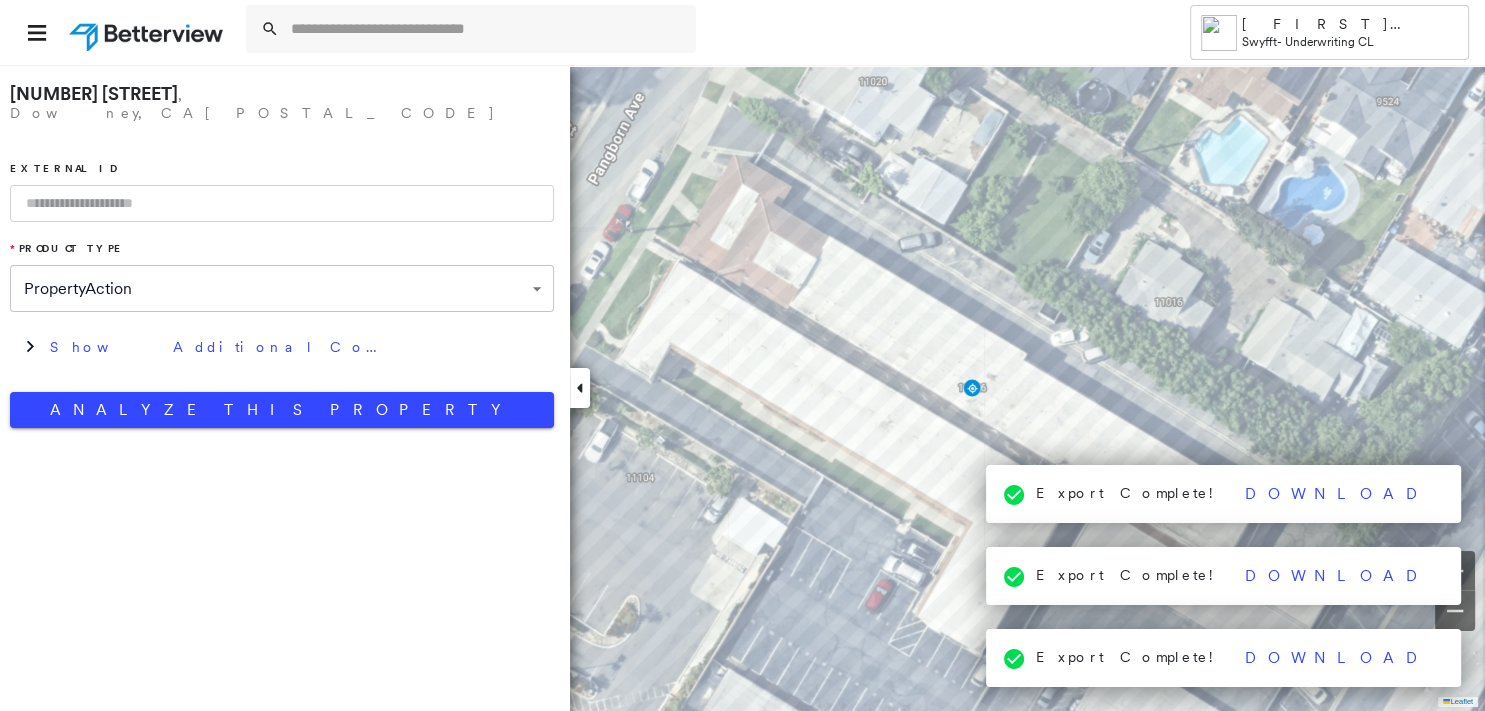 click 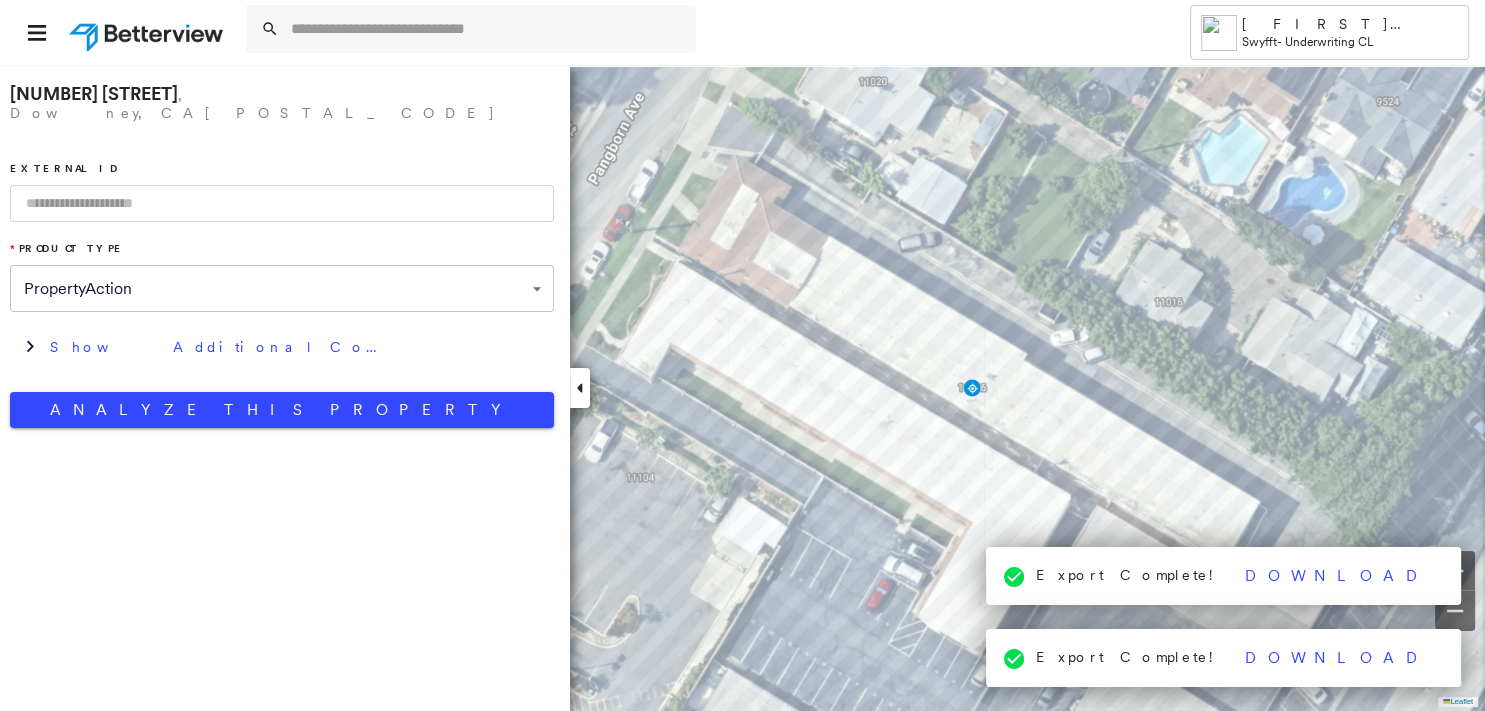 click 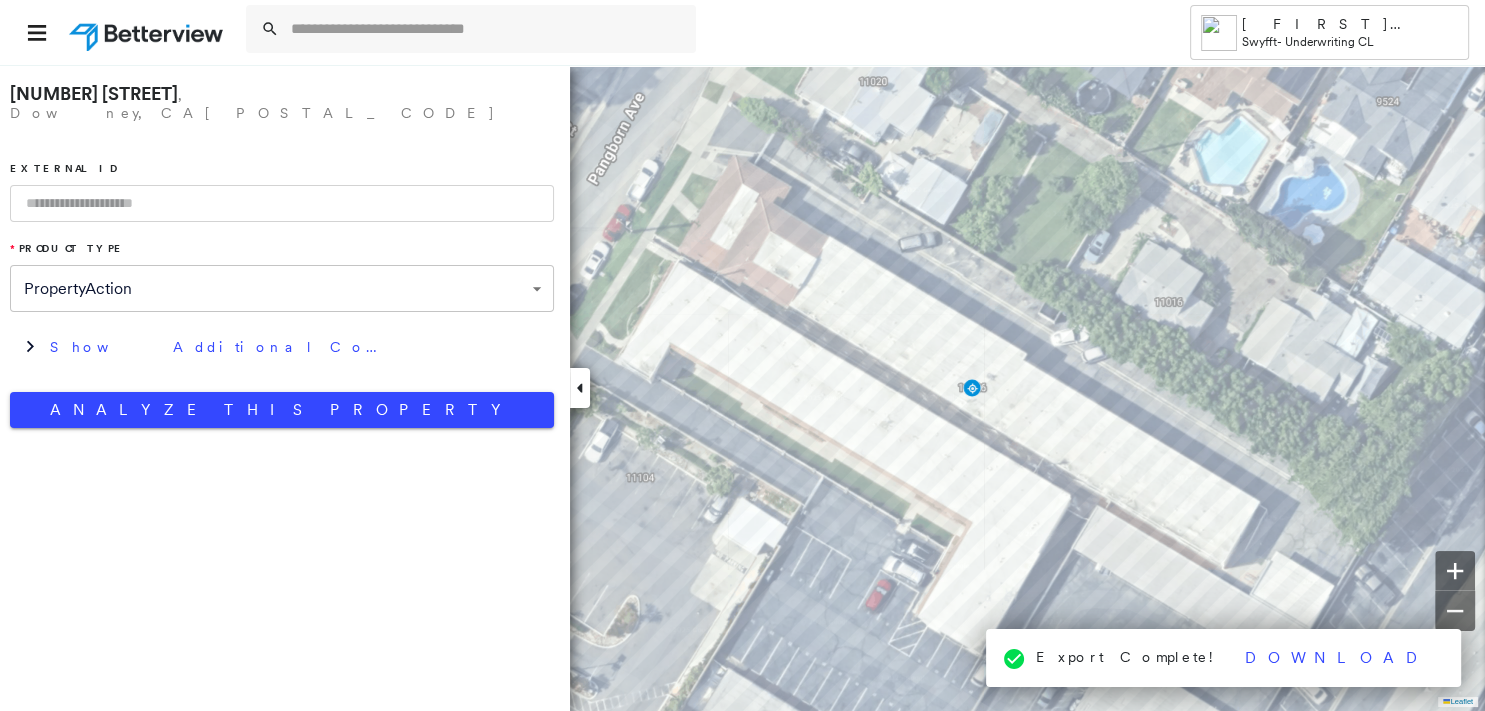 click 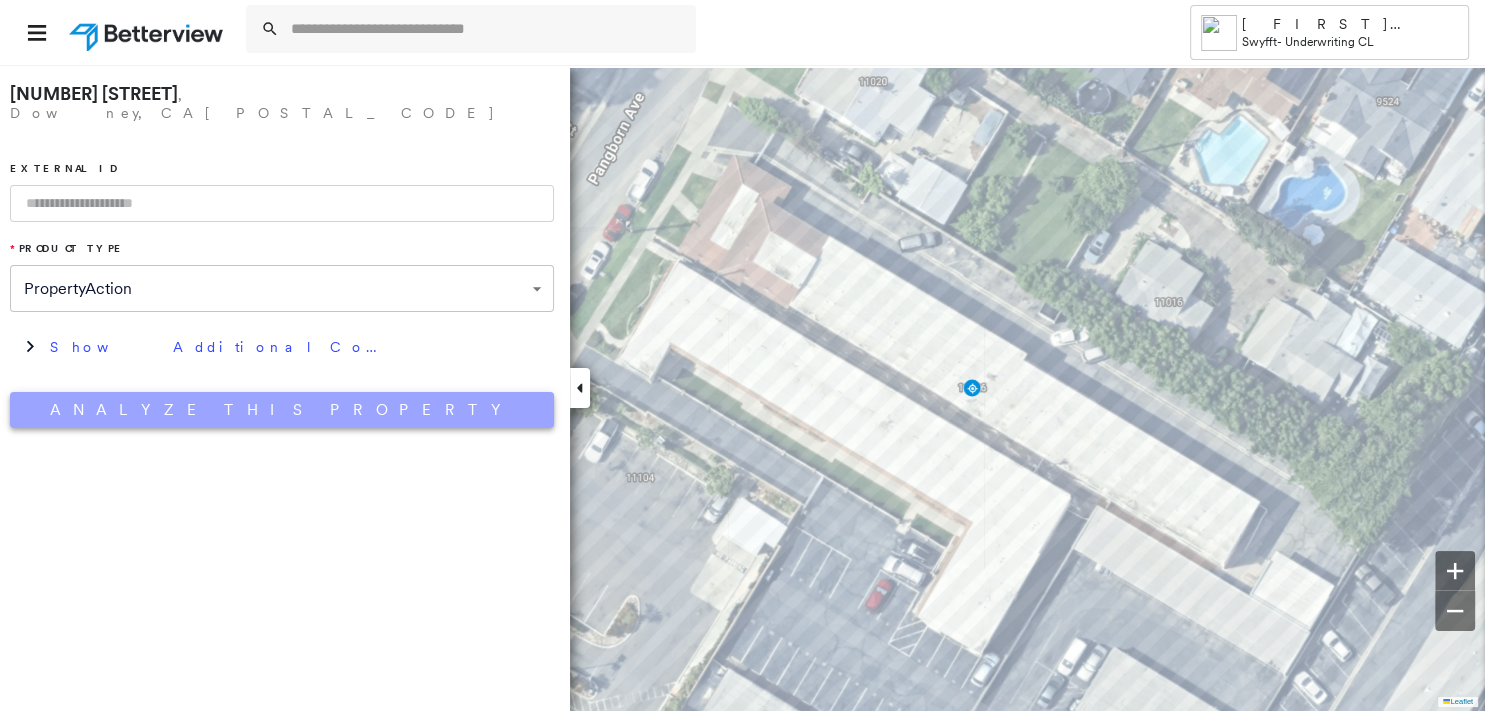 click on "Analyze This Property" at bounding box center [282, 410] 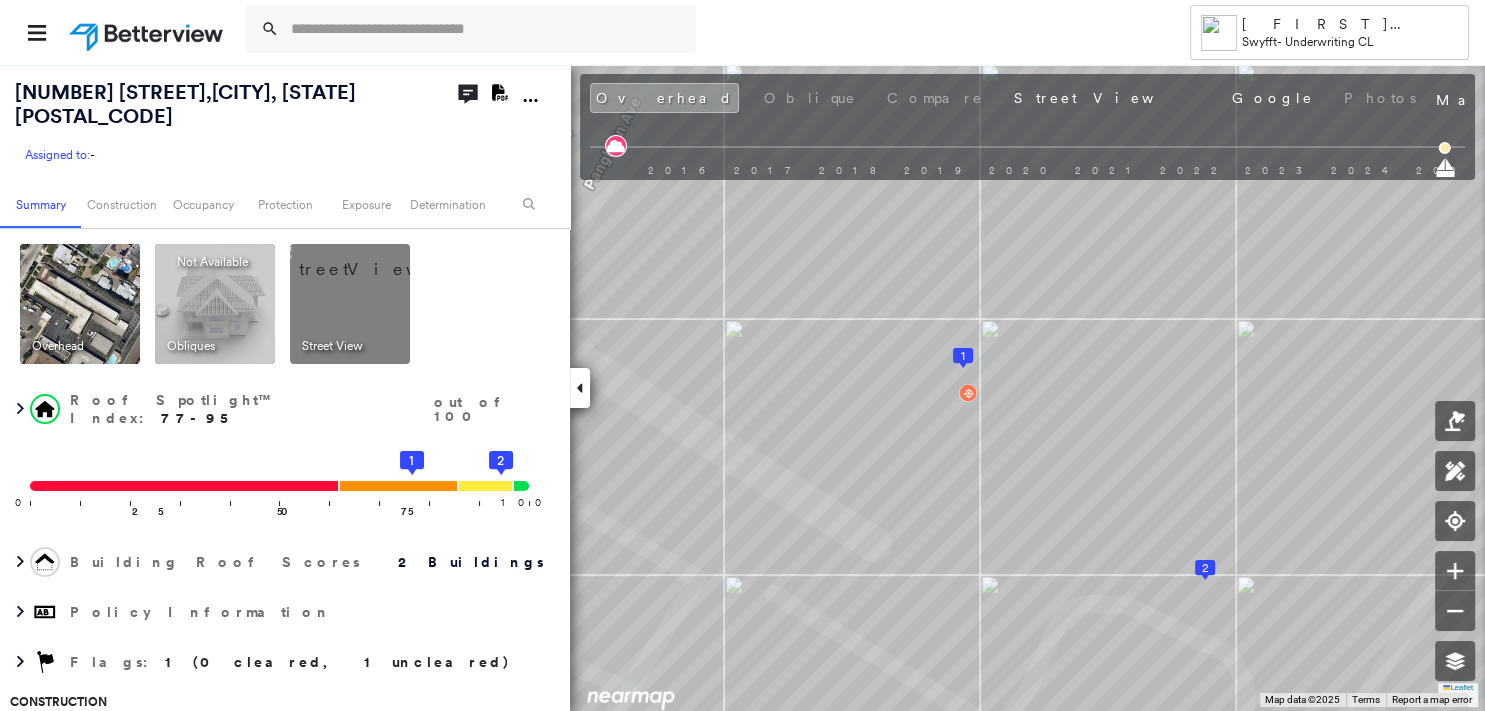 click 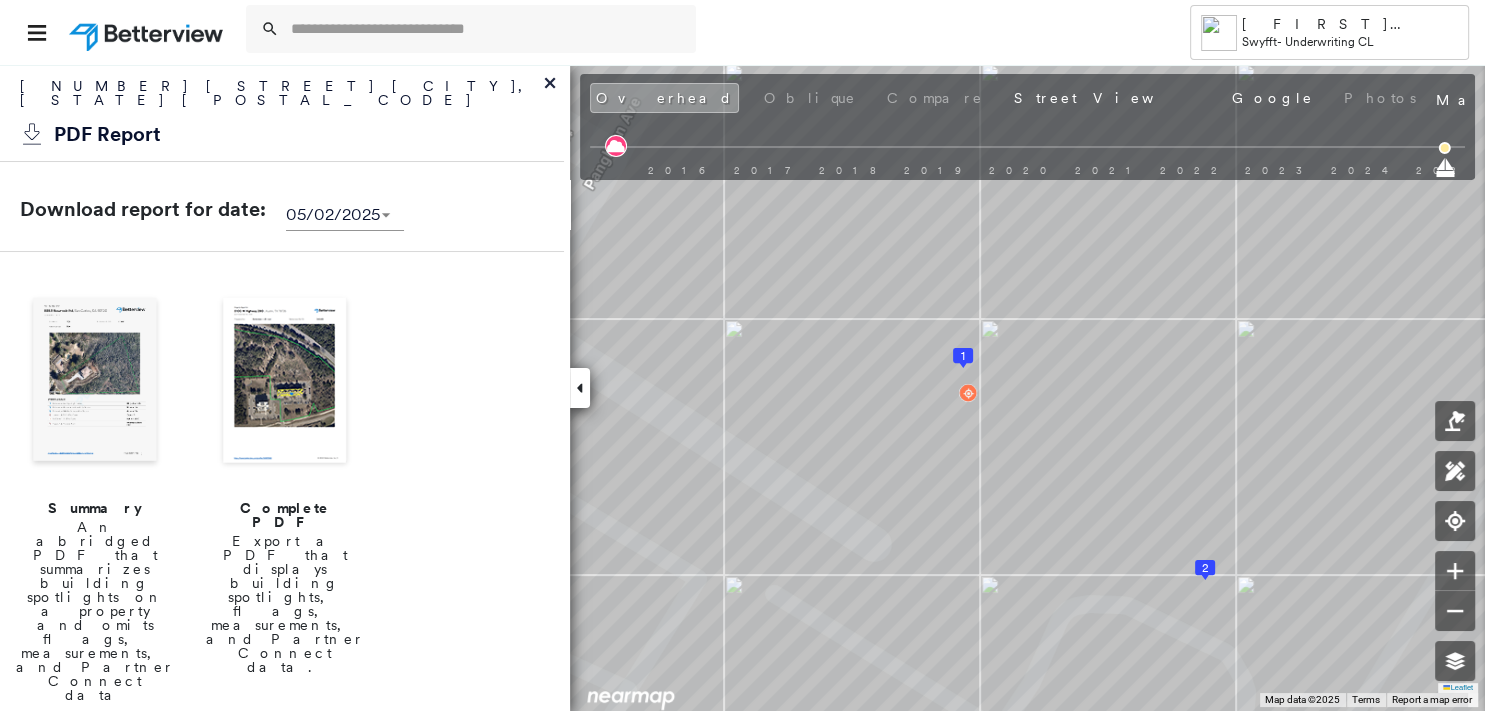click at bounding box center [95, 382] 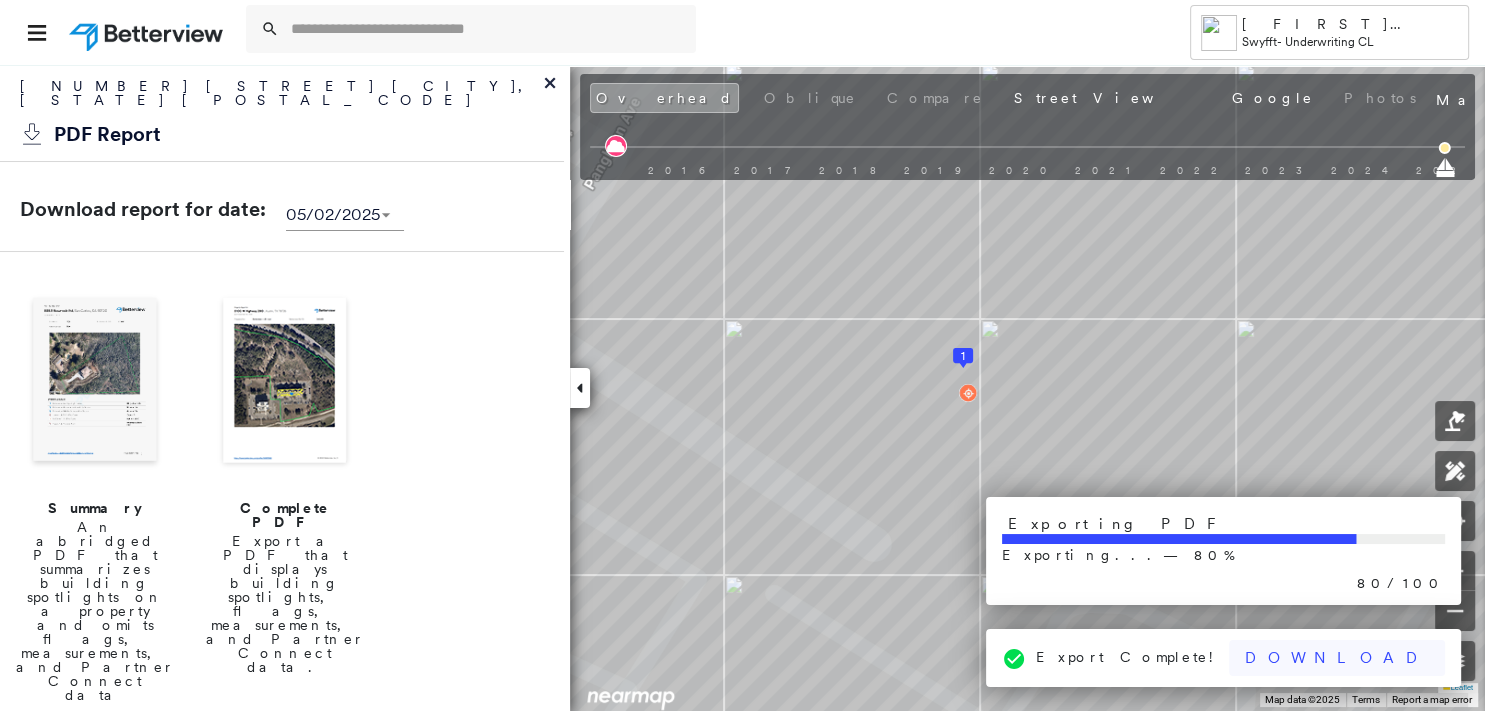 click on "Download" at bounding box center [1337, 658] 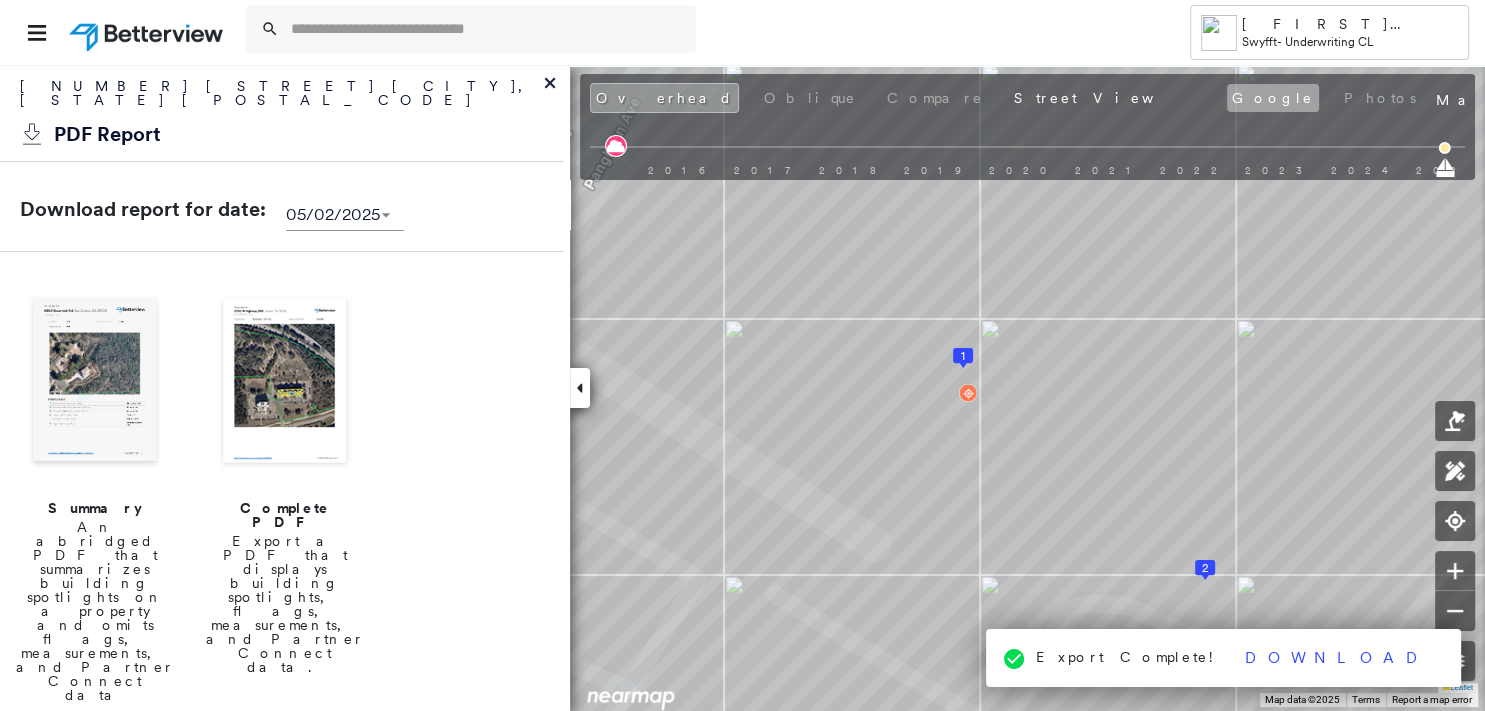click on "Google" at bounding box center [1273, 98] 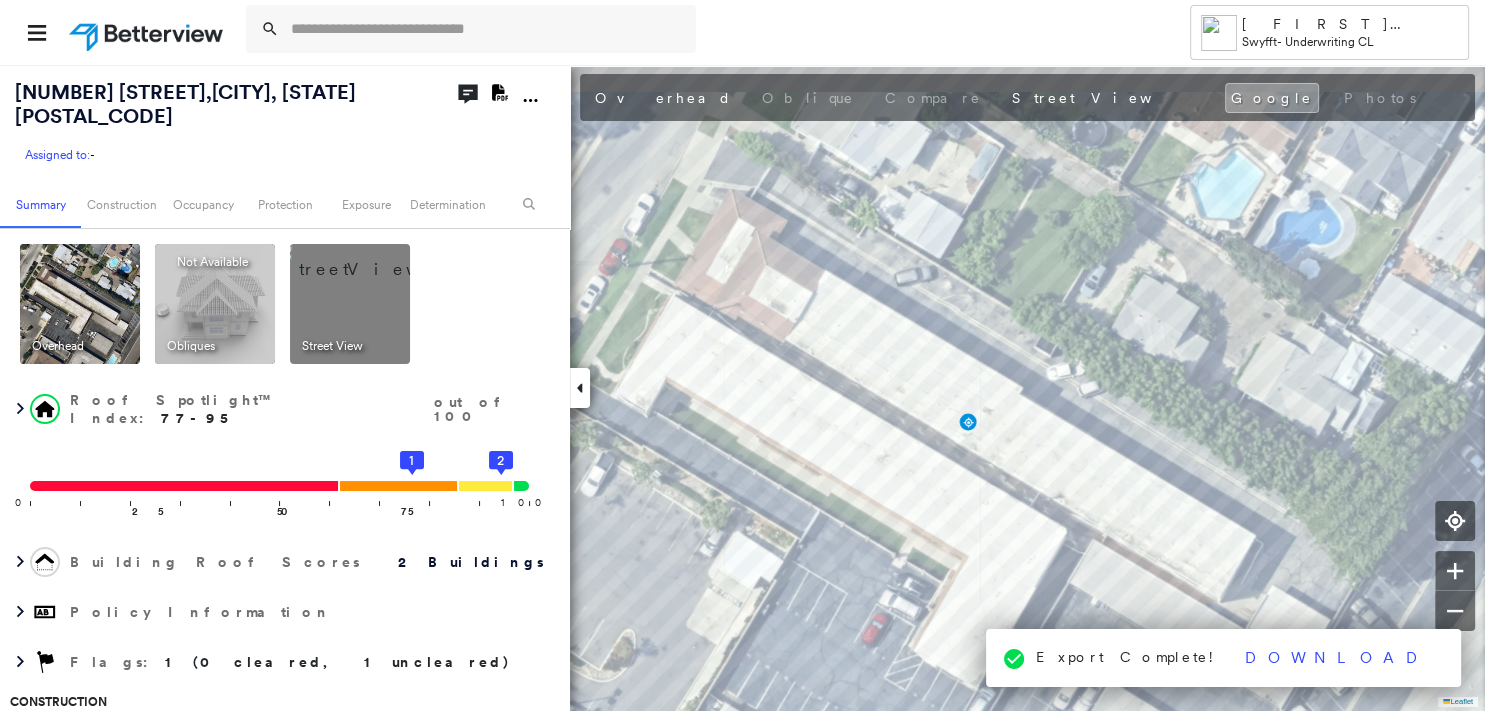 click 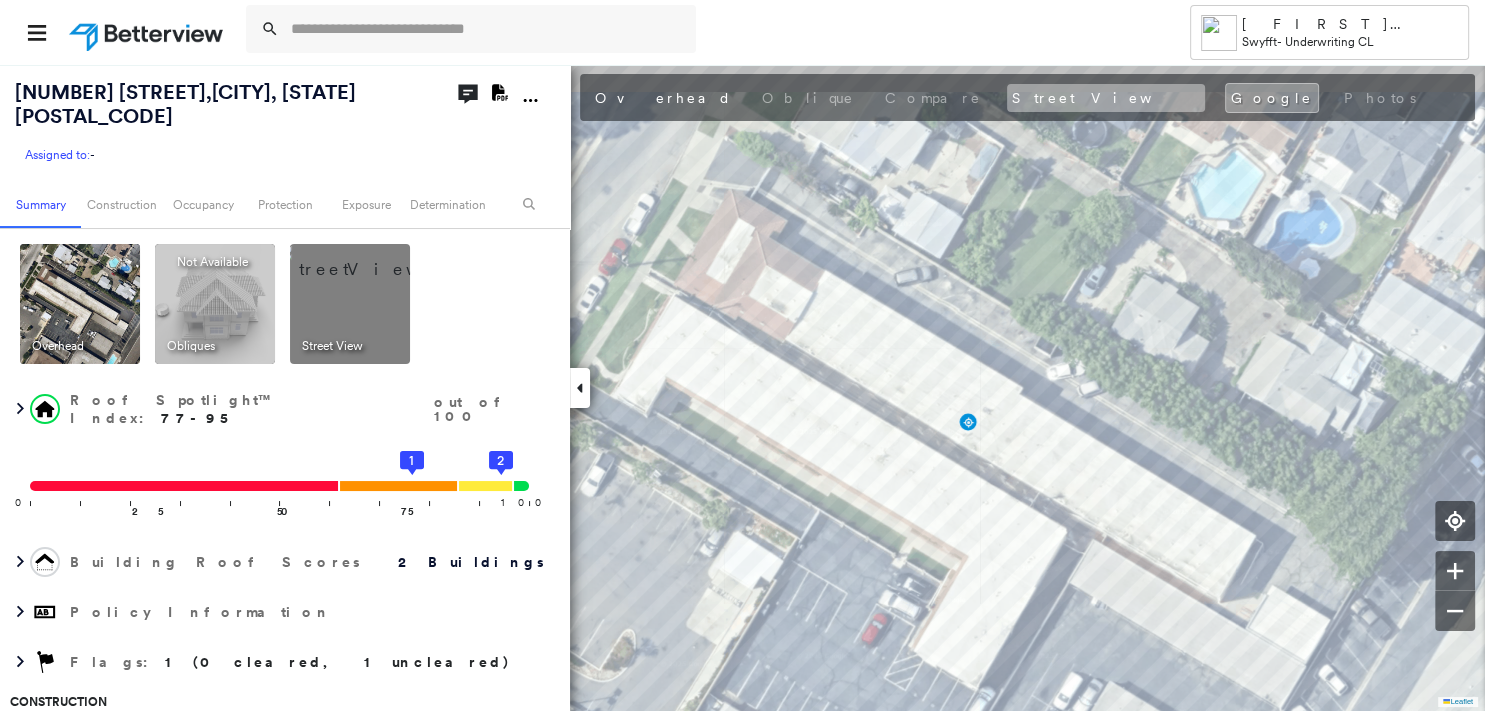 click on "Street View" at bounding box center [1106, 98] 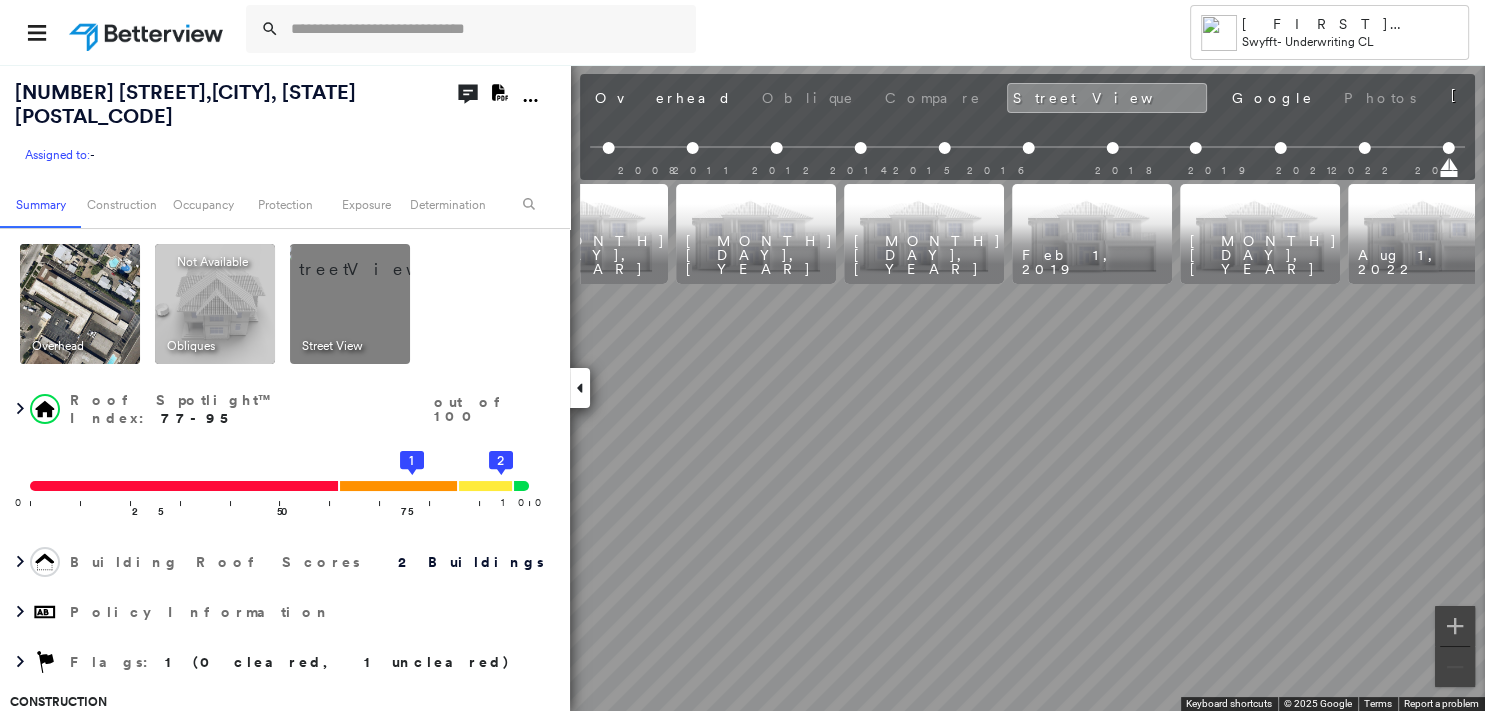 scroll, scrollTop: 0, scrollLeft: 924, axis: horizontal 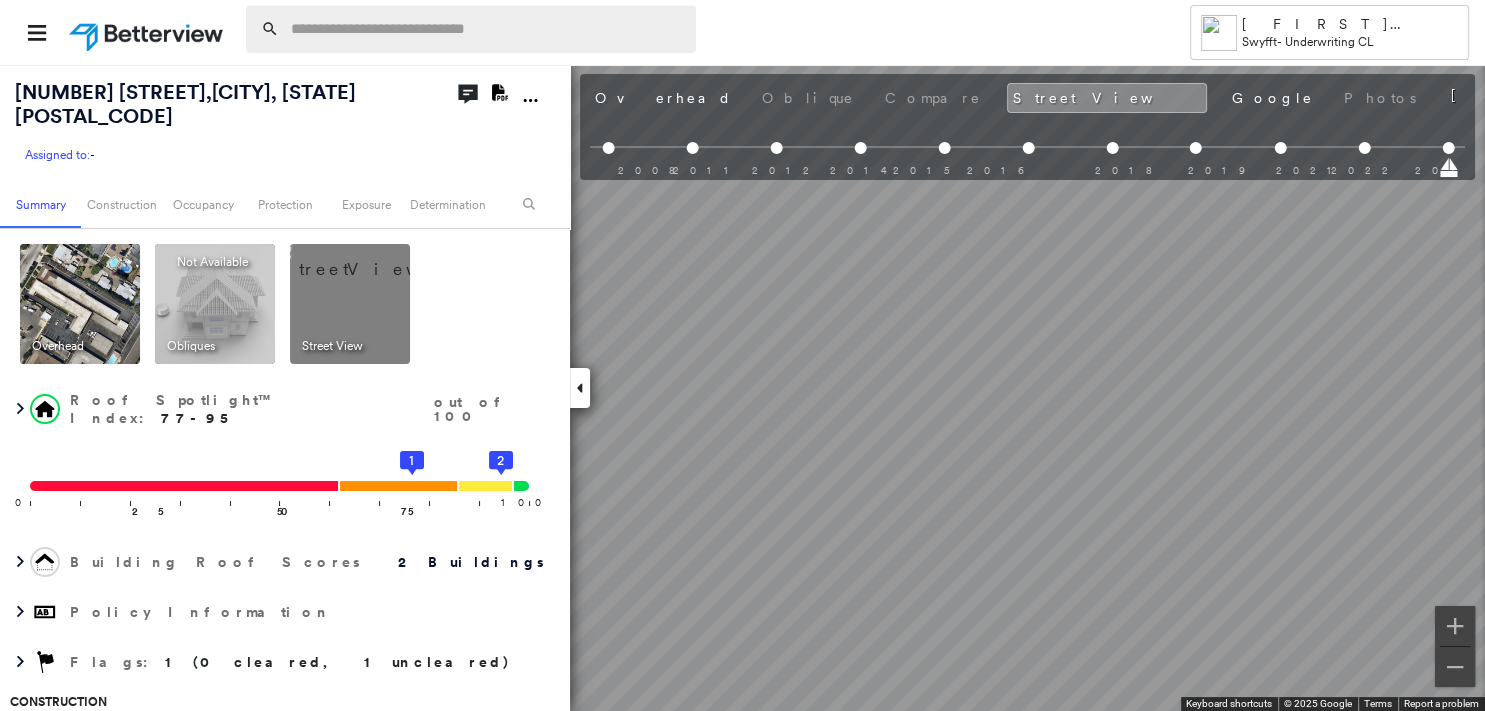 click at bounding box center (487, 29) 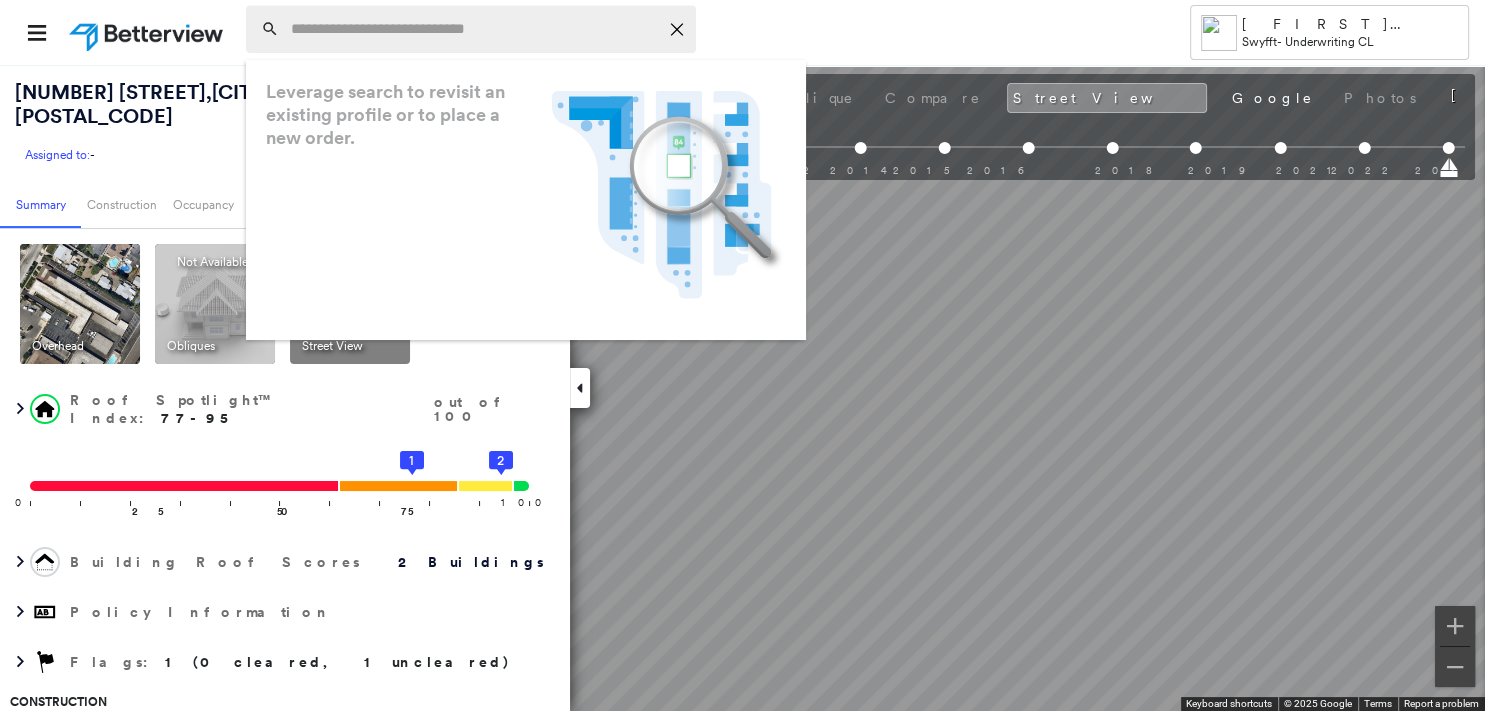 paste on "**********" 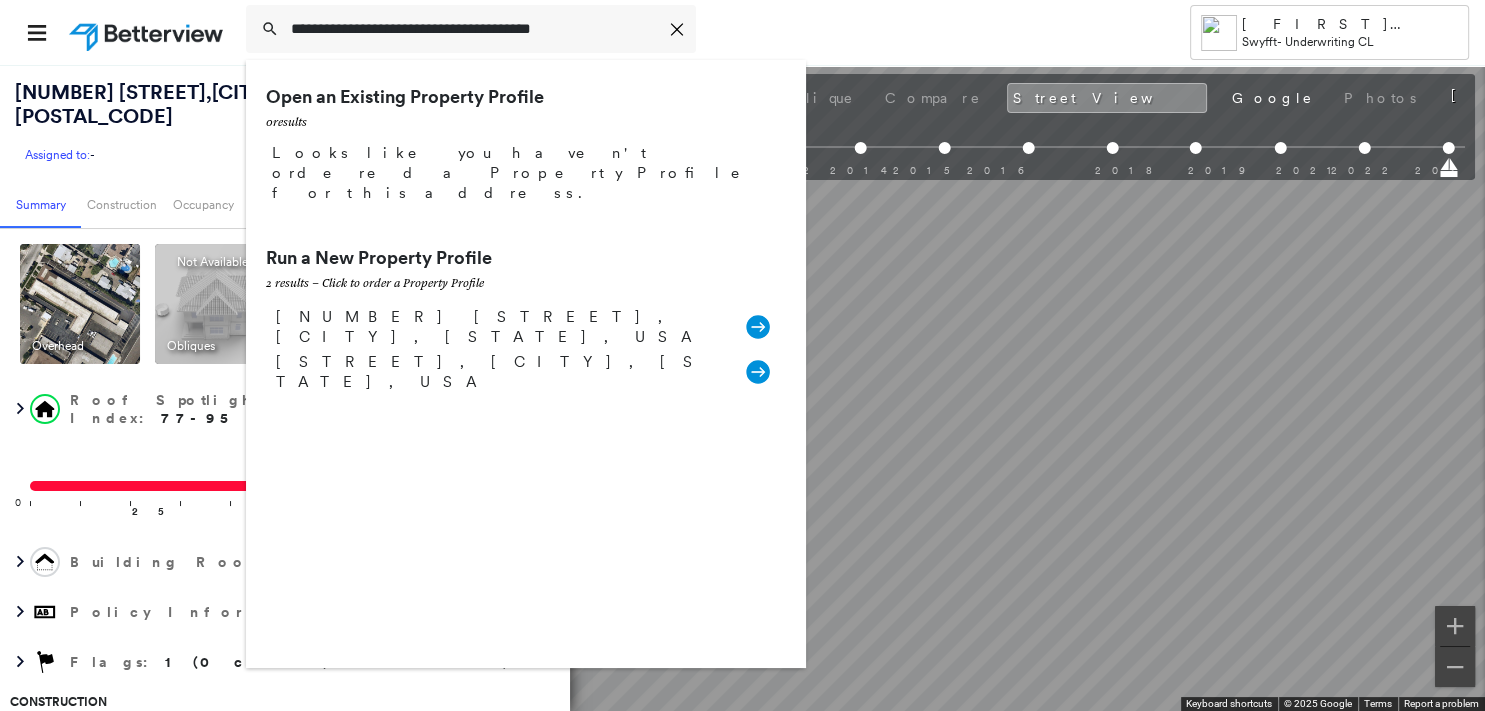 drag, startPoint x: 334, startPoint y: 38, endPoint x: 194, endPoint y: 46, distance: 140.22838 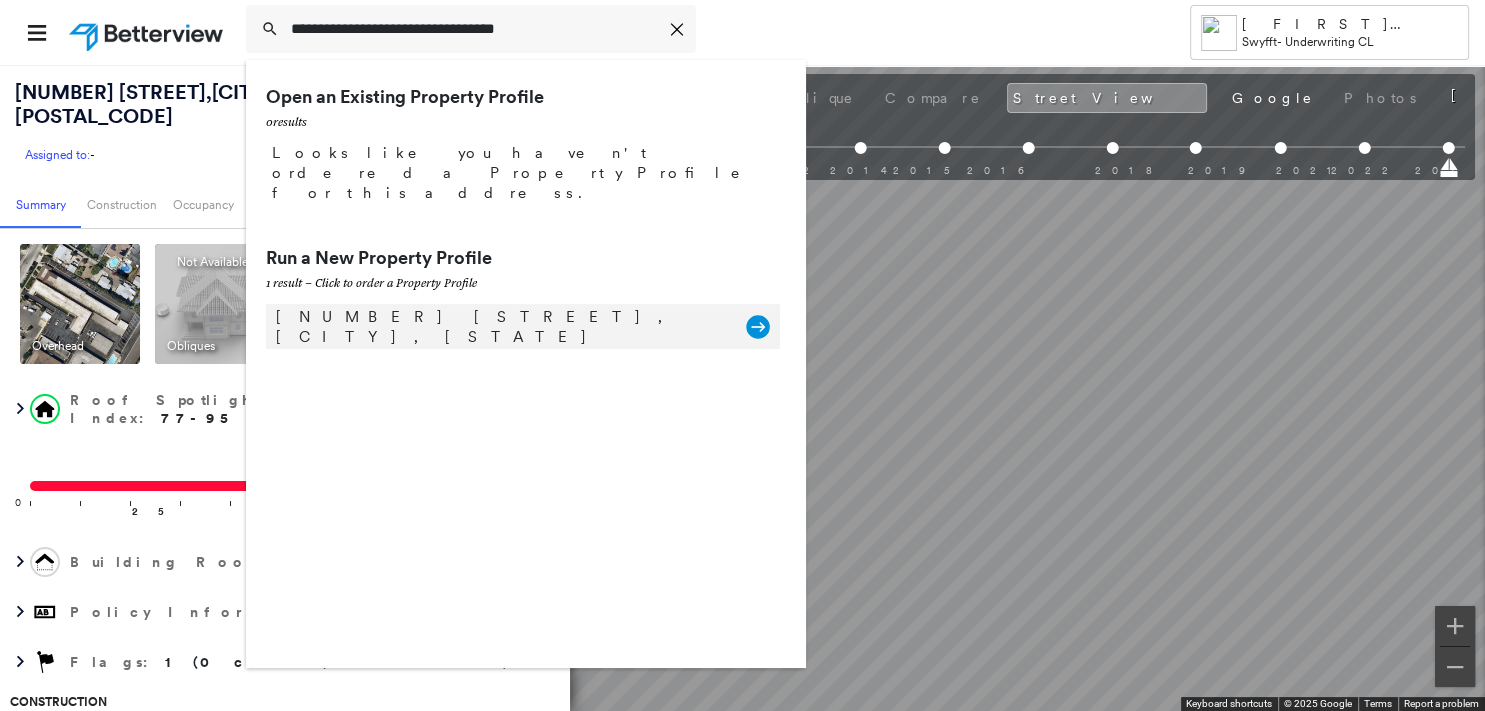 type on "**********" 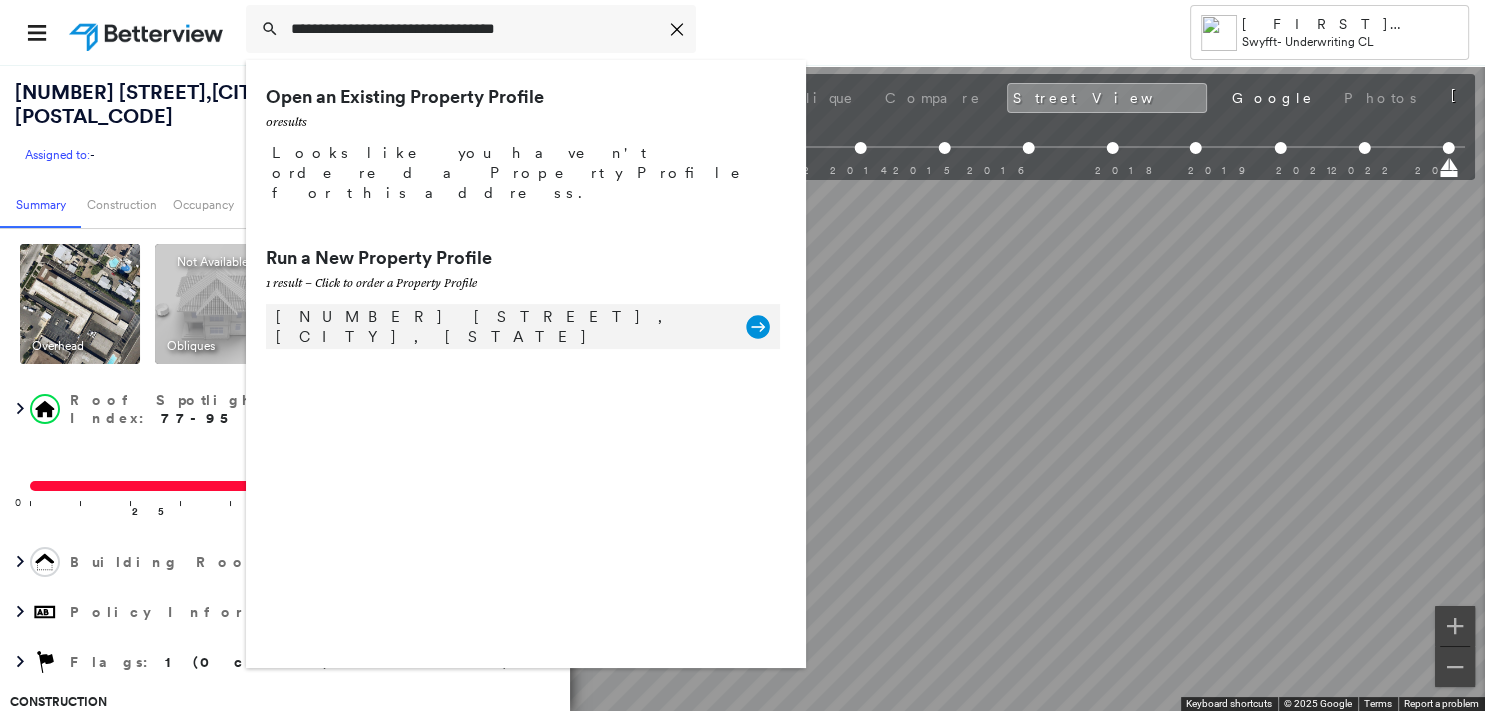 click on "[NUMBER] [STREET], [CITY], [STATE]" at bounding box center (501, 327) 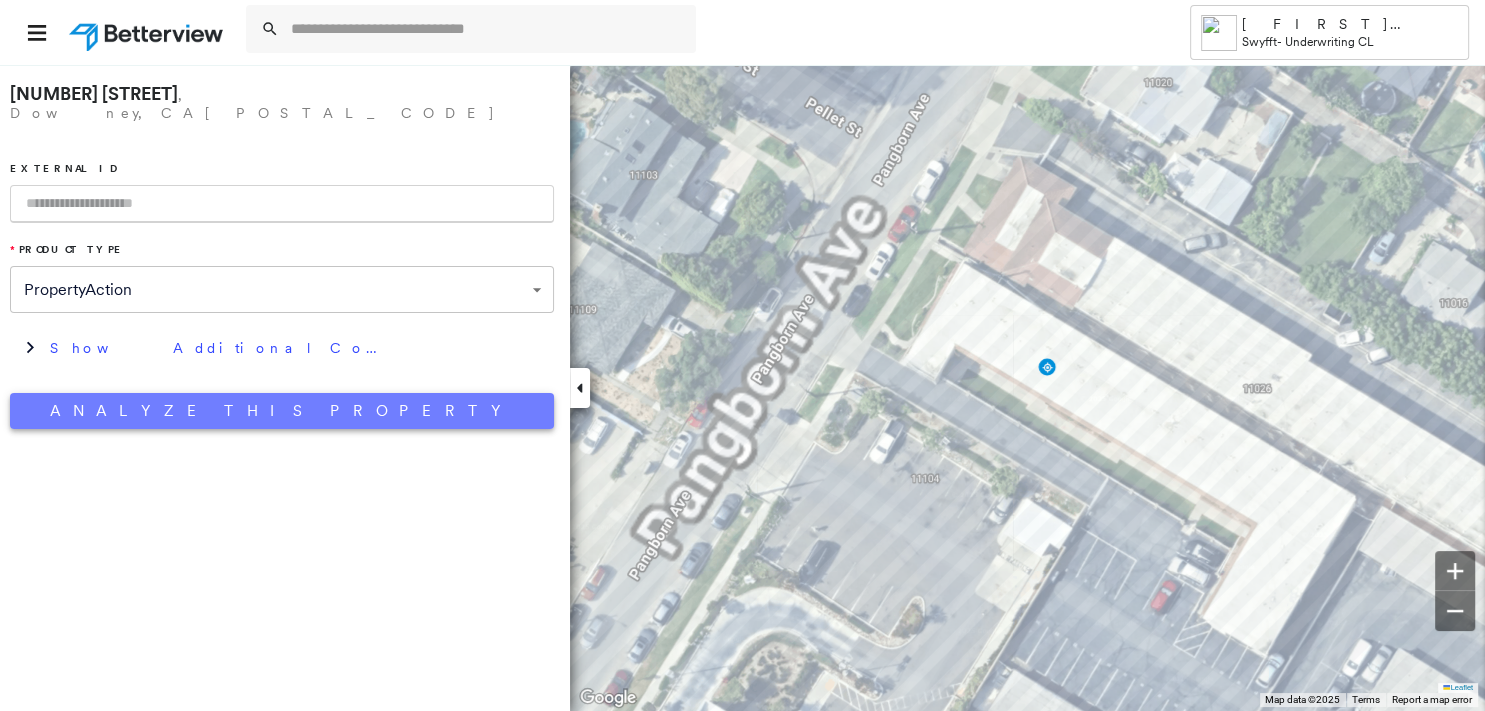 click on "Analyze This Property" at bounding box center [282, 411] 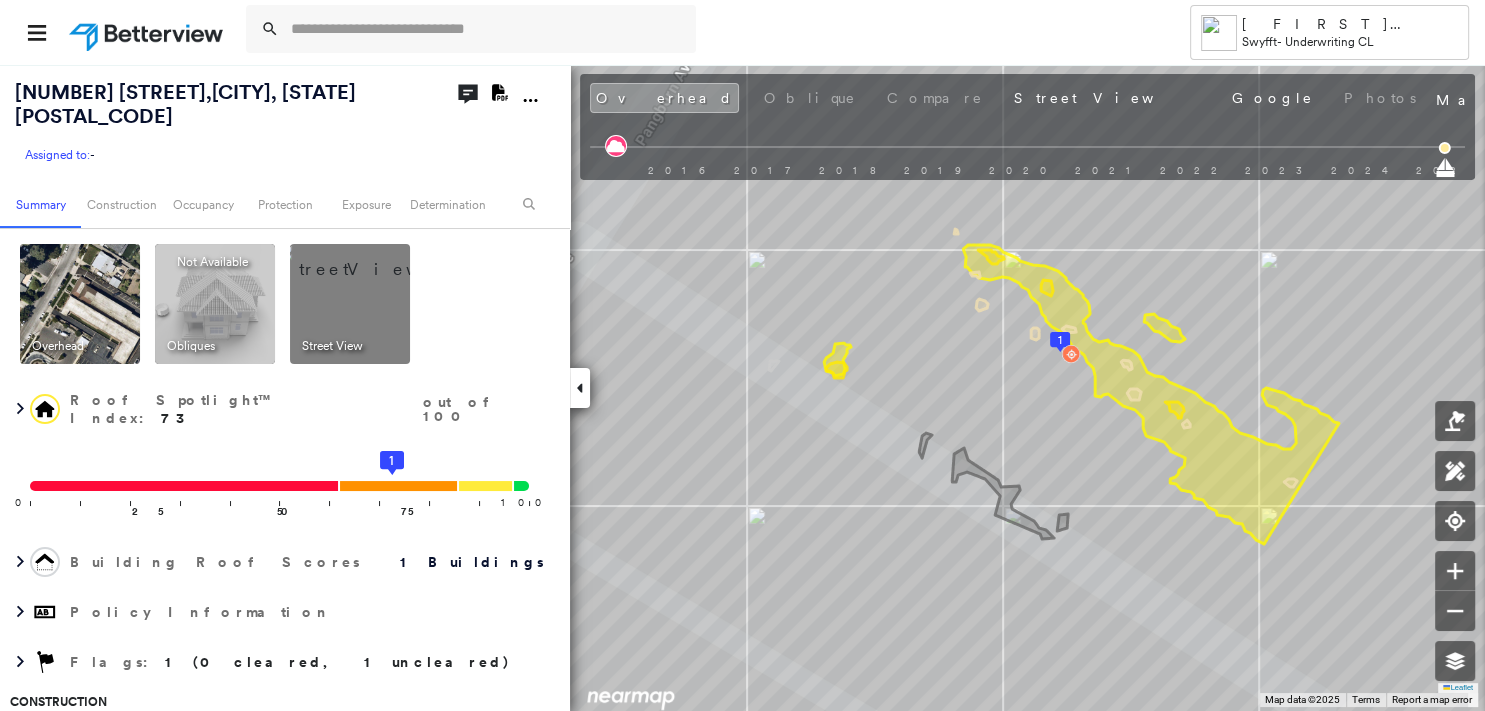 click on "Download PDF Report" 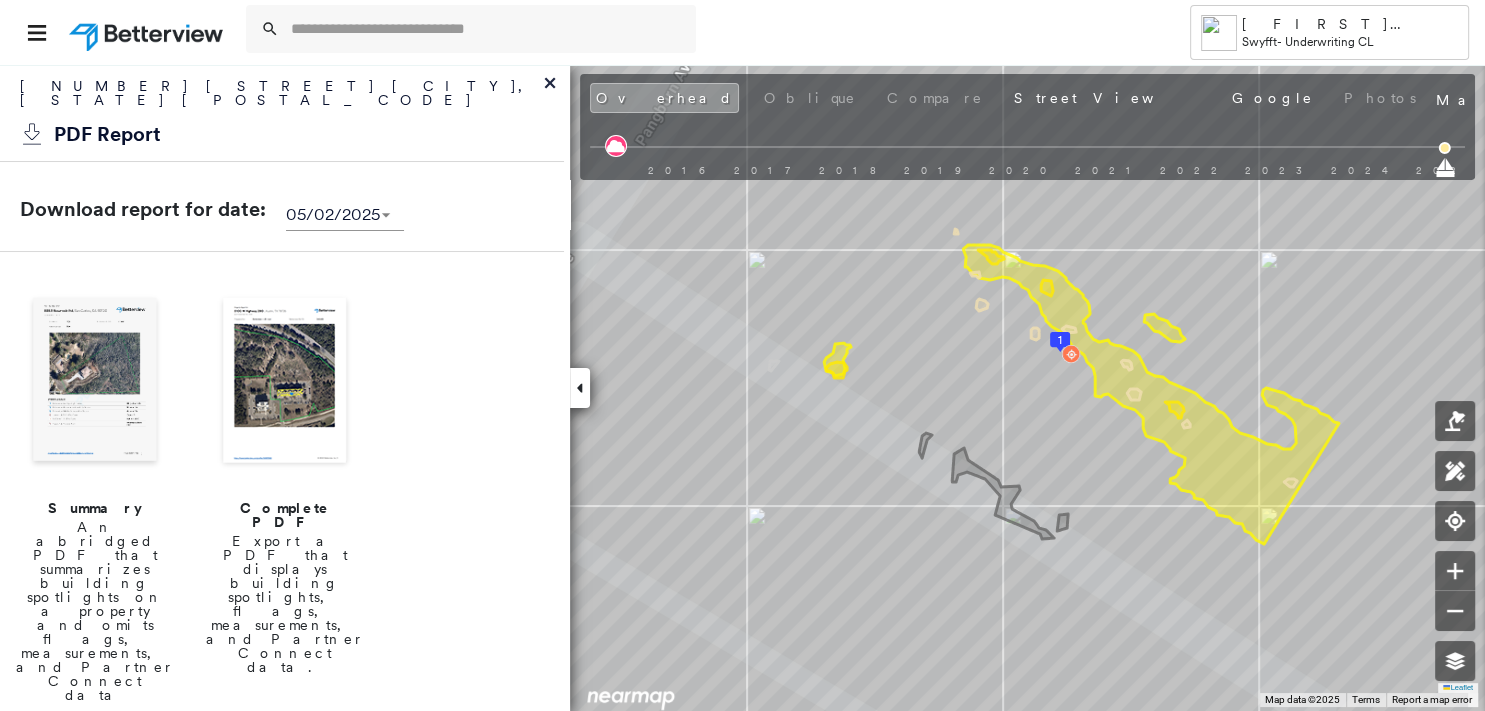 click at bounding box center [95, 382] 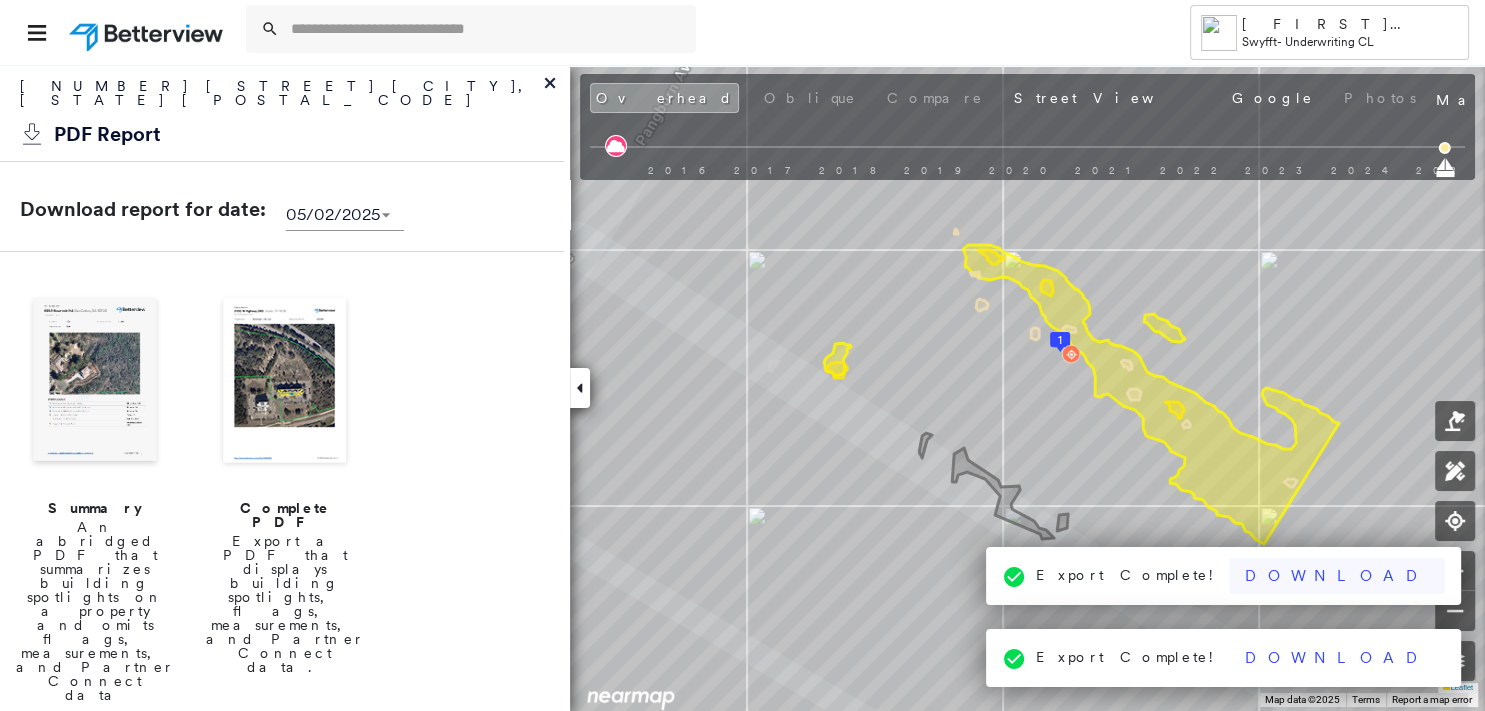 click on "Download" at bounding box center [1337, 576] 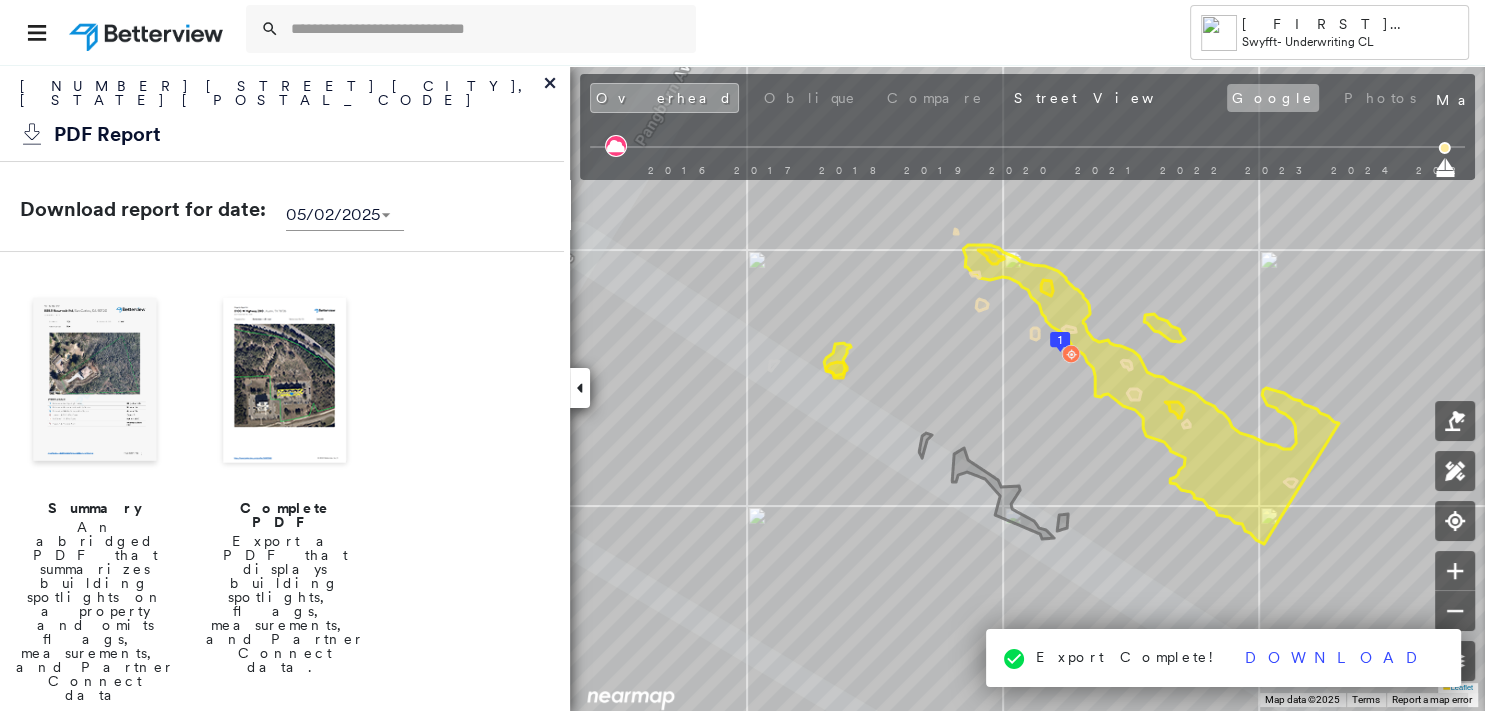 click on "Google" at bounding box center (1273, 98) 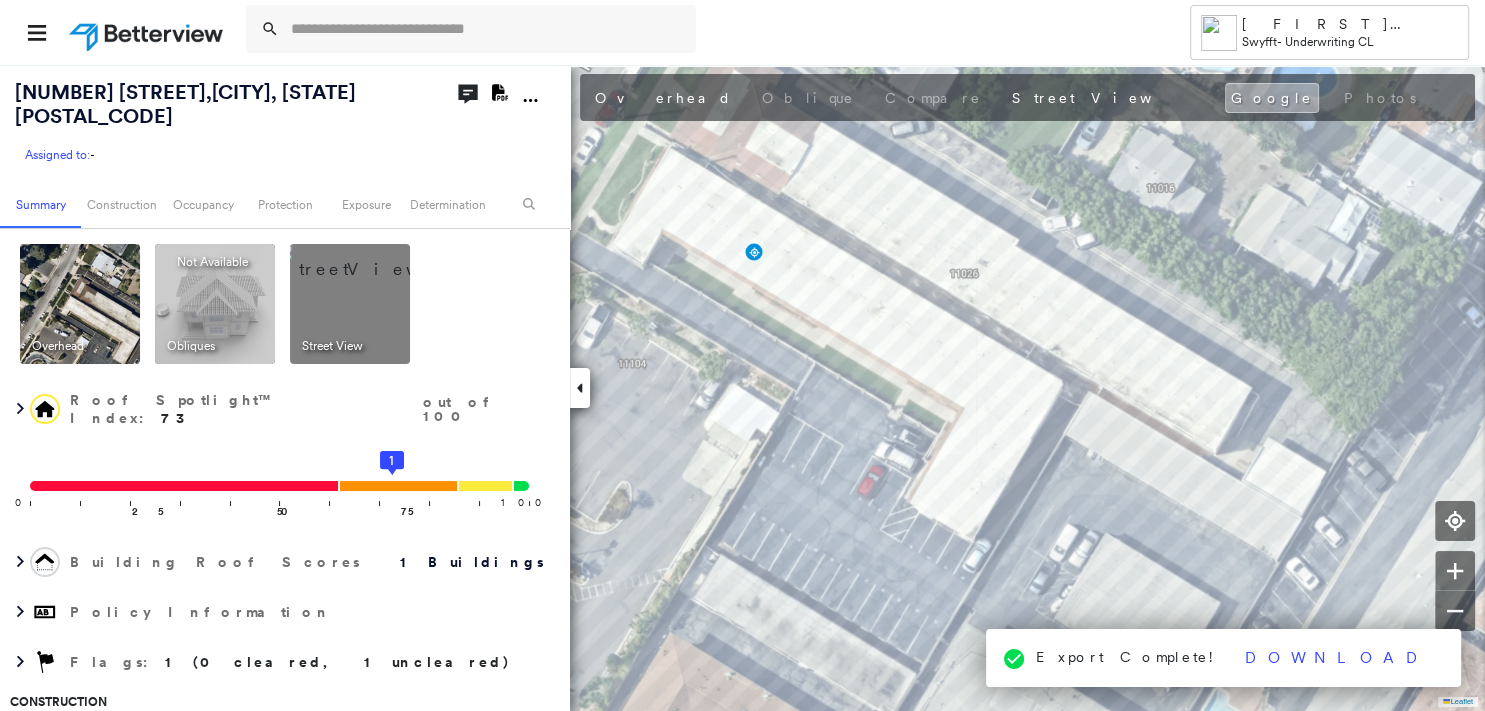 click on "Google" at bounding box center [1272, 98] 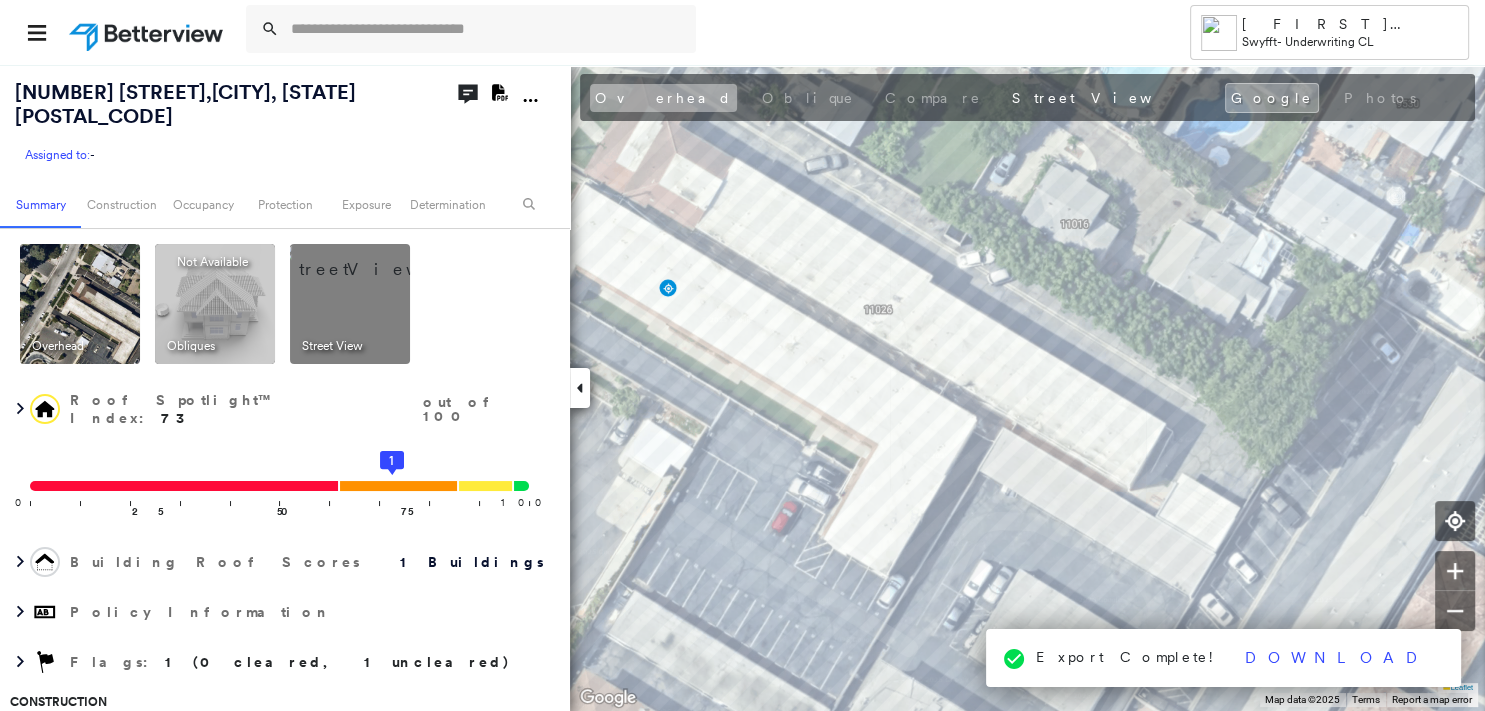 click on "Overhead" at bounding box center [663, 98] 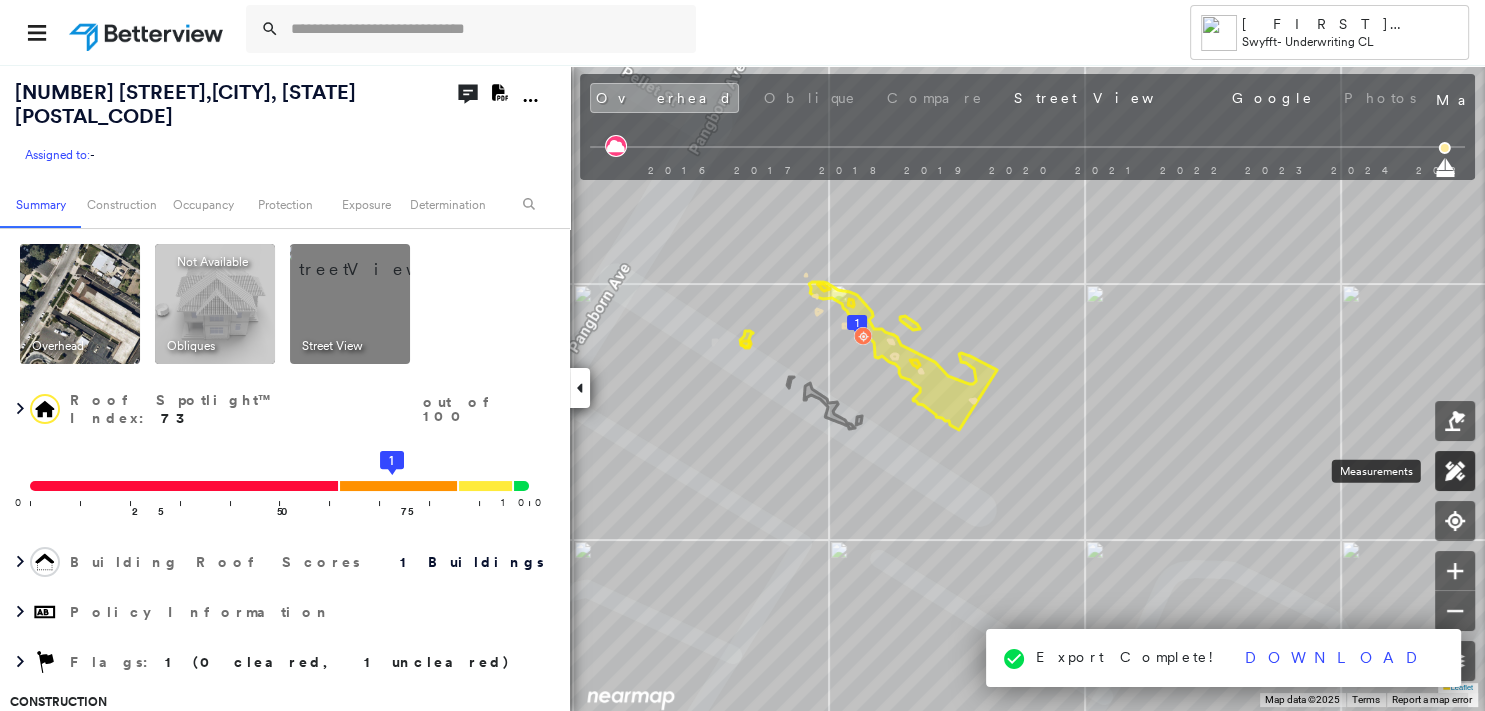 click at bounding box center (1455, 471) 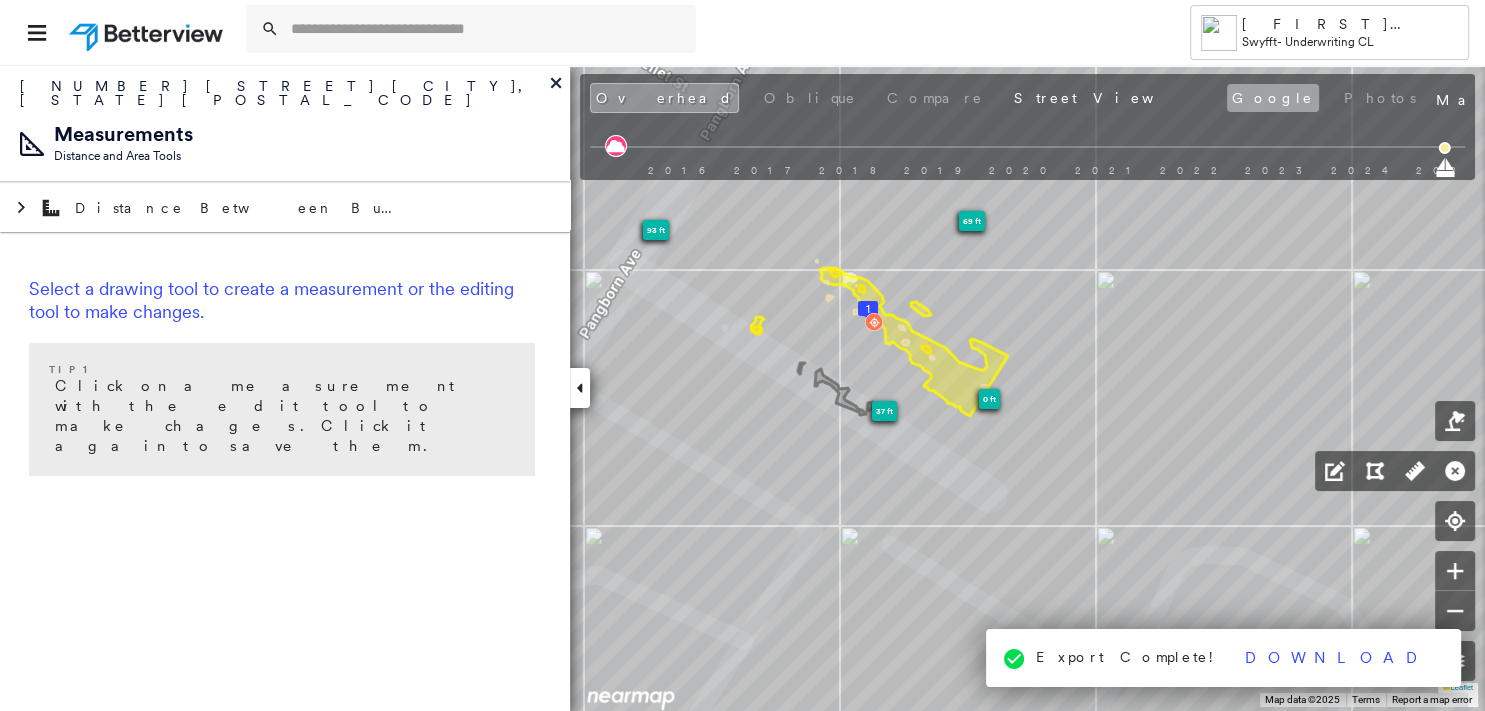 click on "Google" at bounding box center (1273, 98) 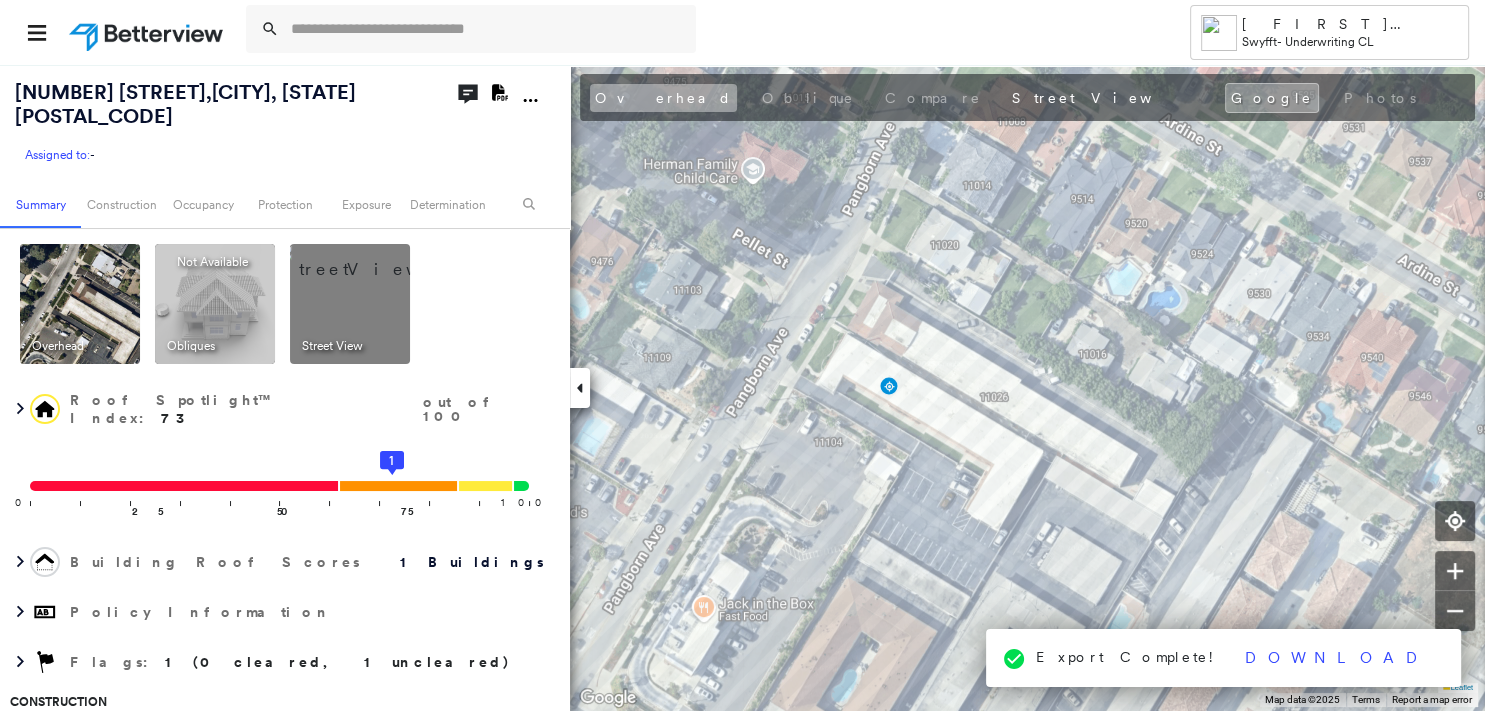 click on "Overhead" at bounding box center [663, 98] 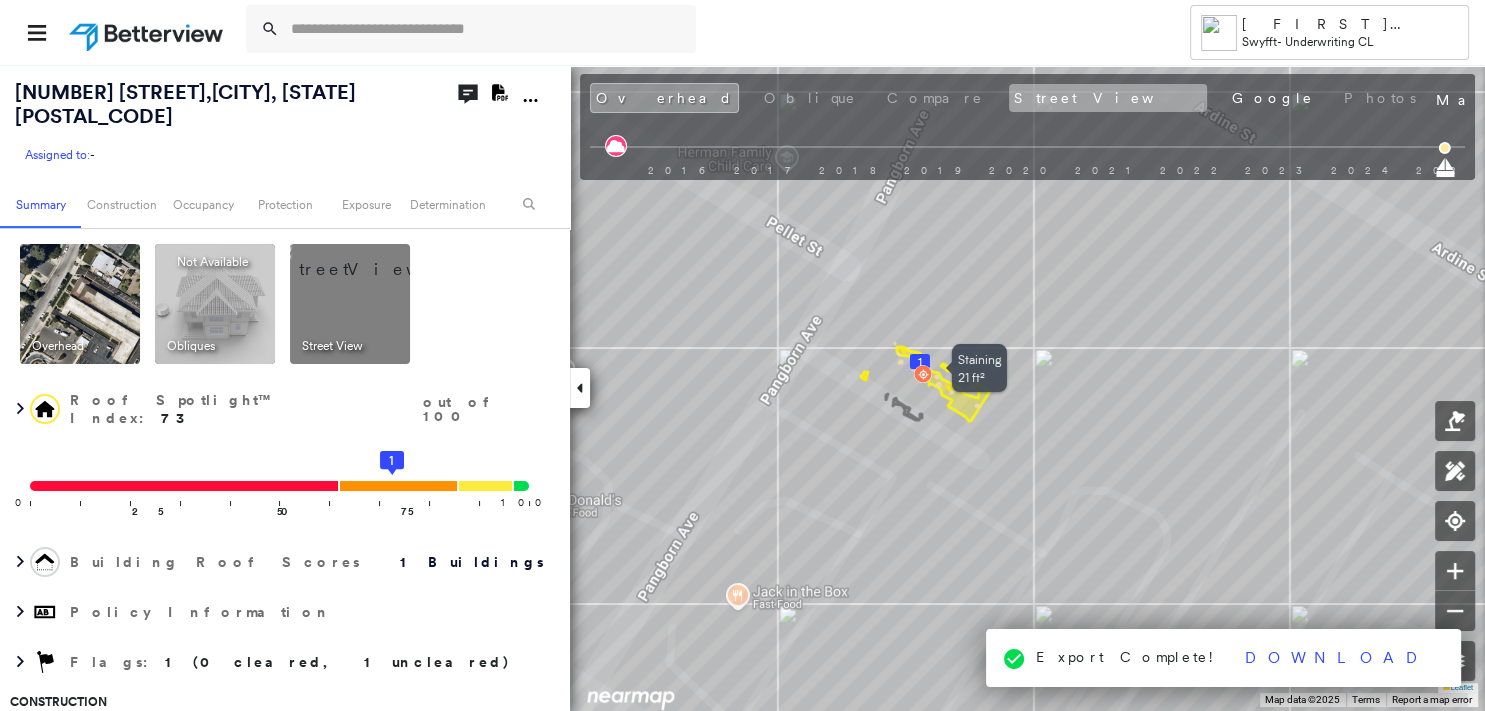 click on "Street View" at bounding box center [1108, 98] 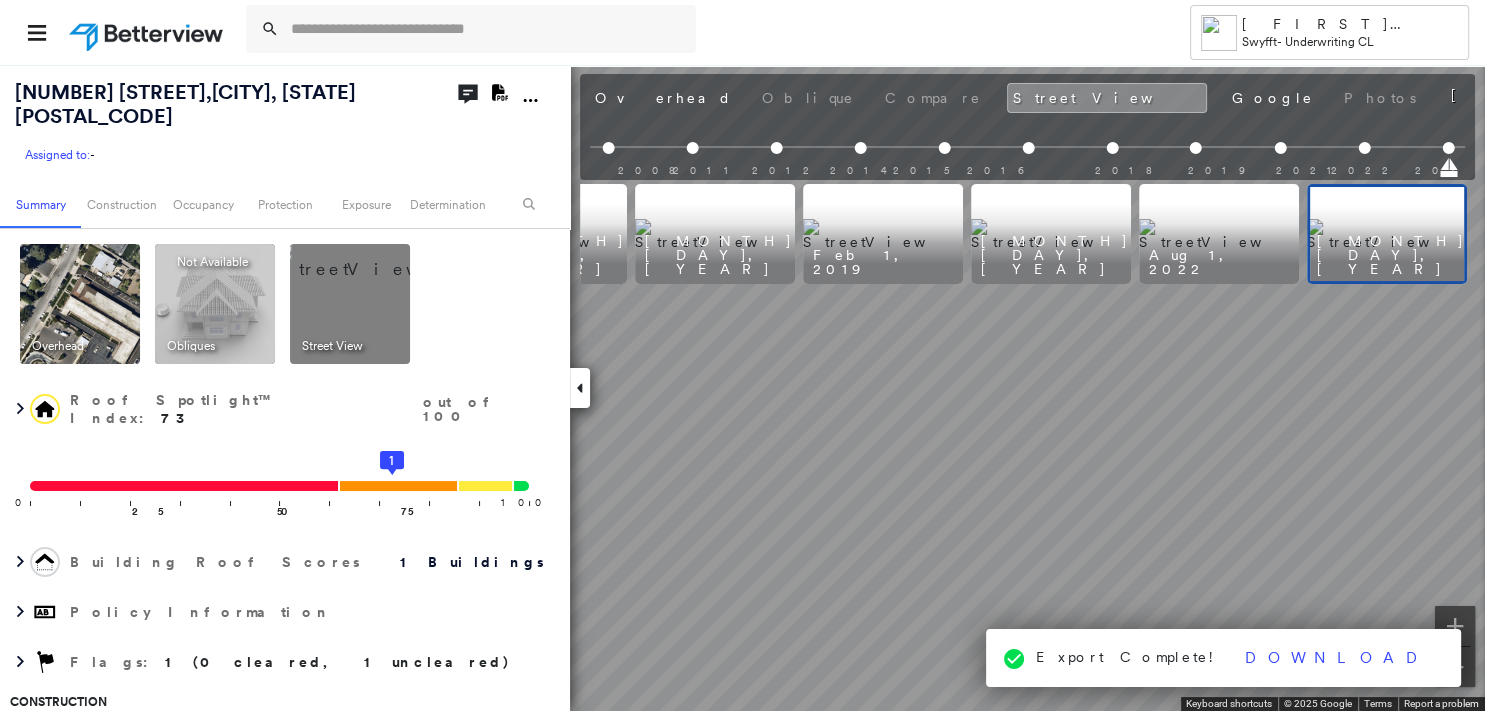 scroll, scrollTop: 0, scrollLeft: 969, axis: horizontal 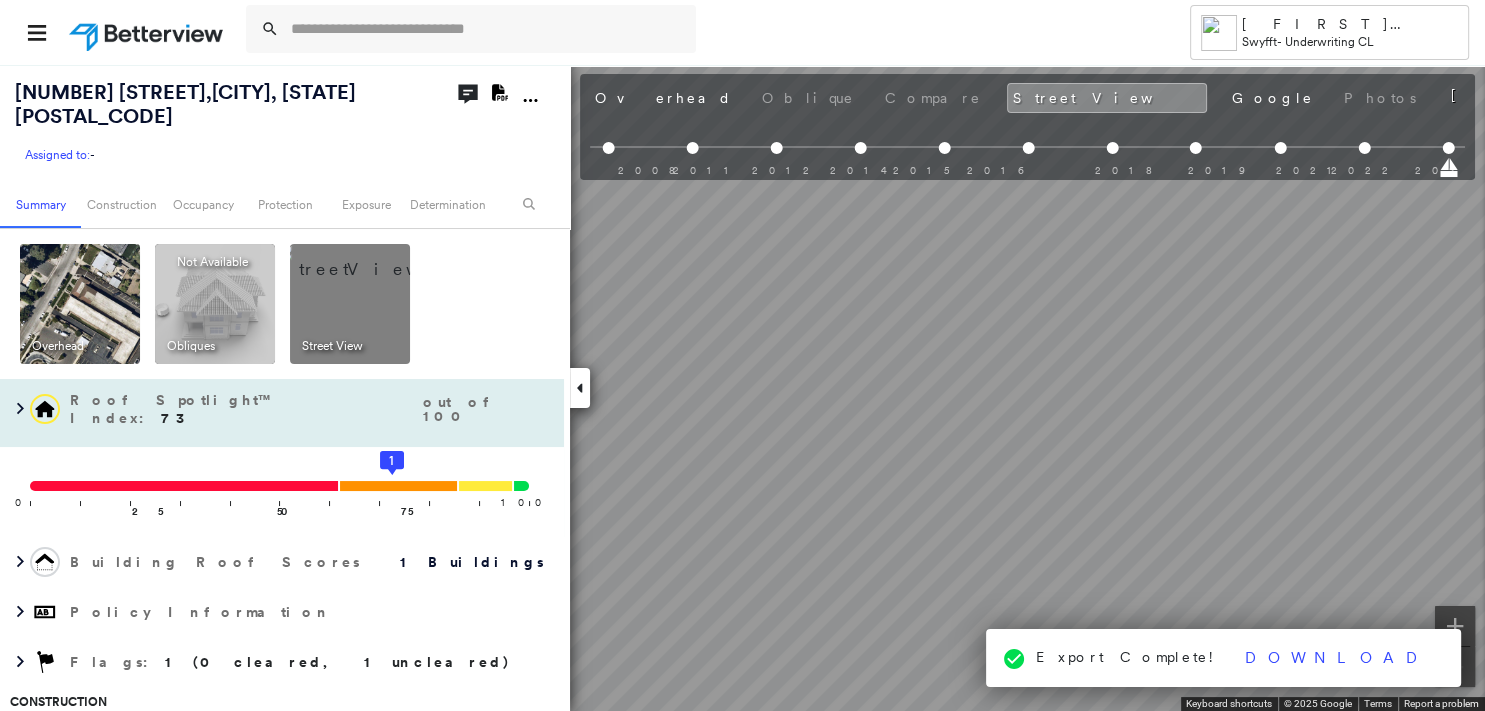 click on "[NUMBER] [STREET] , [CITY], [STATE] [POSTAL_CODE] Assigned to:  - Assigned to:  - Assigned to:  - Open Comments Download PDF Report Summary Construction Occupancy Protection Exposure Determination Overhead Obliques Not Available ; Street View Roof Spotlight™ Index :  73 out of 100 0 100 25 50 75 1 Building Roof Scores 1 Buildings Policy Information Flags :  1 (0 cleared, 1 uncleared) Construction Roof Spotlights :  Ponding, Staining, Vent Property Features :  Cracked Pavement, Repaired Pavement Roof Size & Shape :  1 building  - Flat | PVC/TPO Assessor and MLS Details BuildZoom - Building Permit Data and Analysis Occupancy Ownership Place Detail Protection Exposure FEMA Risk Index Wind Additional Perils Determination Flags :  1 (0 cleared, 1 uncleared) Uncleared Flags (1) Cleared Flags  (0) LOW Low Priority Flagged 08/06/25 Clear Action Taken New Entry History Quote/New Business Terms & Conditions Added ACV Endorsement Added Cosmetic Endorsement Inspection/Loss Control Report Information Added to Inspection Survey" at bounding box center [742, 387] 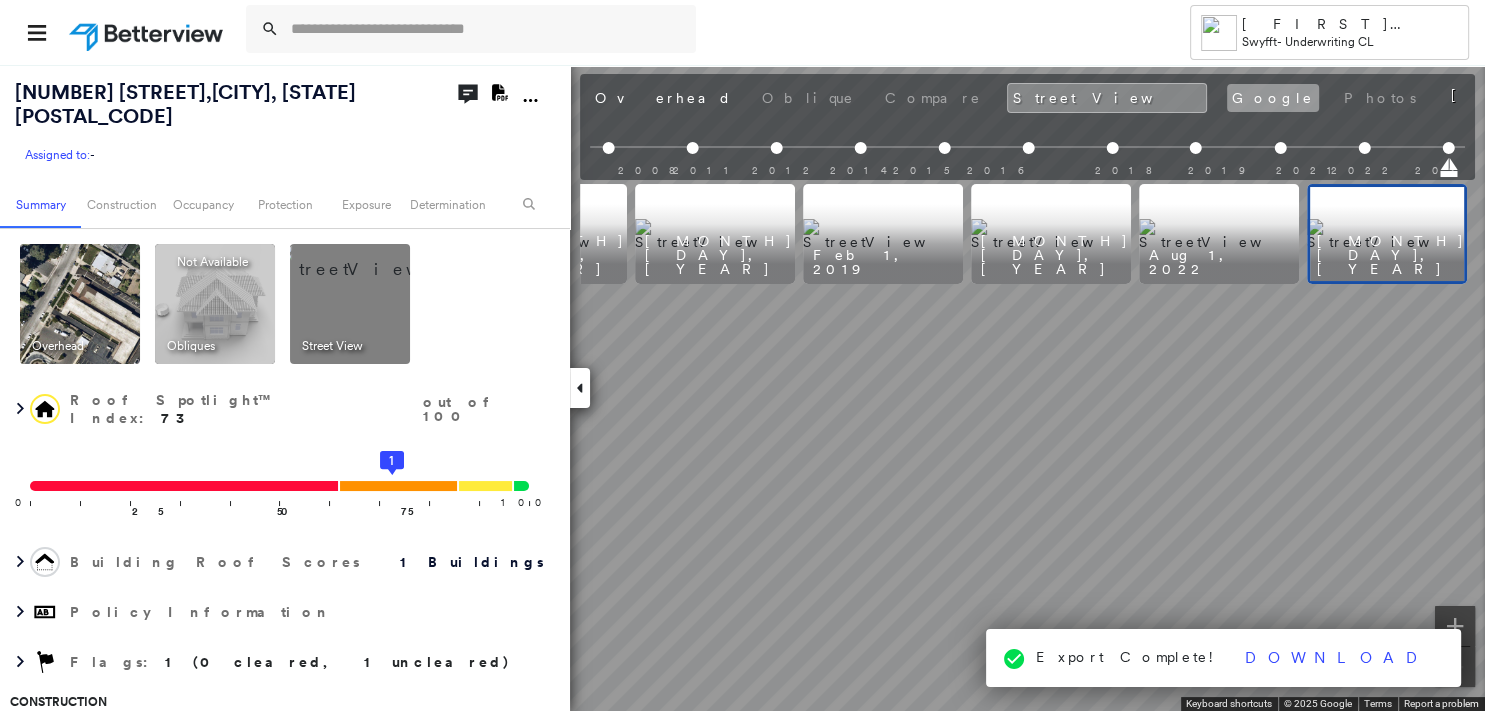 click on "Google" at bounding box center [1273, 98] 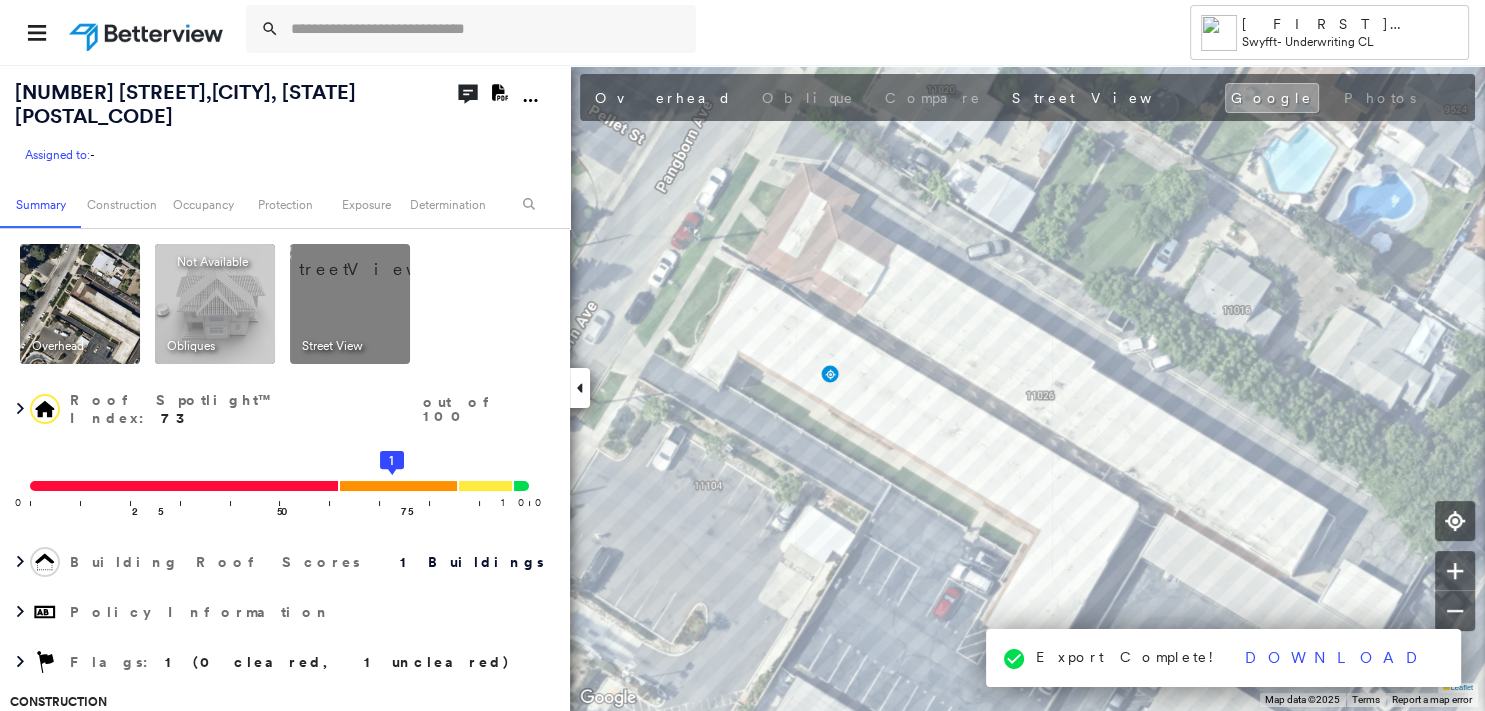 click 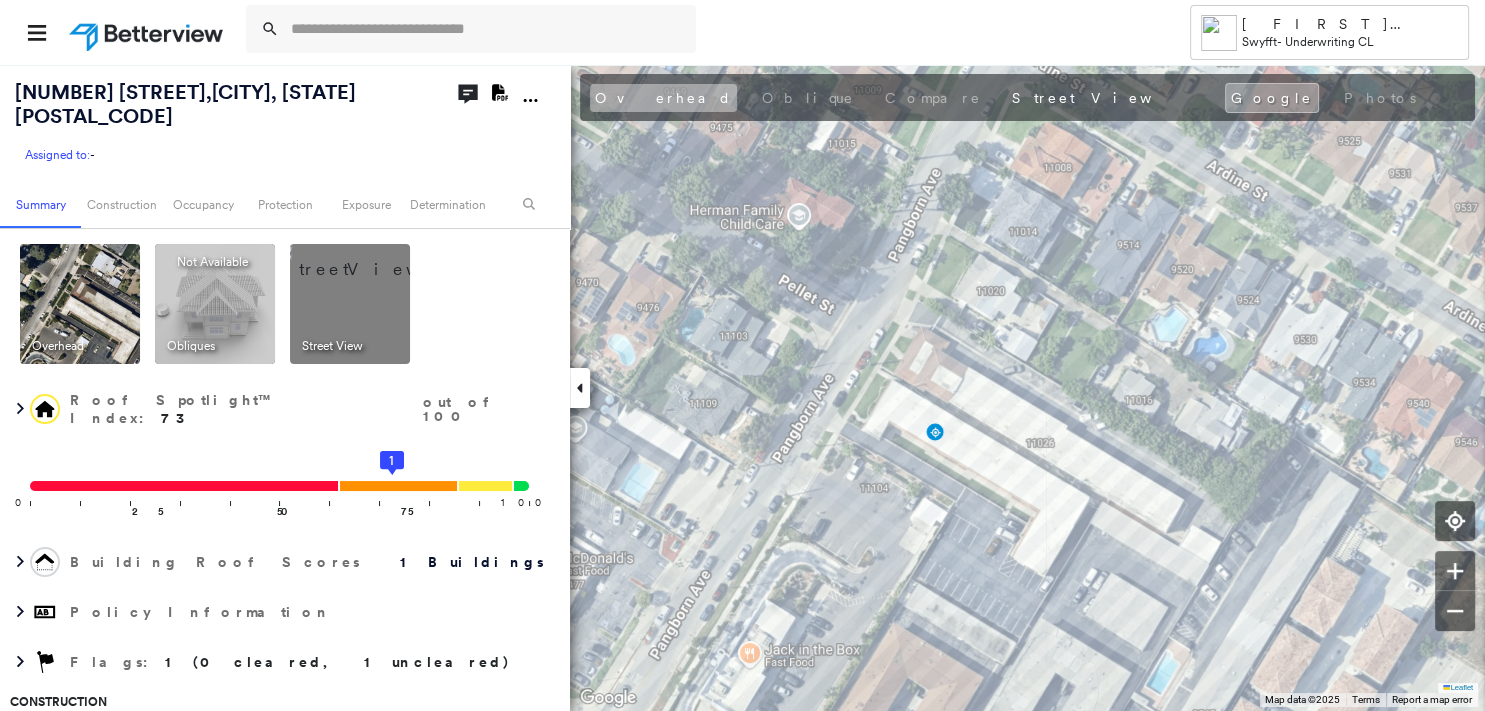 click on "Overhead" at bounding box center (663, 98) 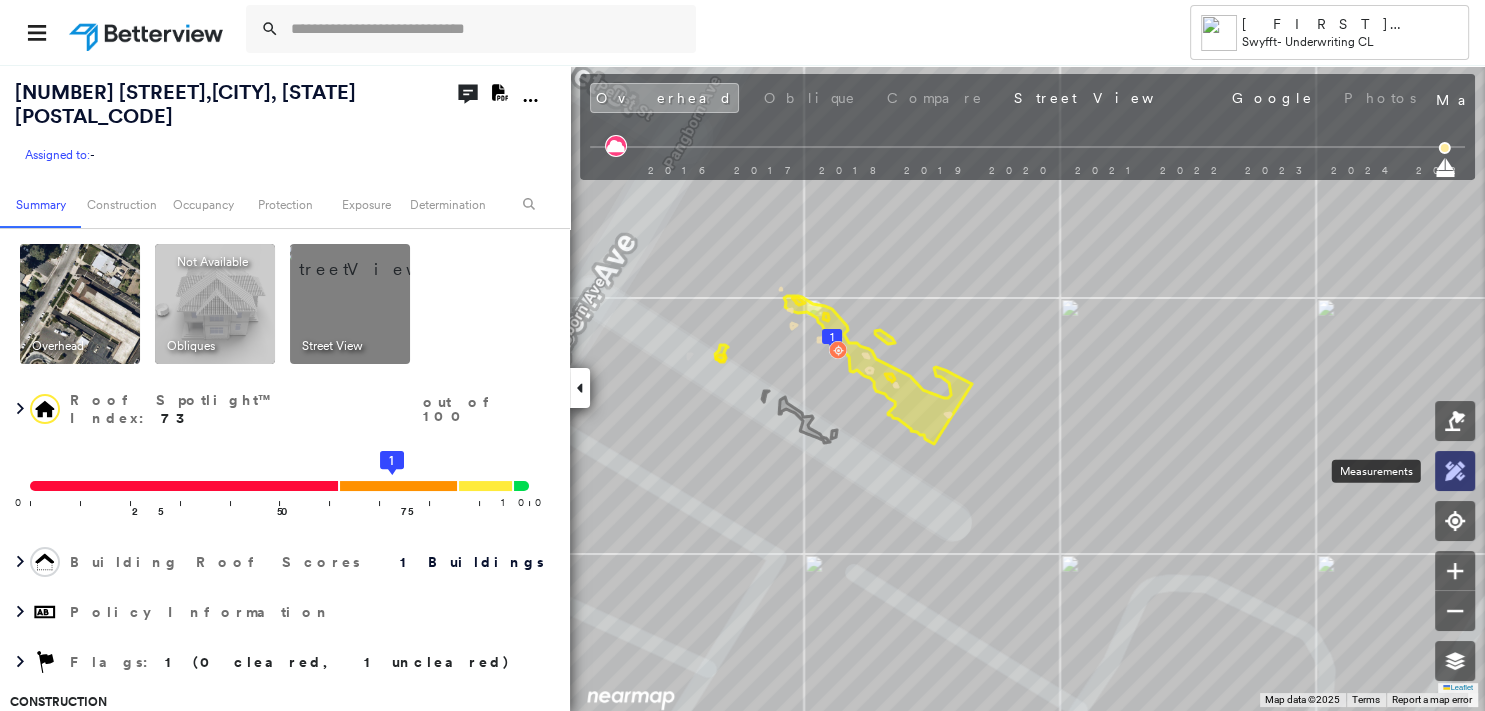 click 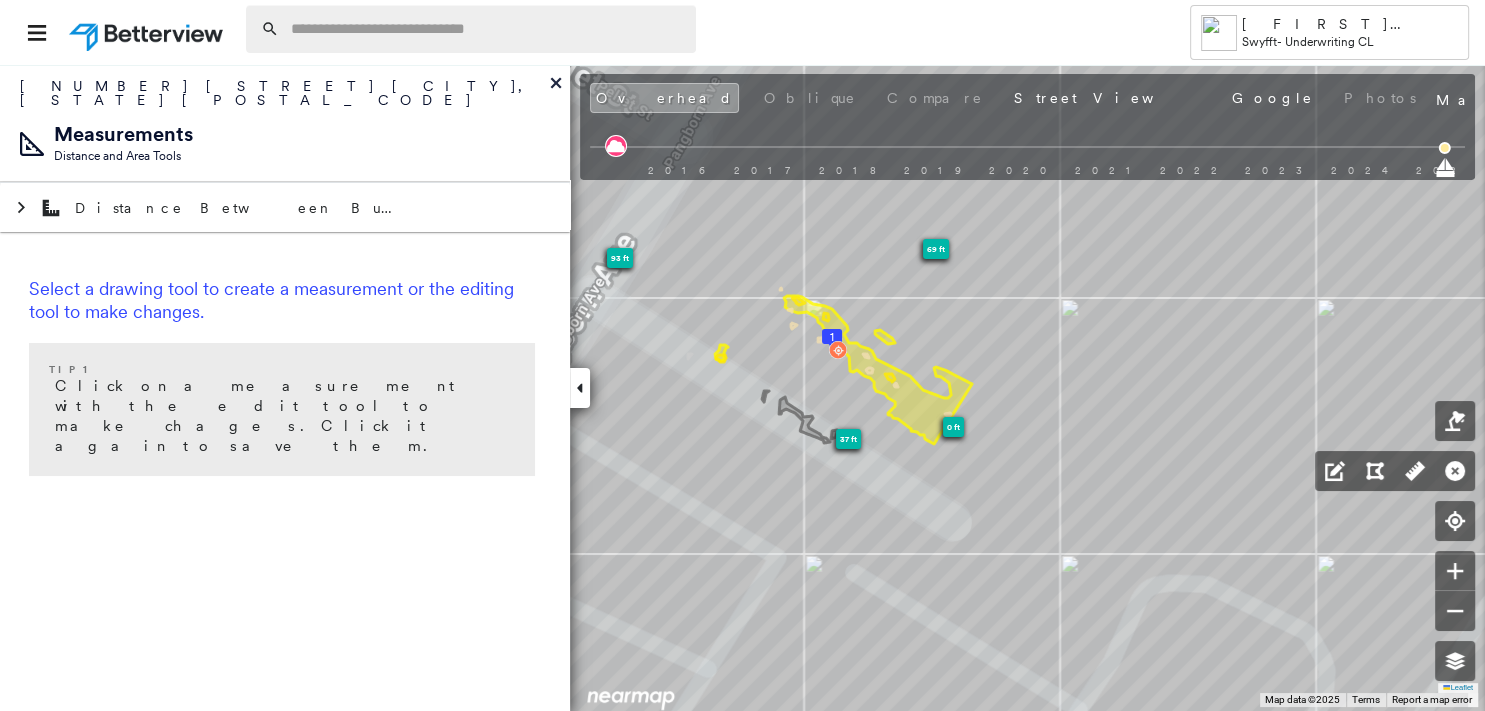 click at bounding box center (487, 29) 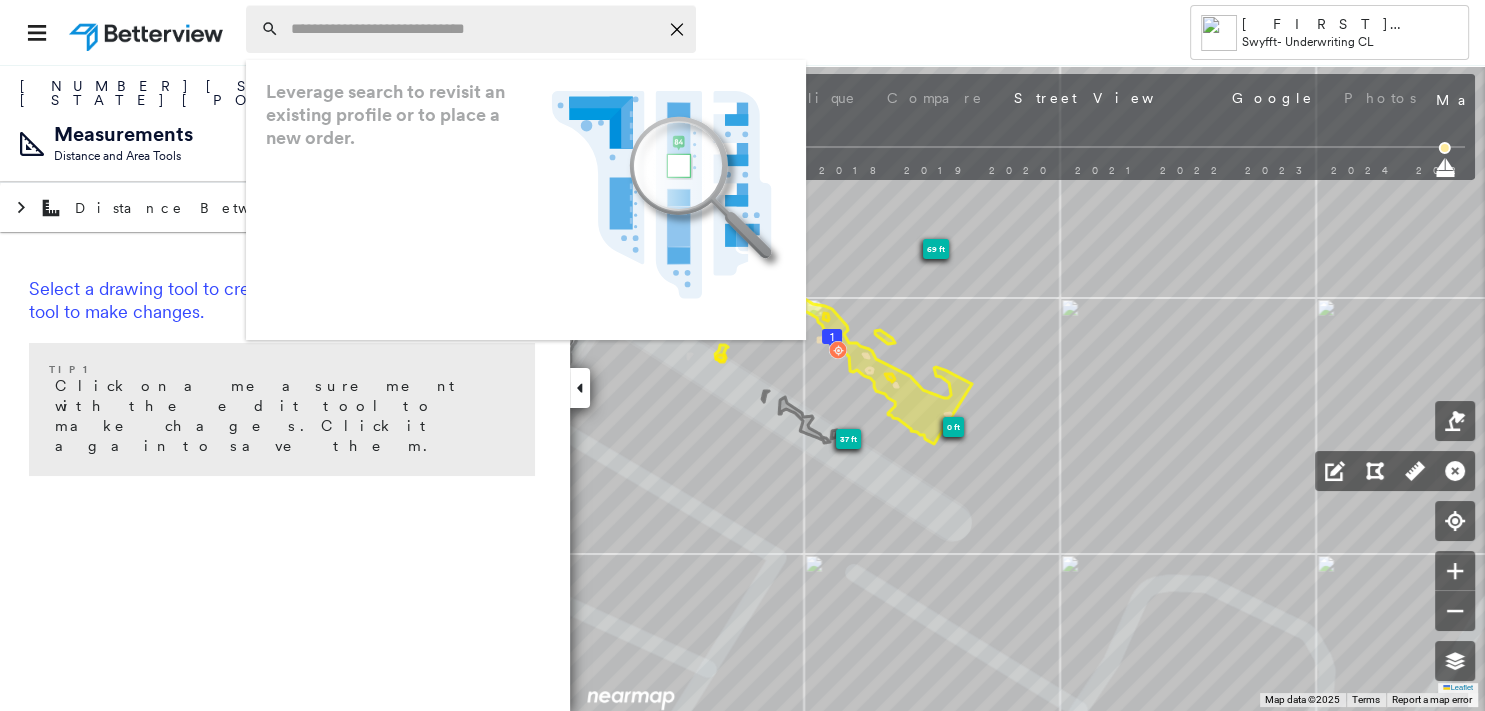 paste on "**********" 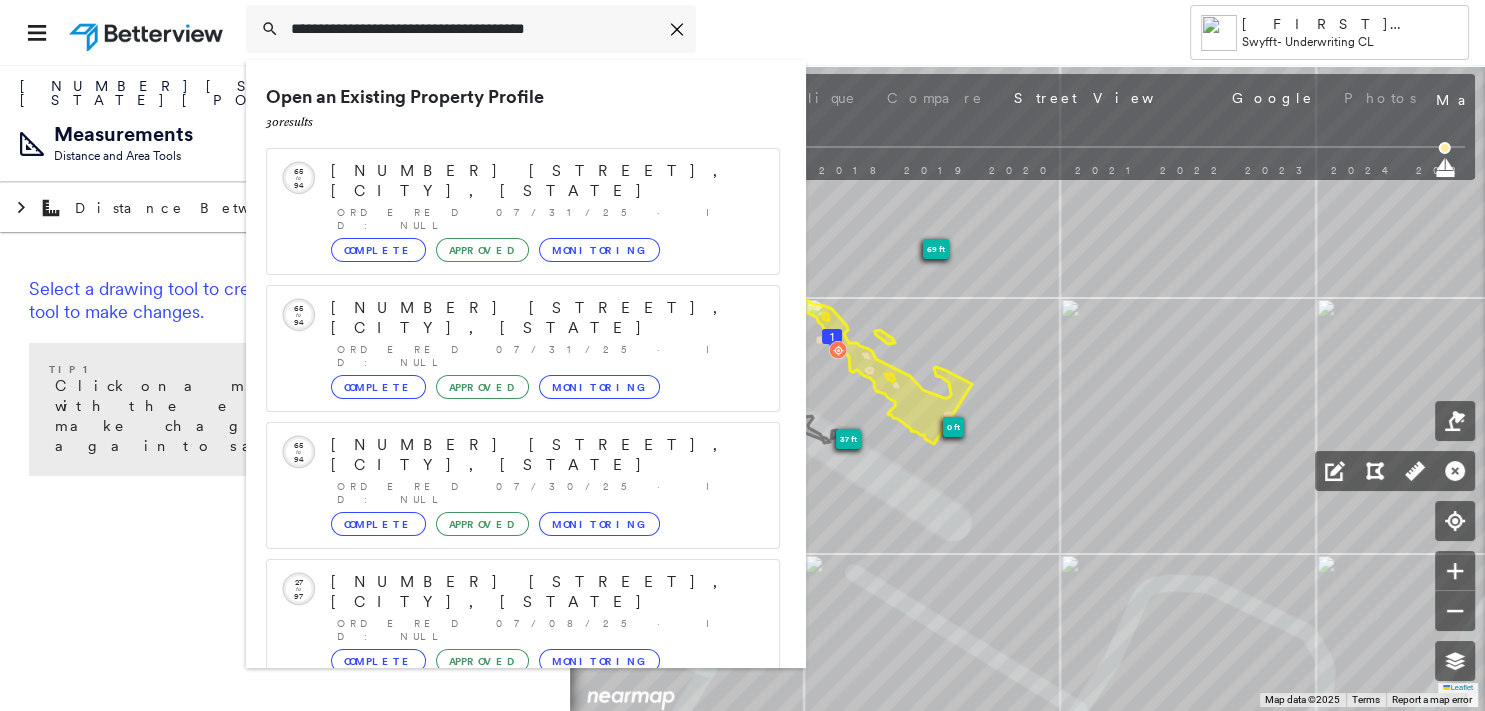 scroll, scrollTop: 297, scrollLeft: 0, axis: vertical 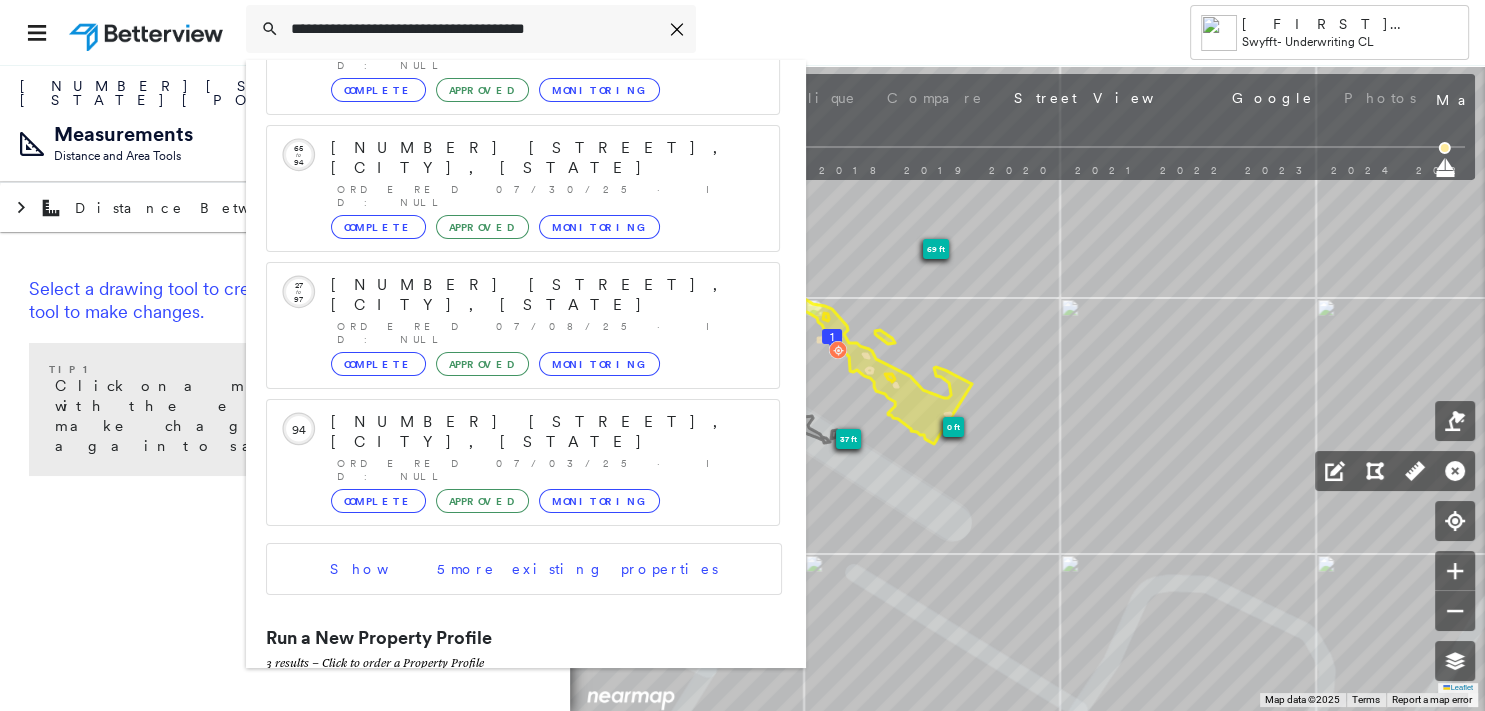 type on "**********" 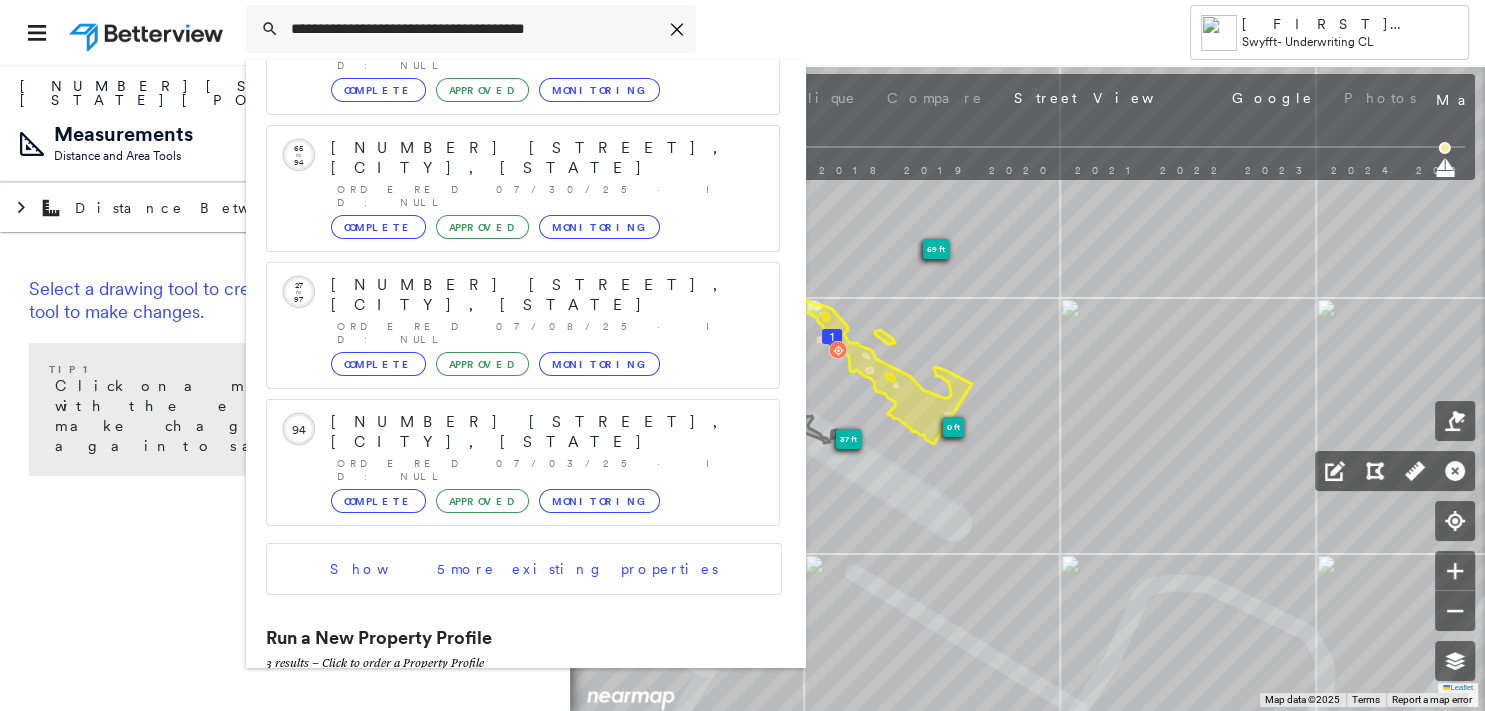 click on "[NUMBER] [STREET], [CITY], [STATE], USA" at bounding box center (501, 707) 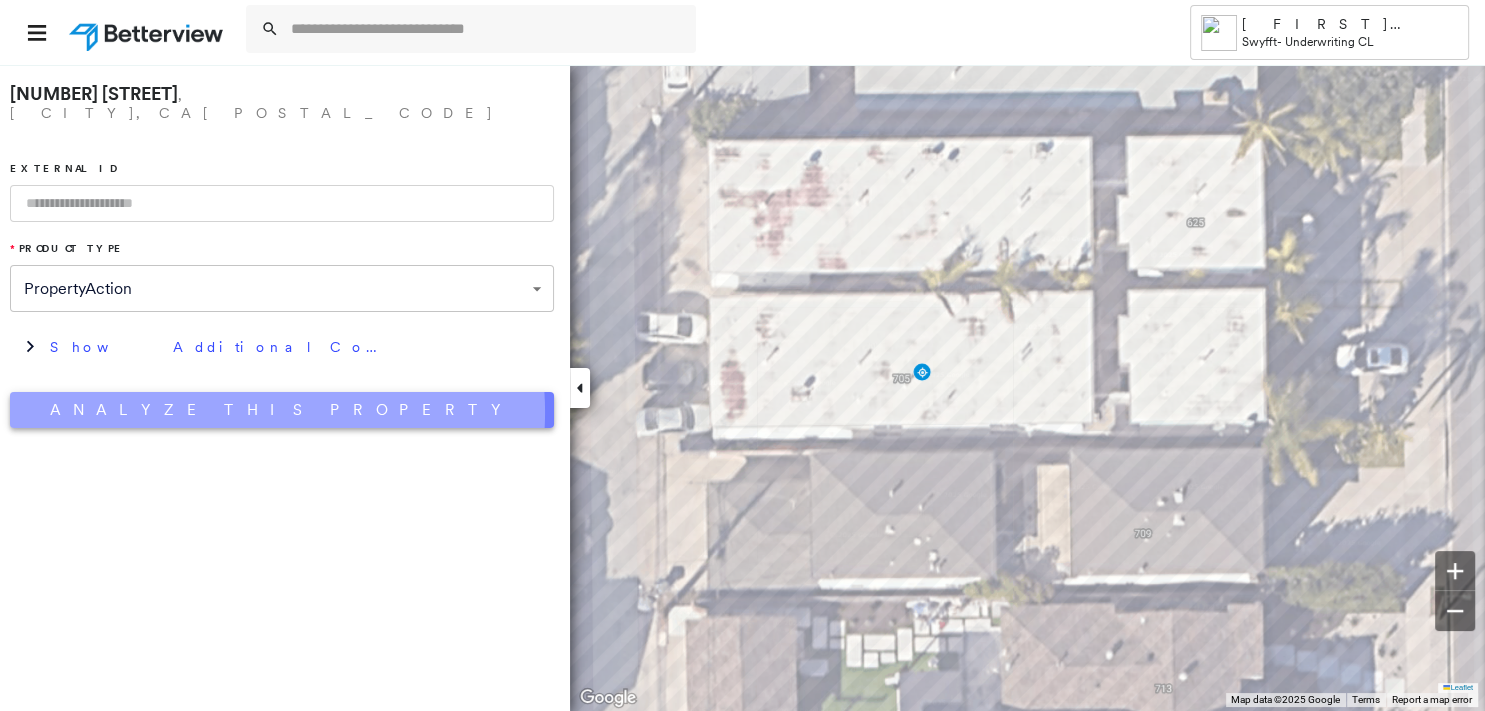 click on "Analyze This Property" at bounding box center [282, 410] 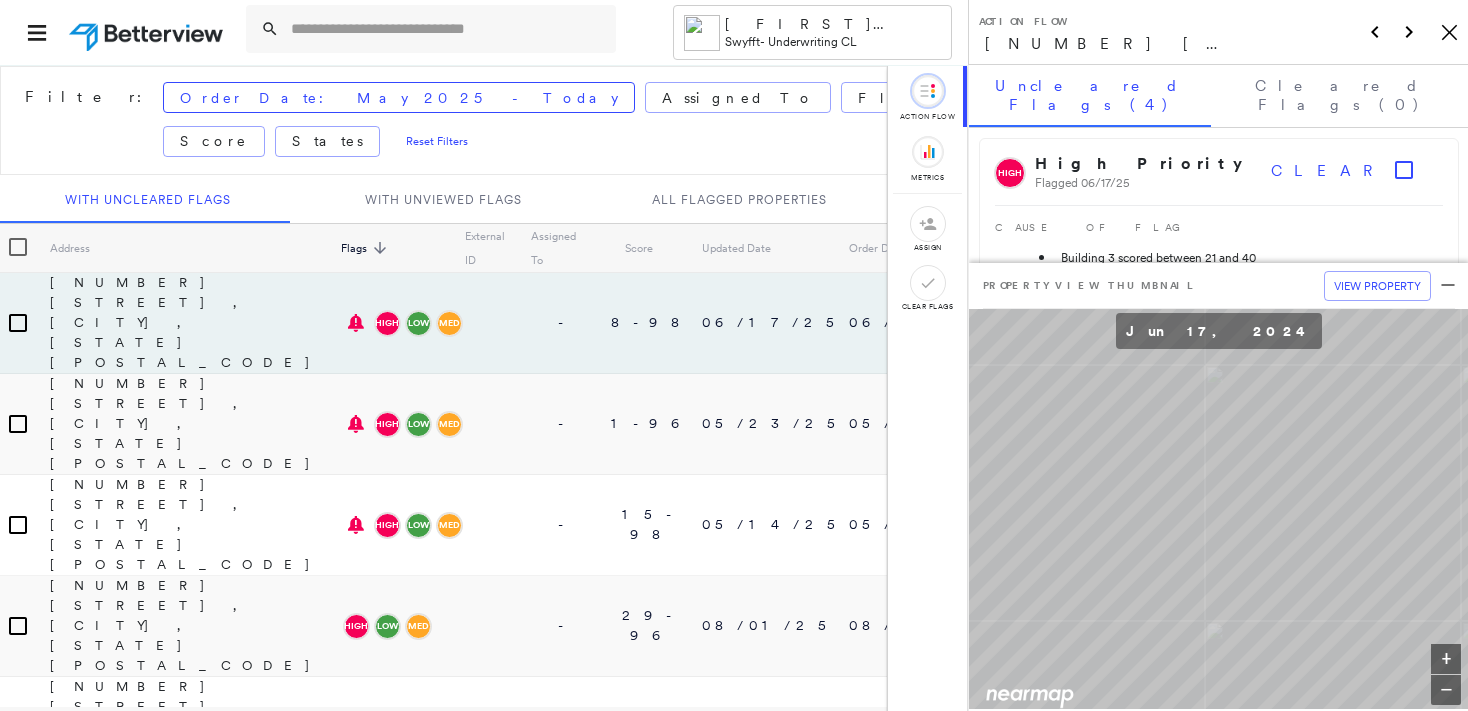 scroll, scrollTop: 0, scrollLeft: 0, axis: both 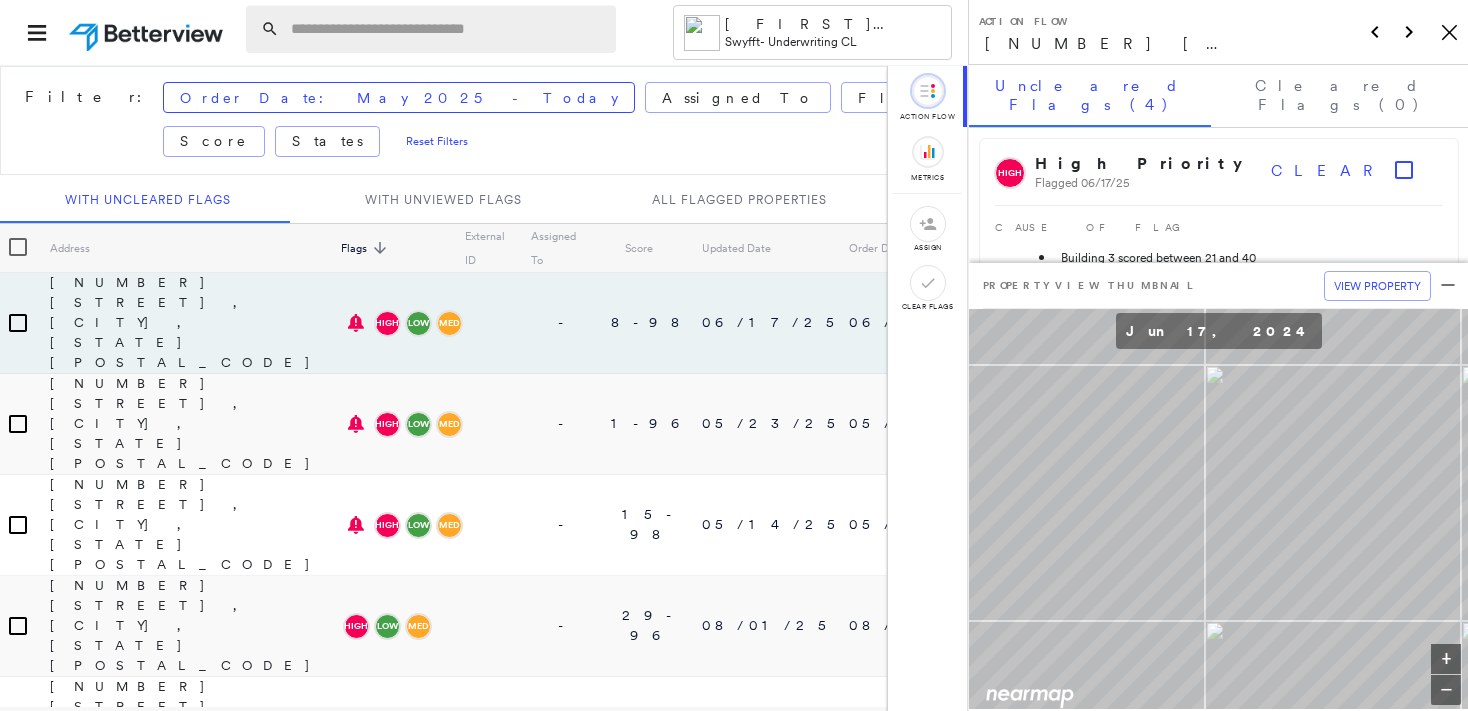 click at bounding box center (447, 29) 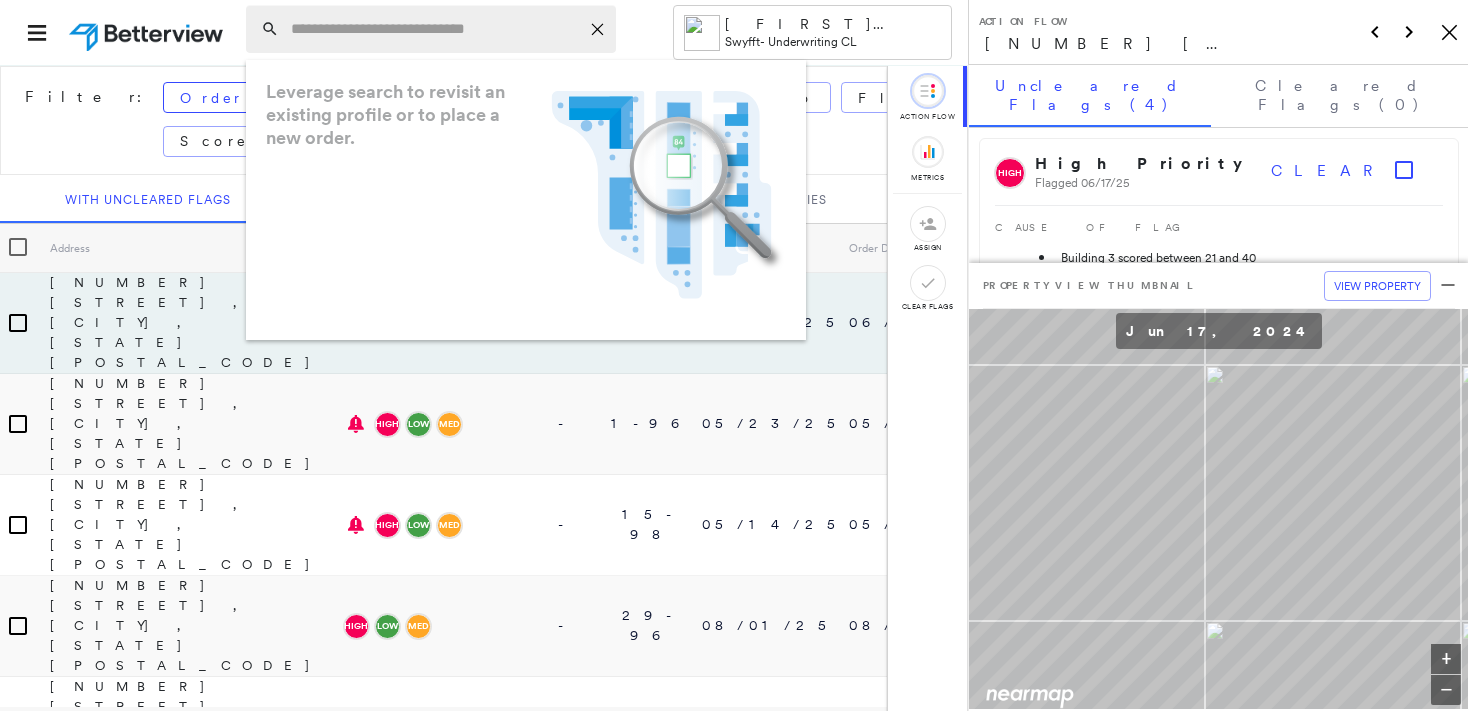 paste on "**********" 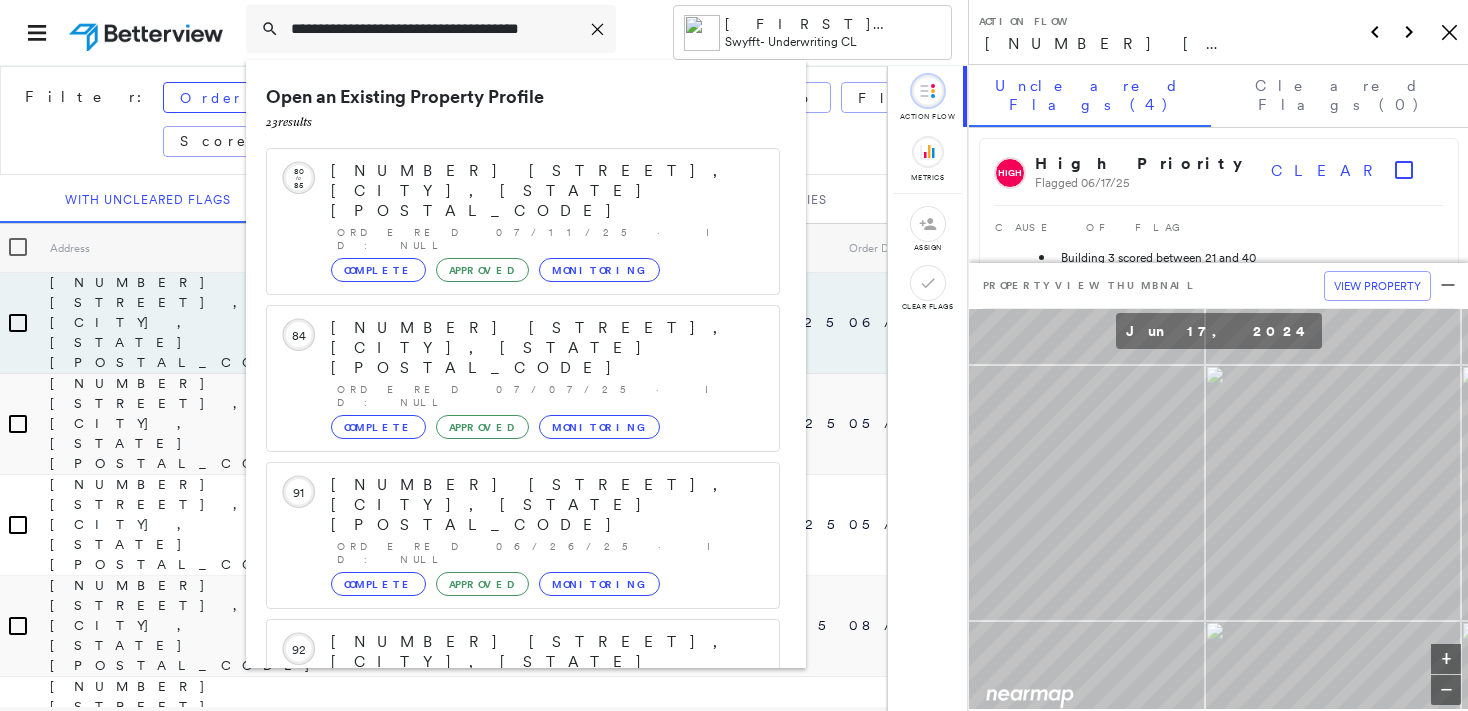 type on "**********" 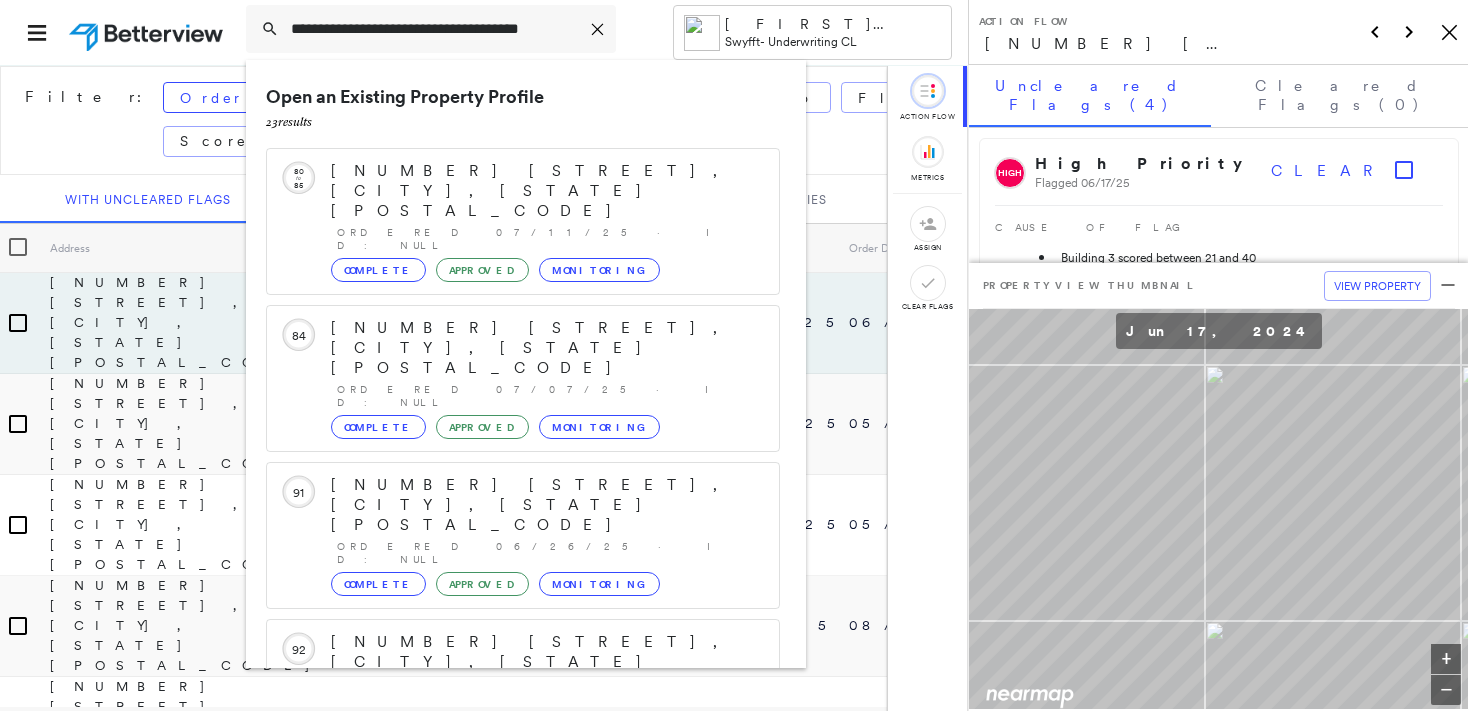click on "Action Flow 393 Anchor Drive, Bay Point, CA 94565 Icon_Closemodal" at bounding box center [1218, 32] 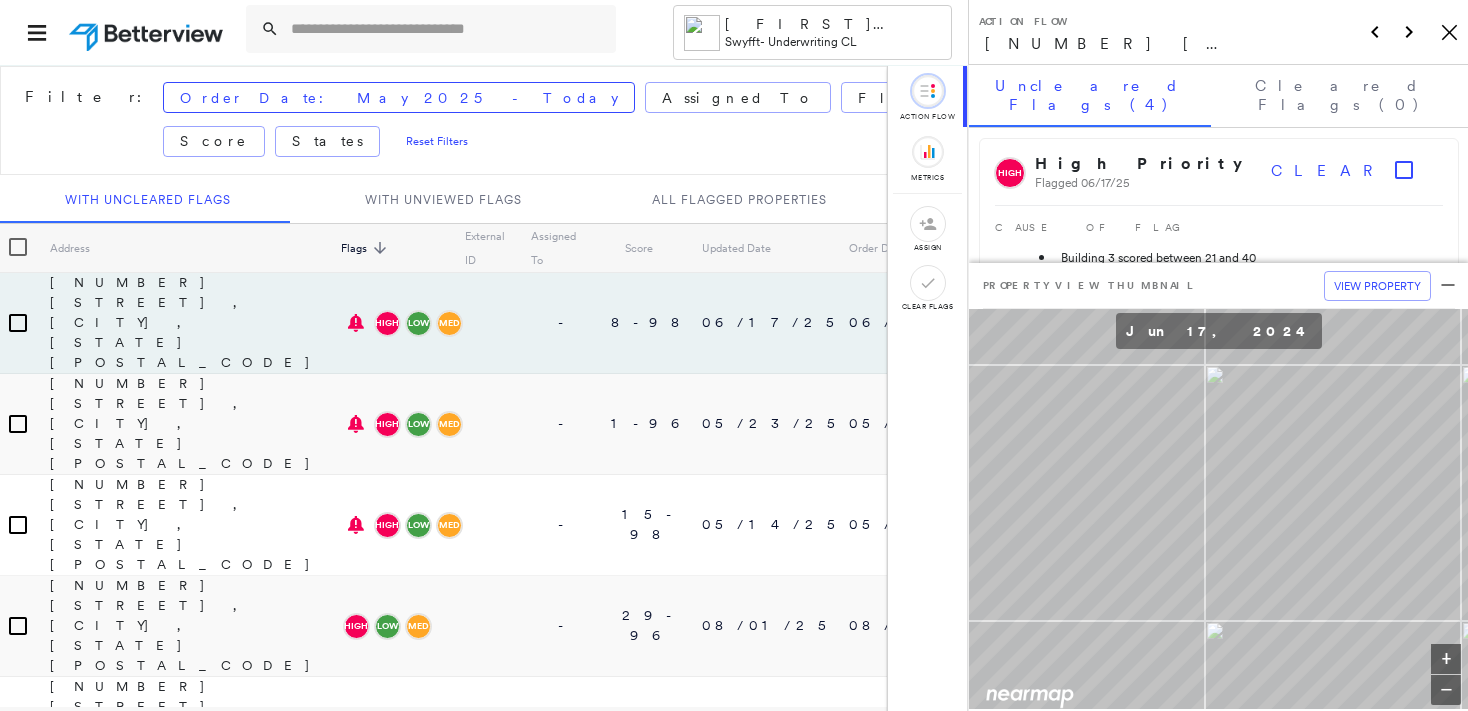 click on "Icon_Closemodal" 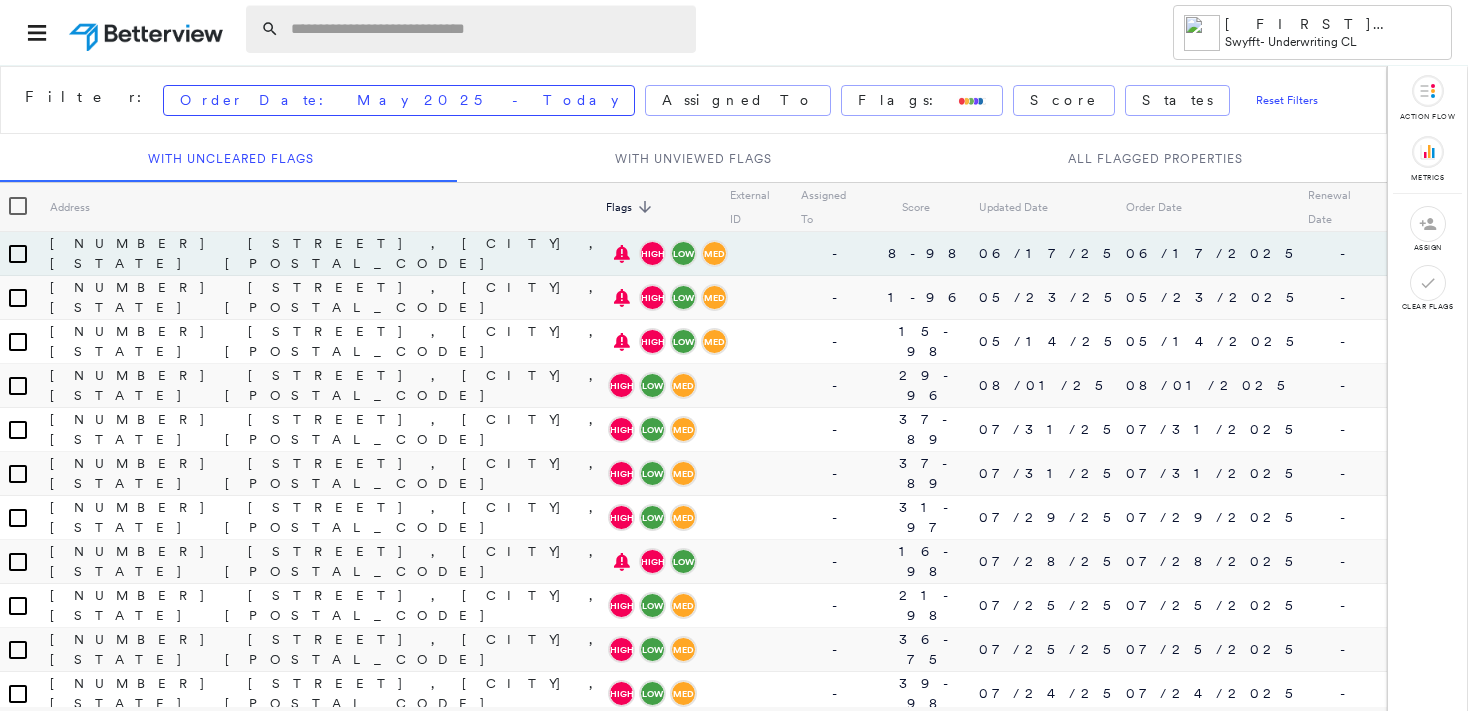 click at bounding box center (487, 29) 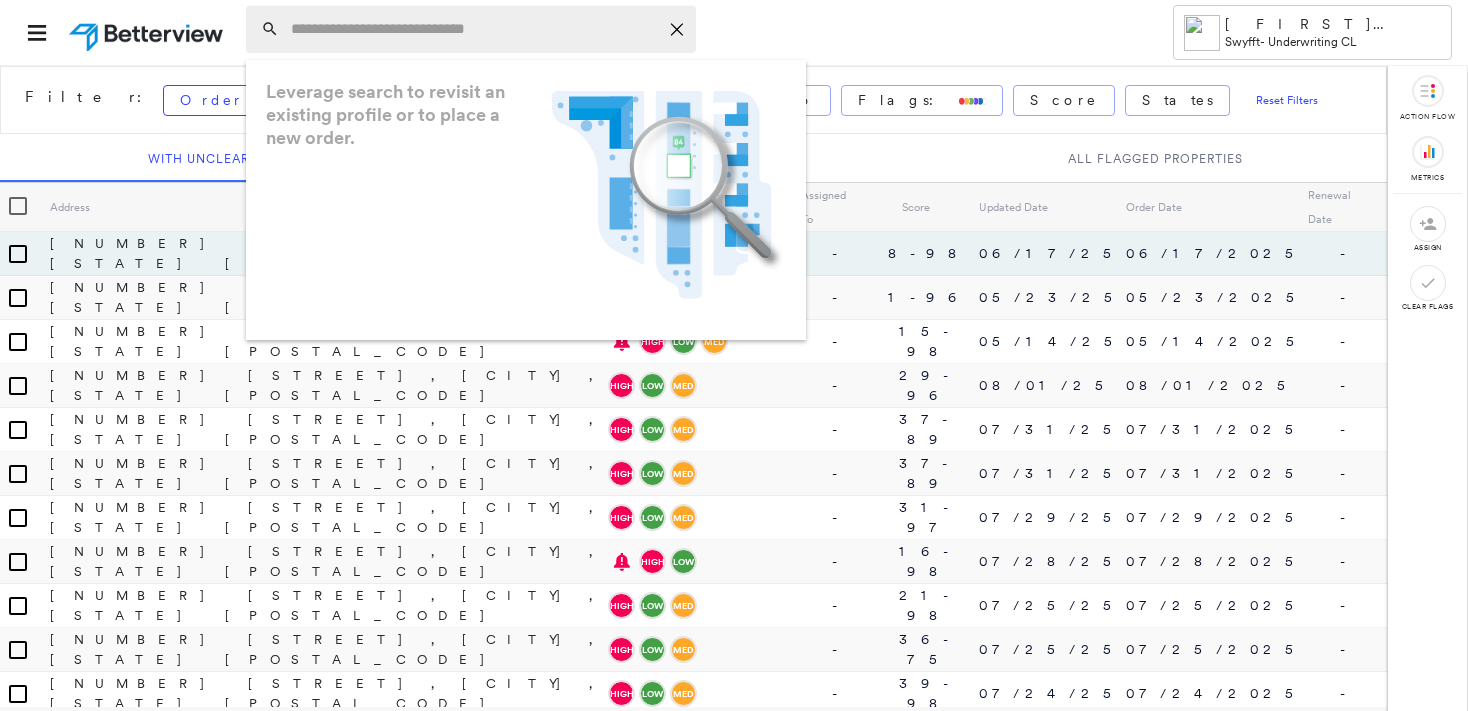 paste on "**********" 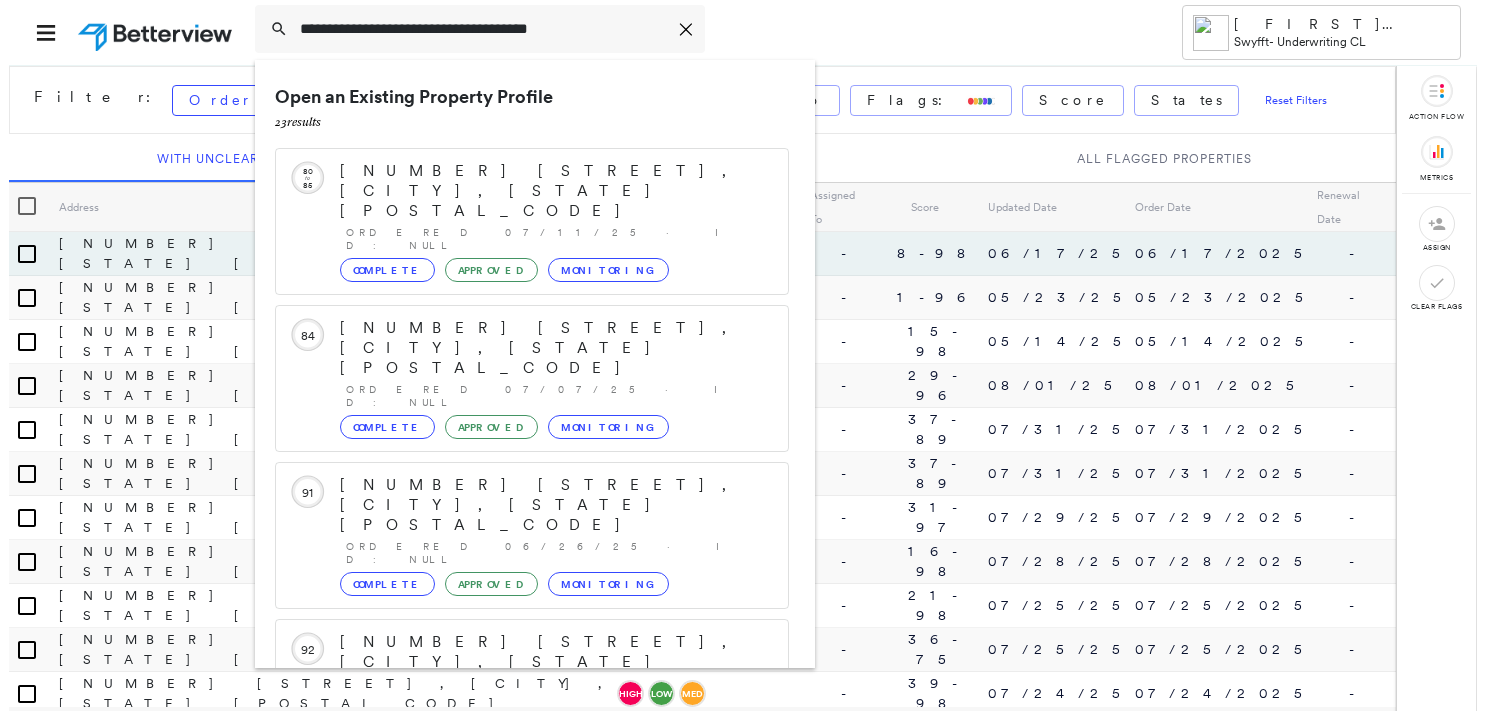 scroll, scrollTop: 208, scrollLeft: 0, axis: vertical 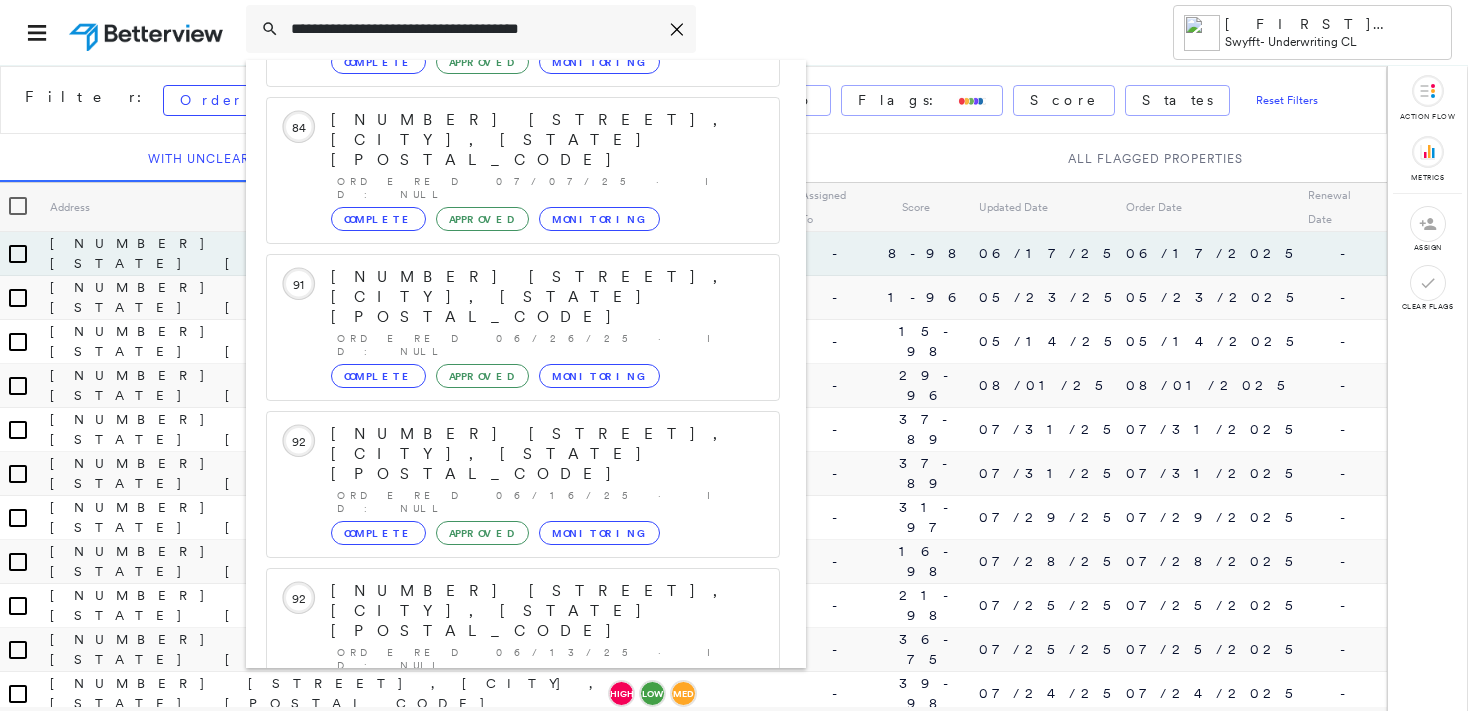 type on "**********" 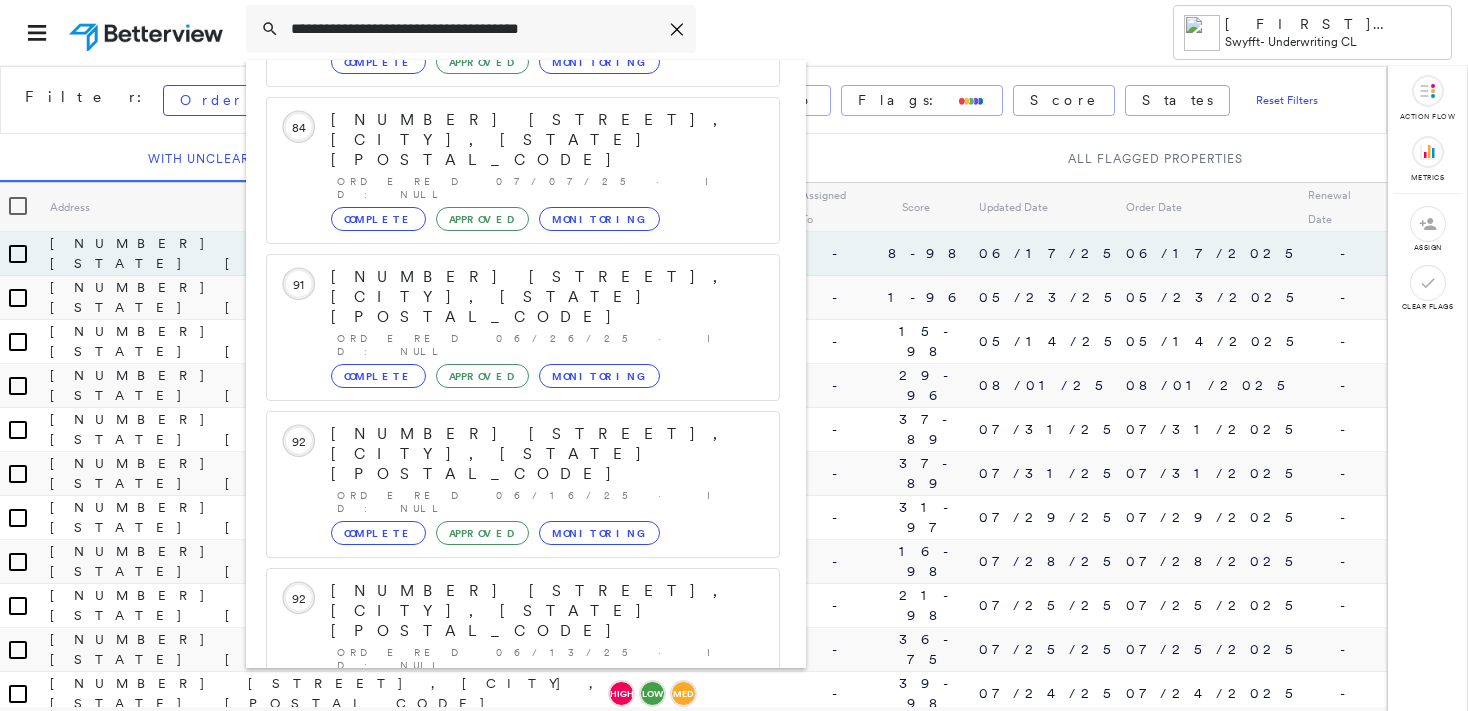 click on "4901 Kona Dr, Huntington Beach, CA 92649 Group Created with Sketch." at bounding box center (523, 903) 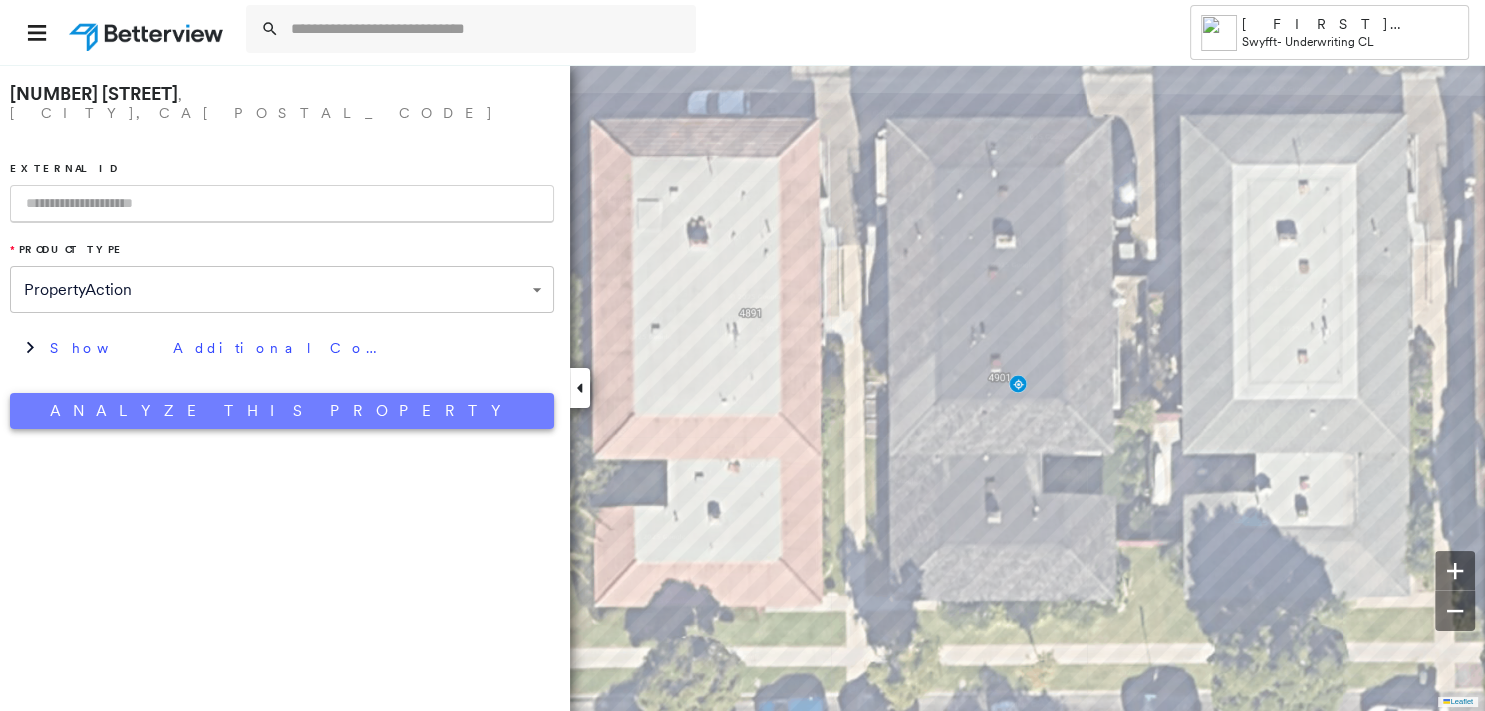 click on "Analyze This Property" at bounding box center [282, 411] 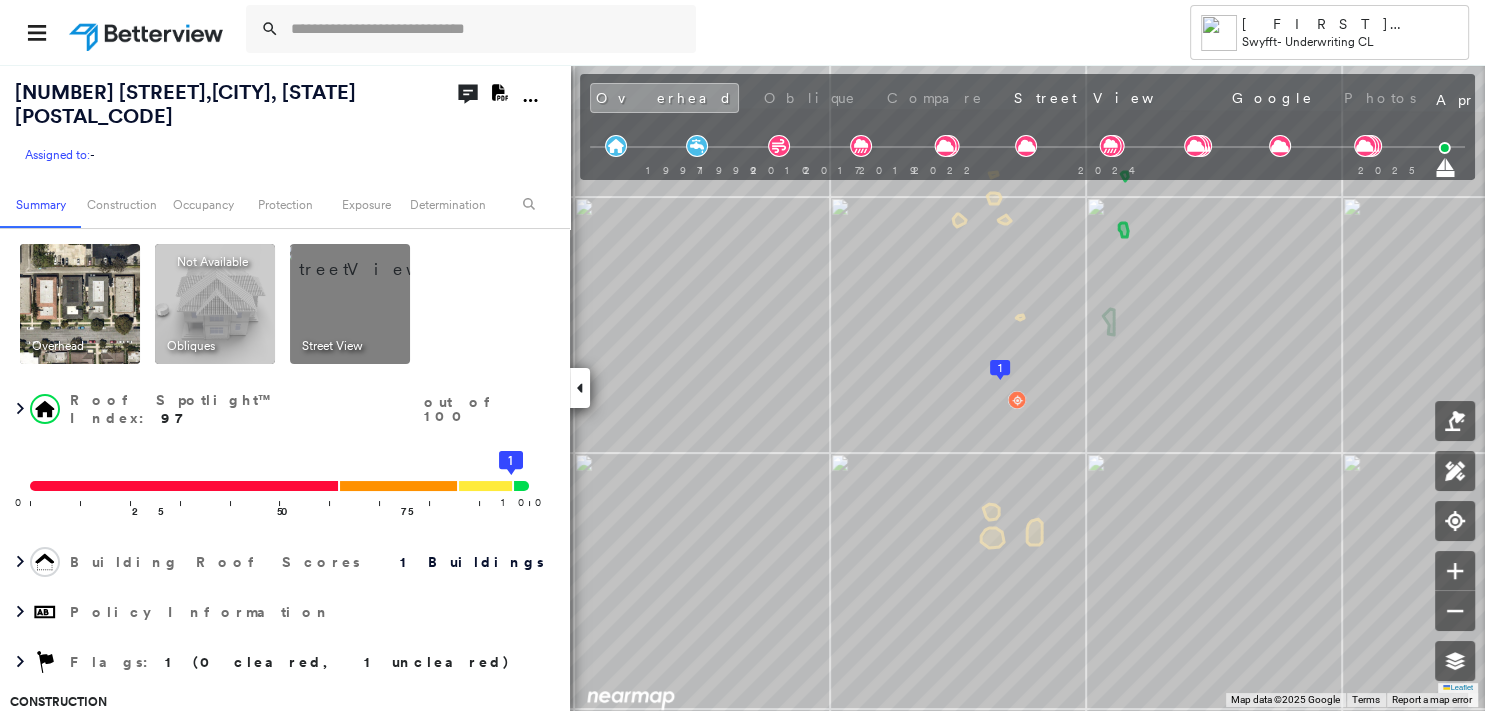 click on "Download PDF Report" 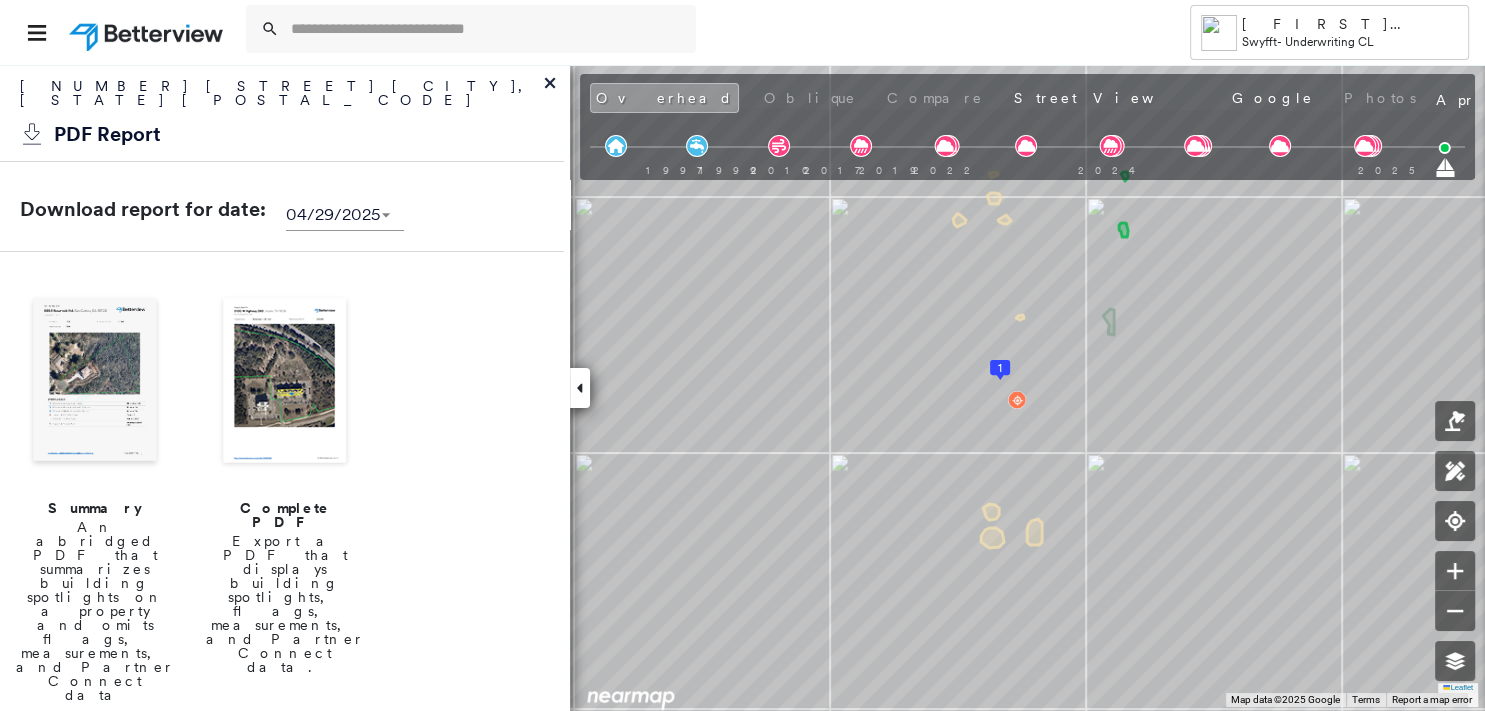 click at bounding box center (95, 382) 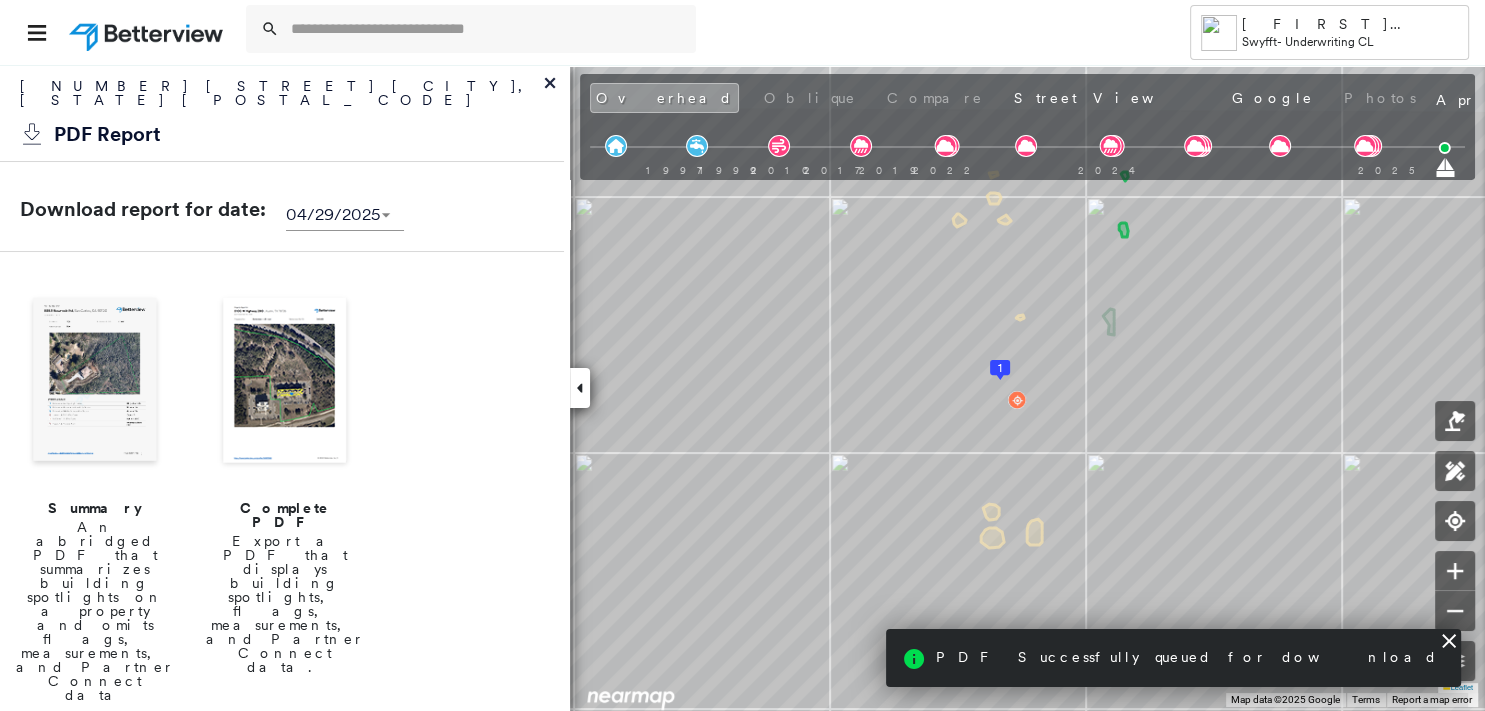 click at bounding box center [95, 382] 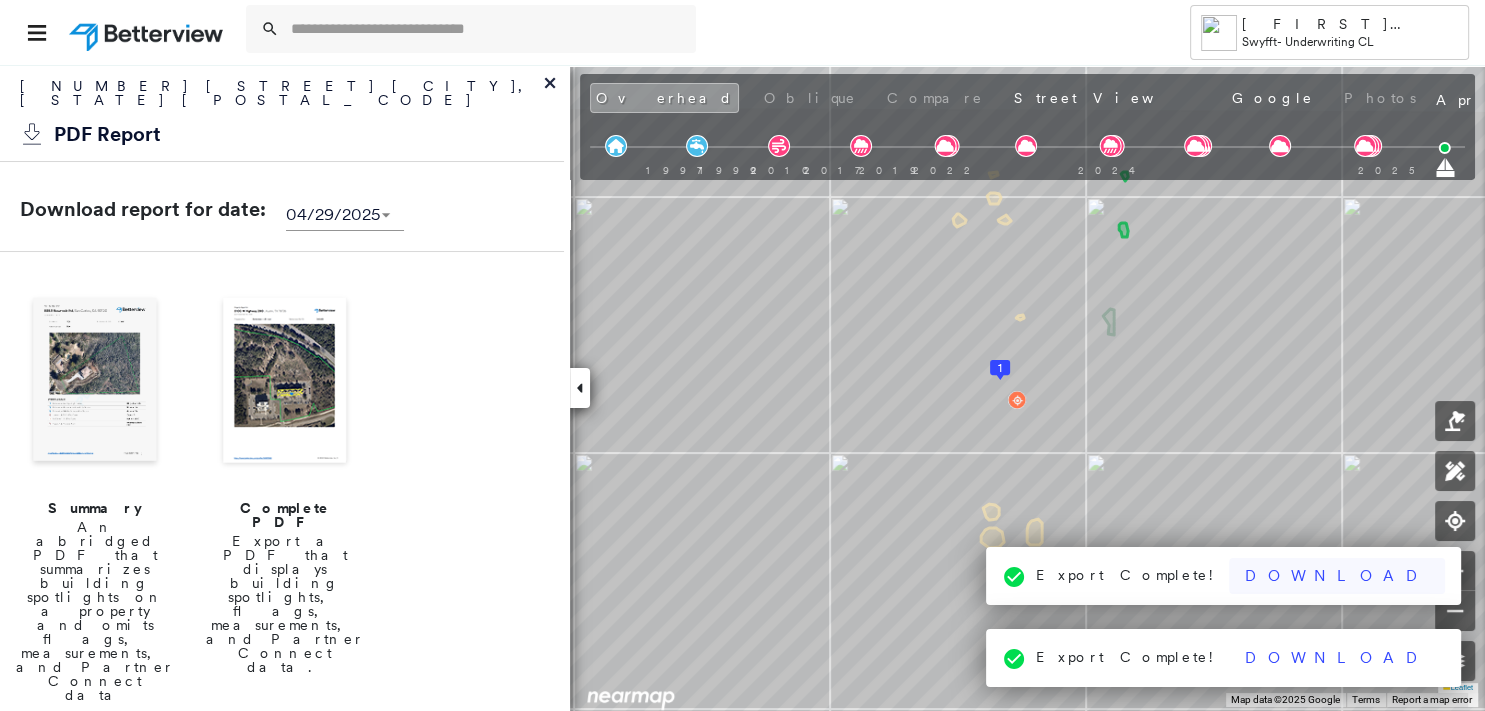 click on "Download" at bounding box center [1337, 576] 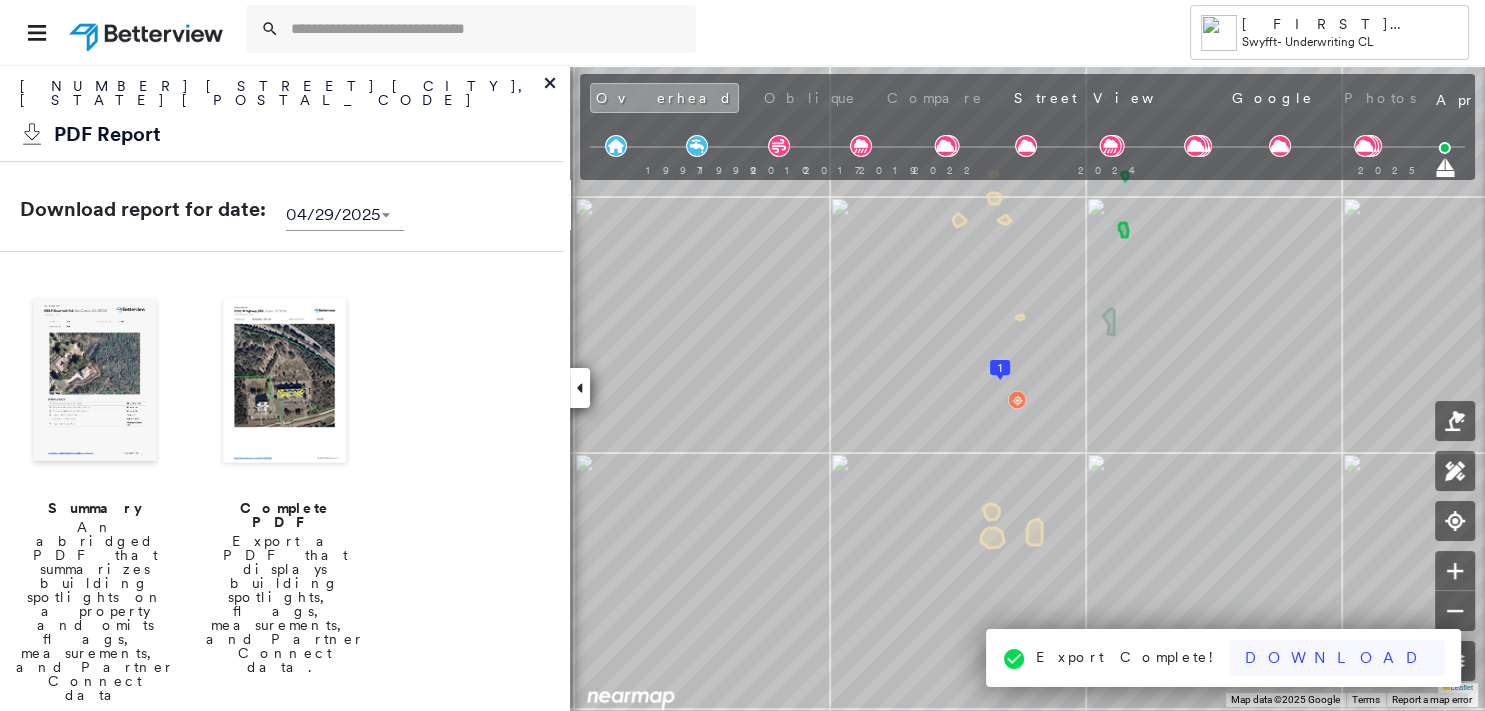 click on "Download" at bounding box center [1337, 658] 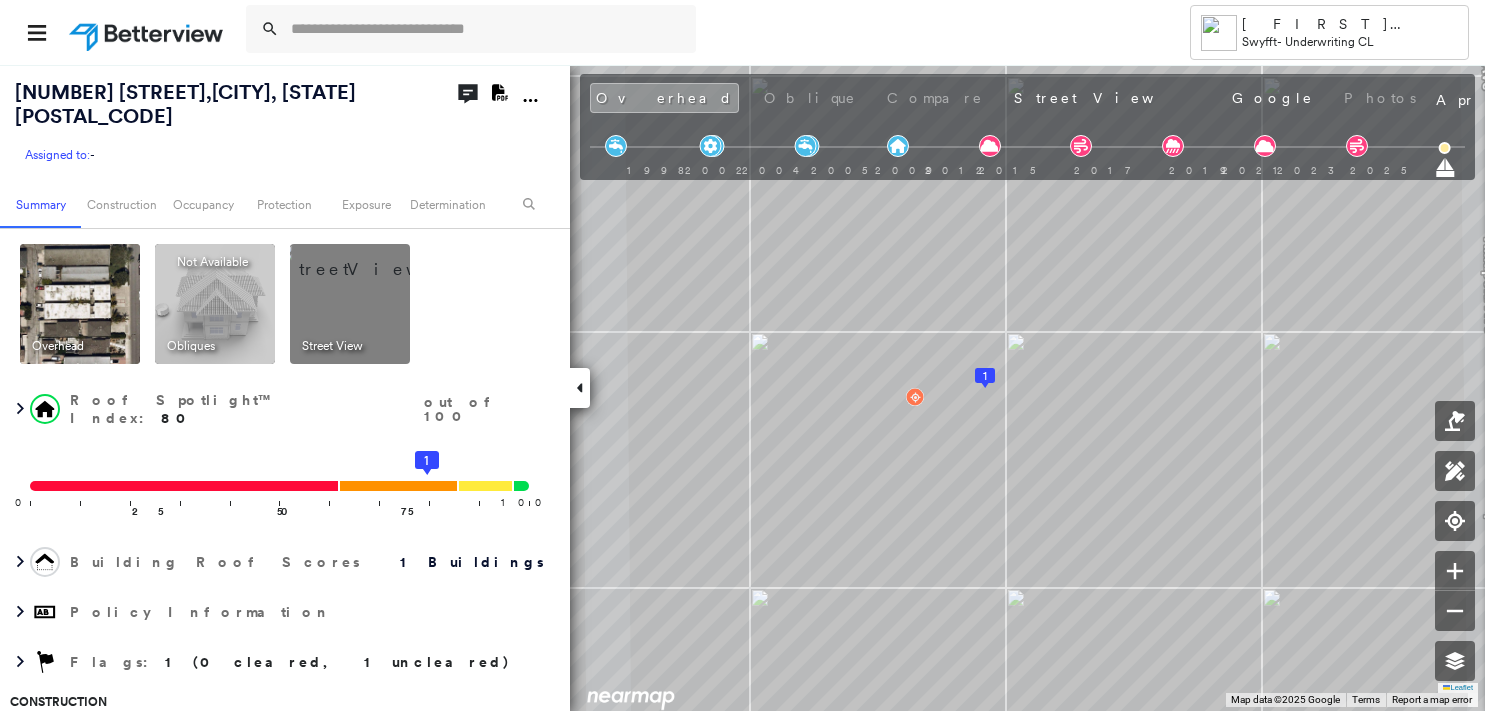 scroll, scrollTop: 0, scrollLeft: 0, axis: both 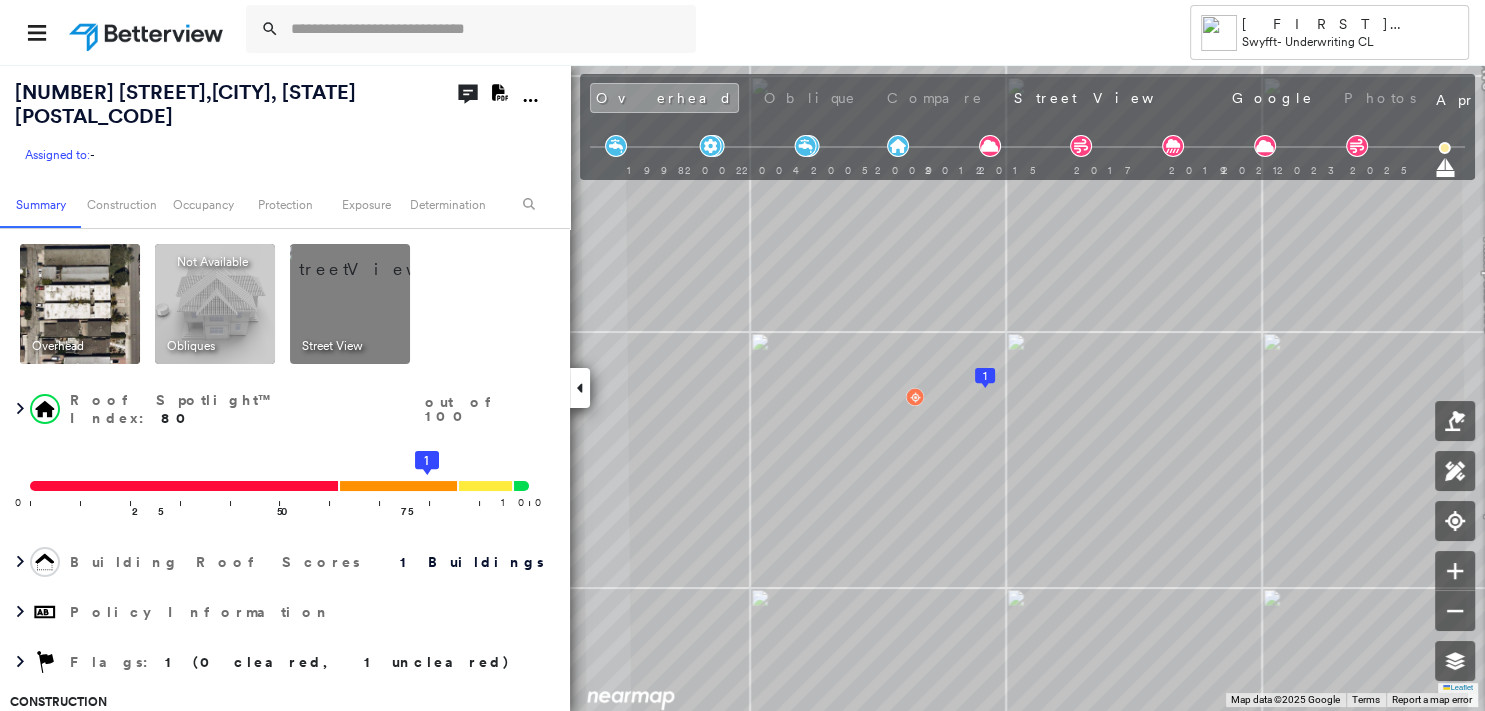 click on "Download PDF Report" 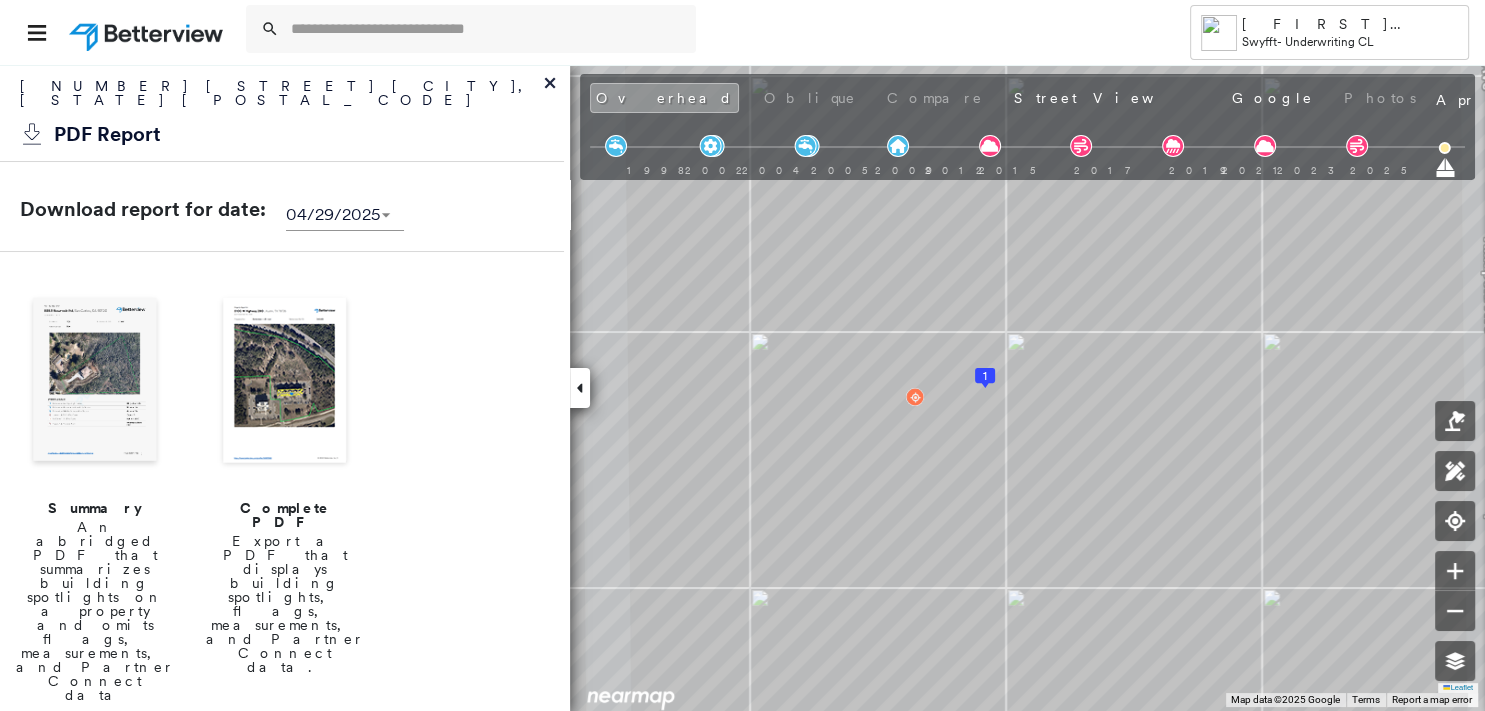 click at bounding box center [95, 382] 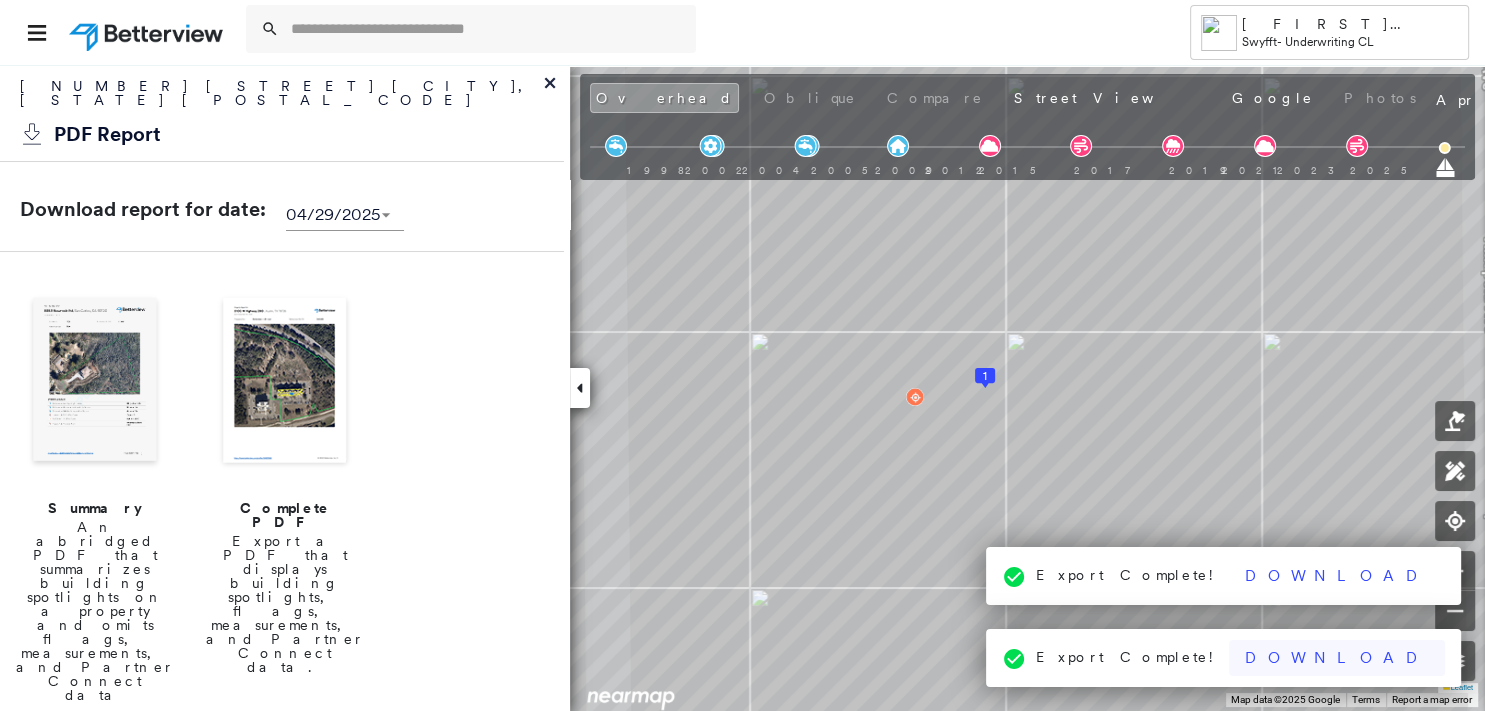 click on "Download" at bounding box center [1337, 658] 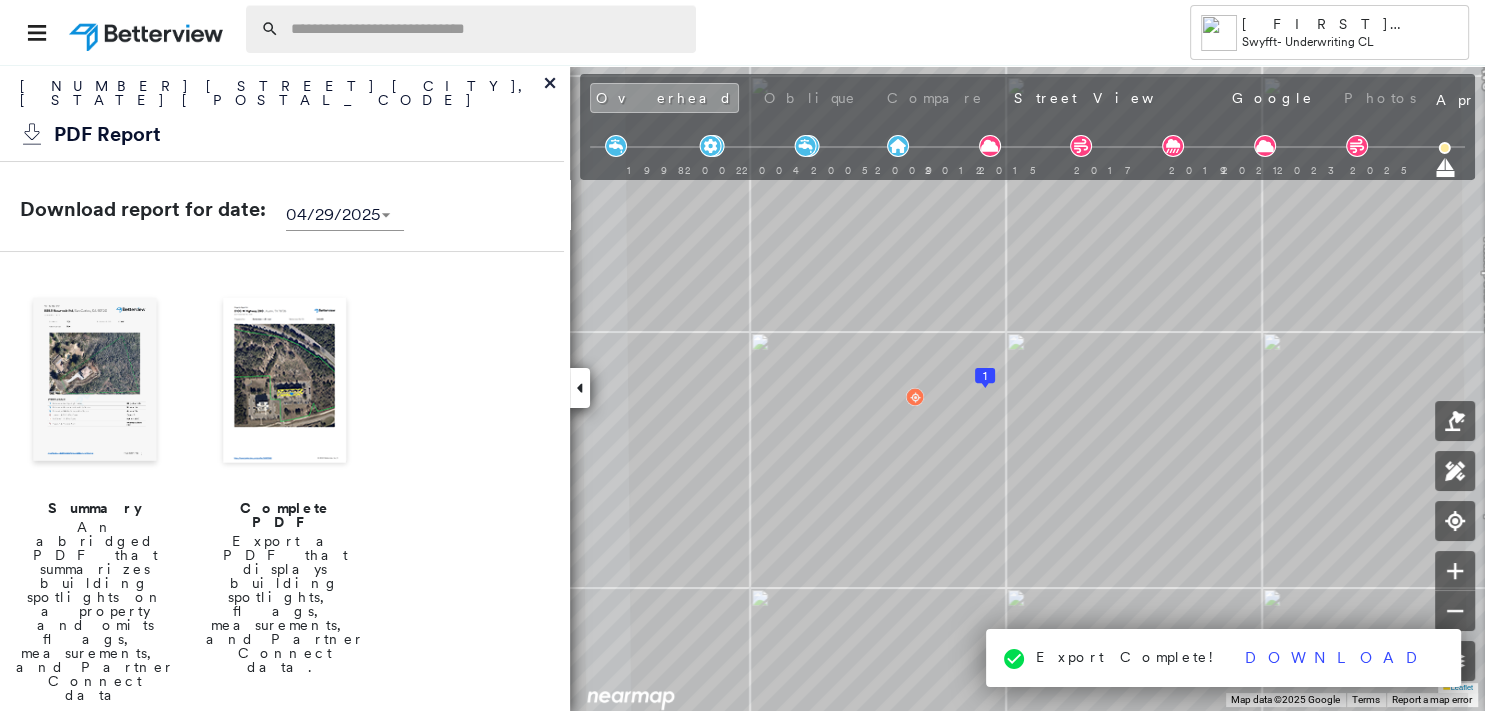 click at bounding box center (487, 29) 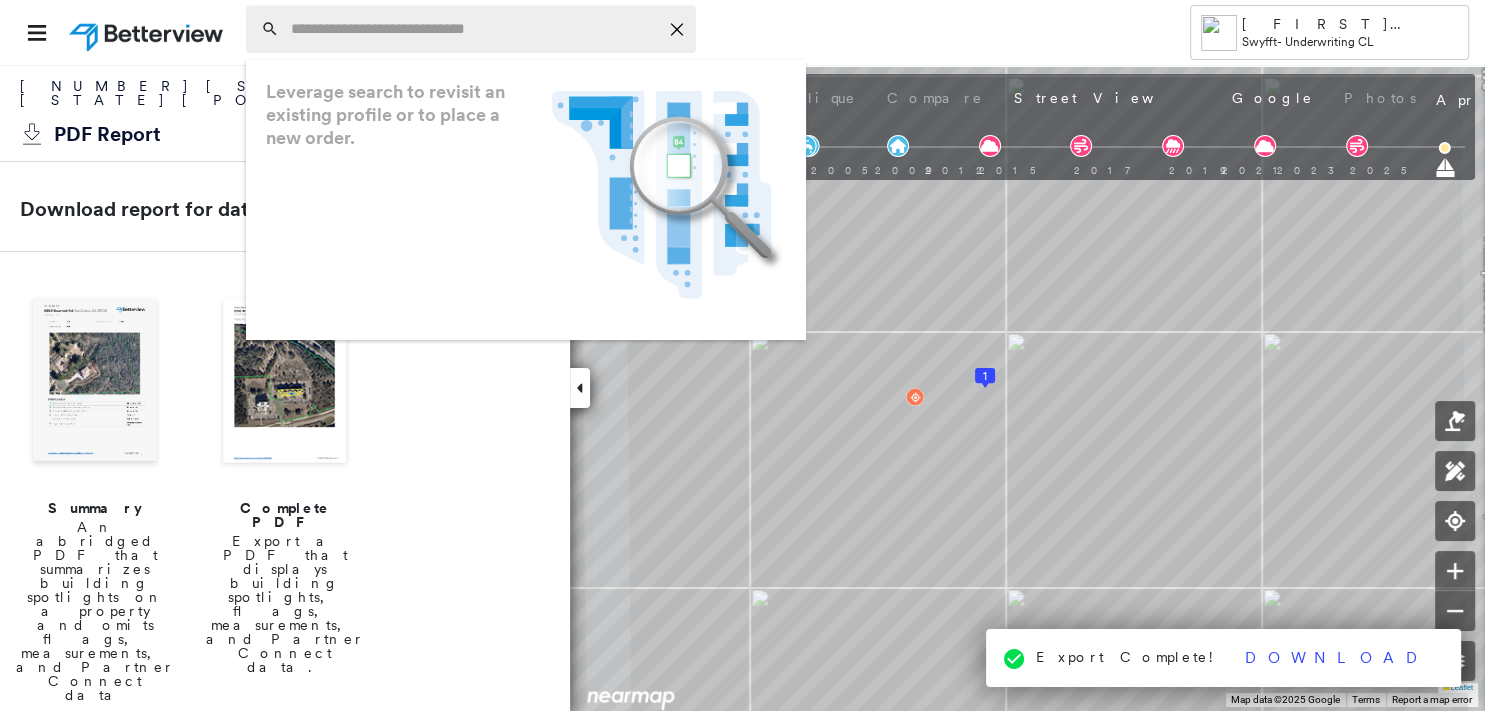 paste on "**********" 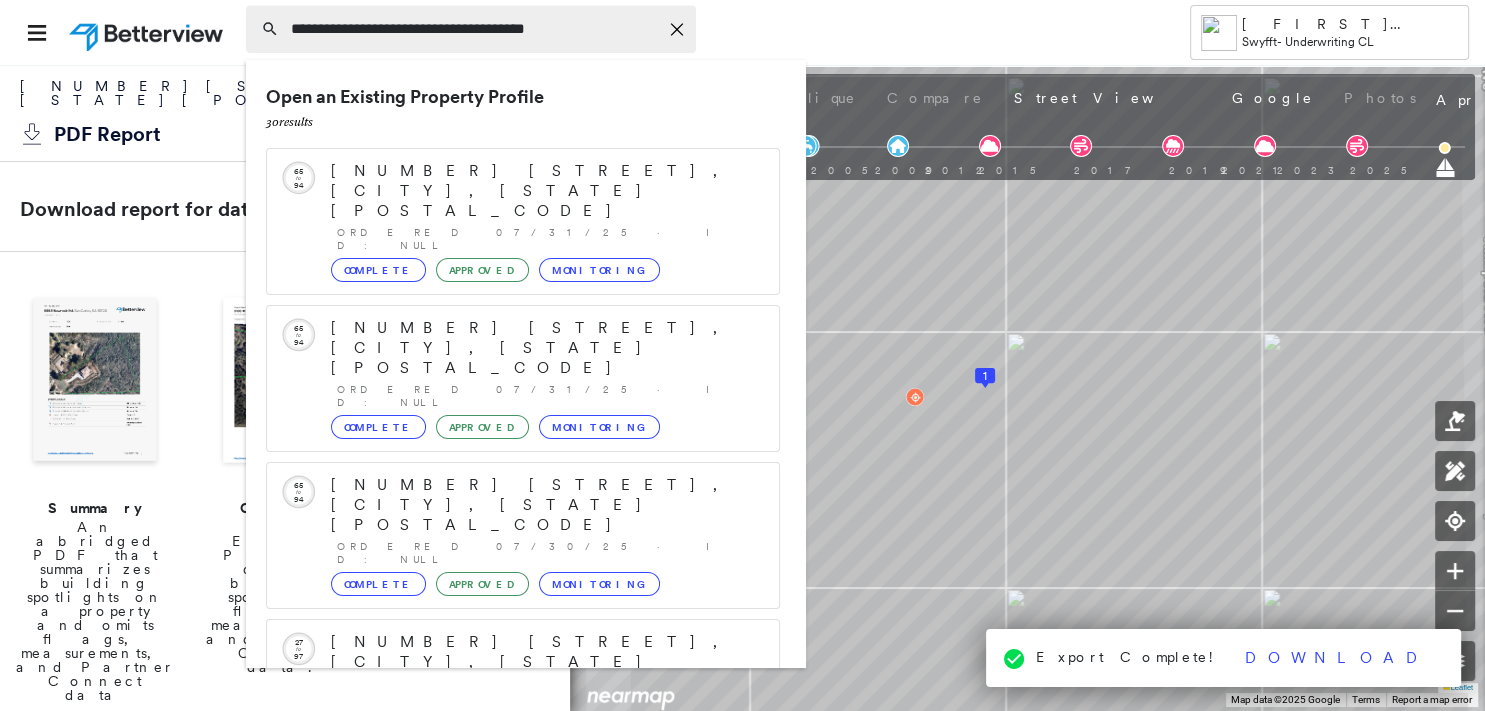 click on "**********" at bounding box center [474, 29] 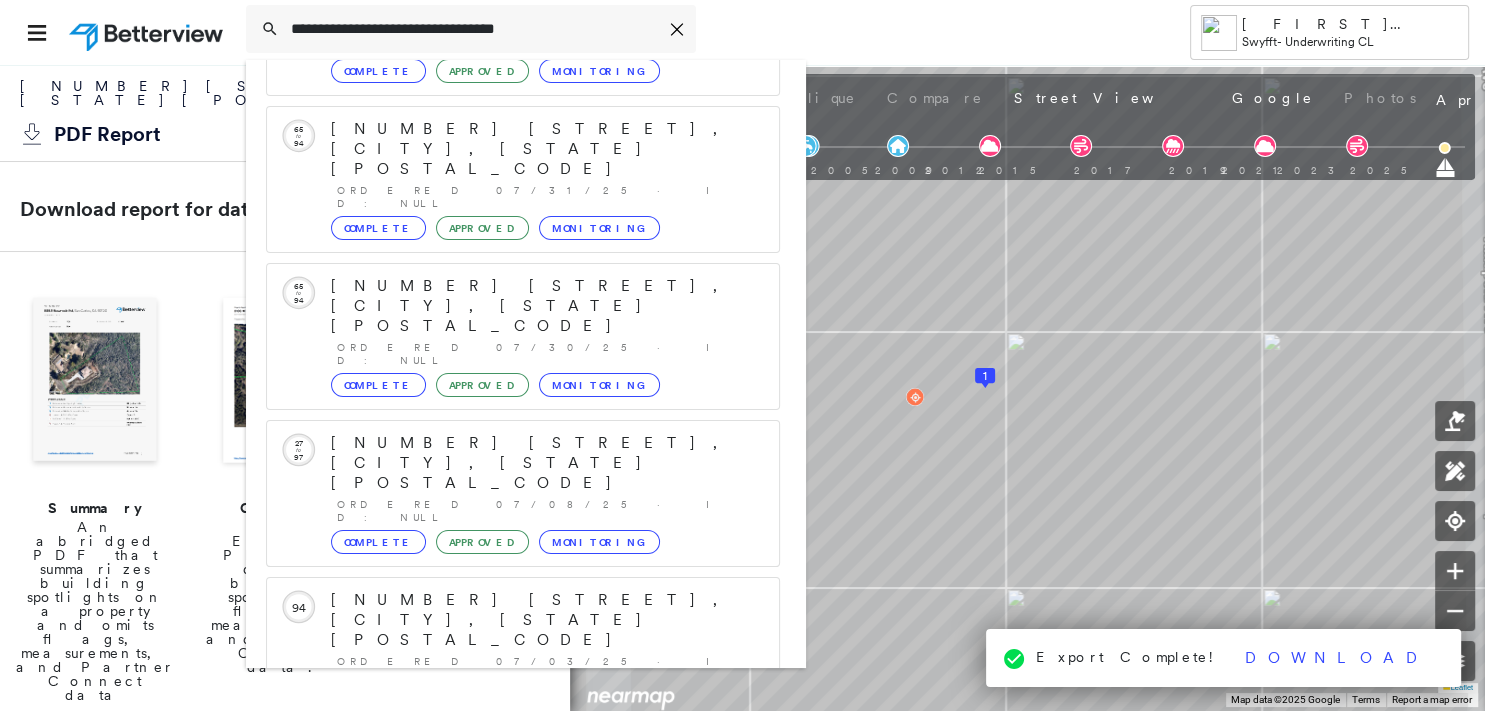 scroll, scrollTop: 208, scrollLeft: 0, axis: vertical 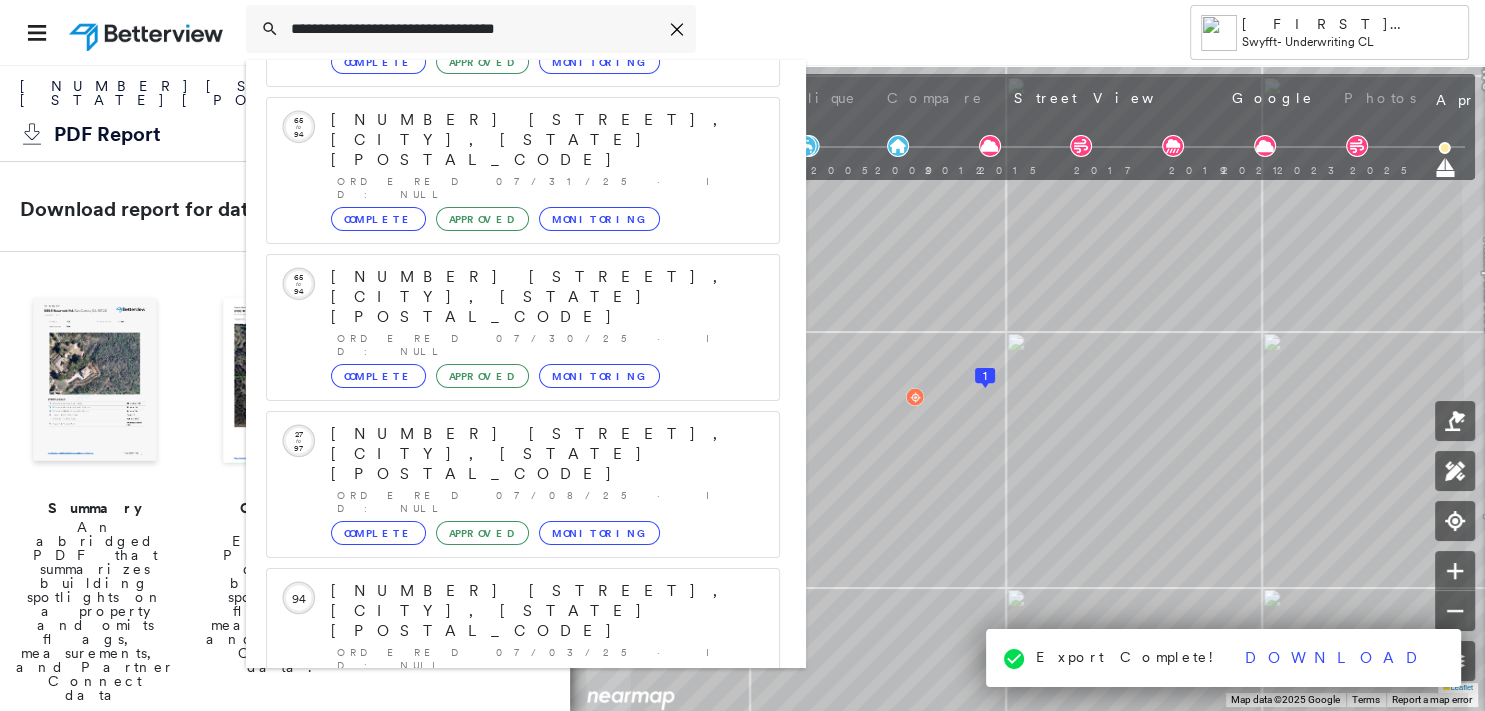 type on "**********" 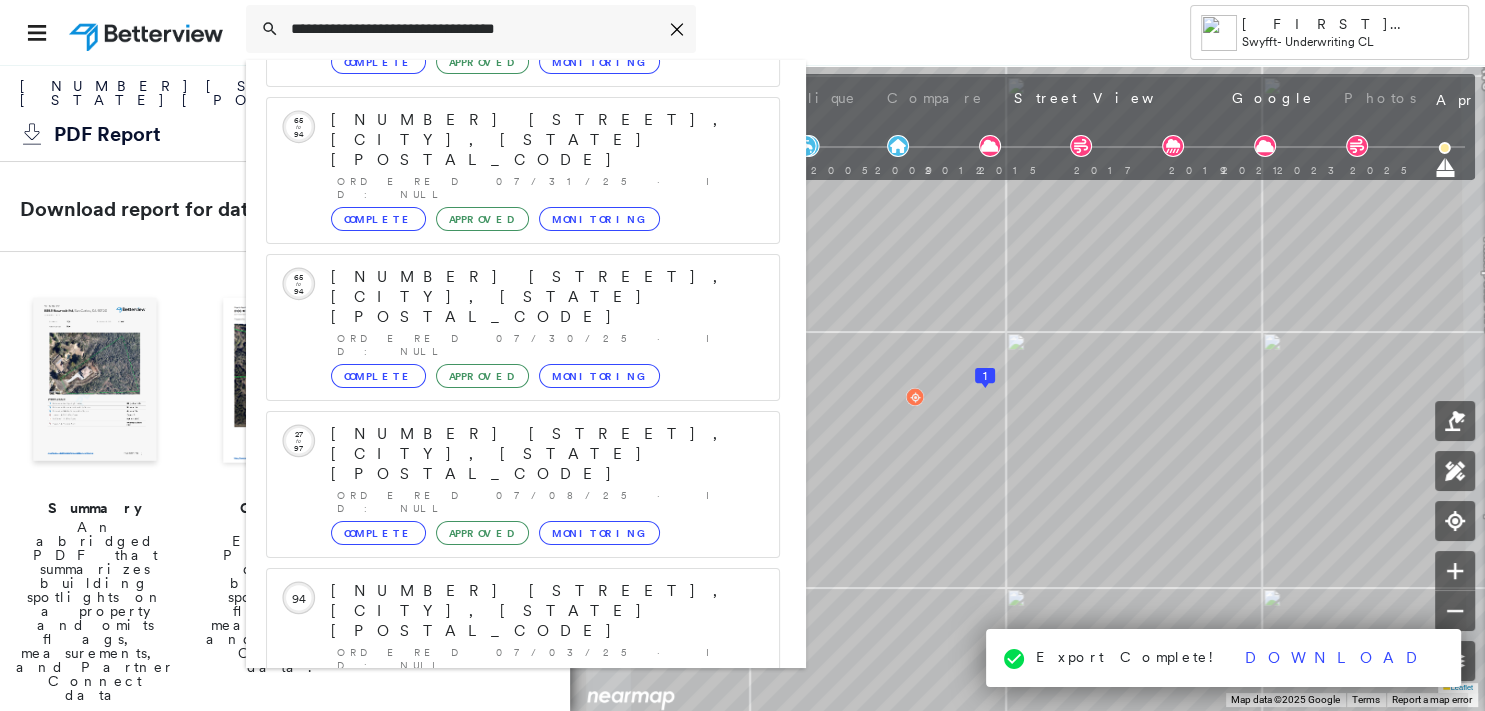 click on "625 Amapola Ave, Torrance, CA 90501" at bounding box center (501, 903) 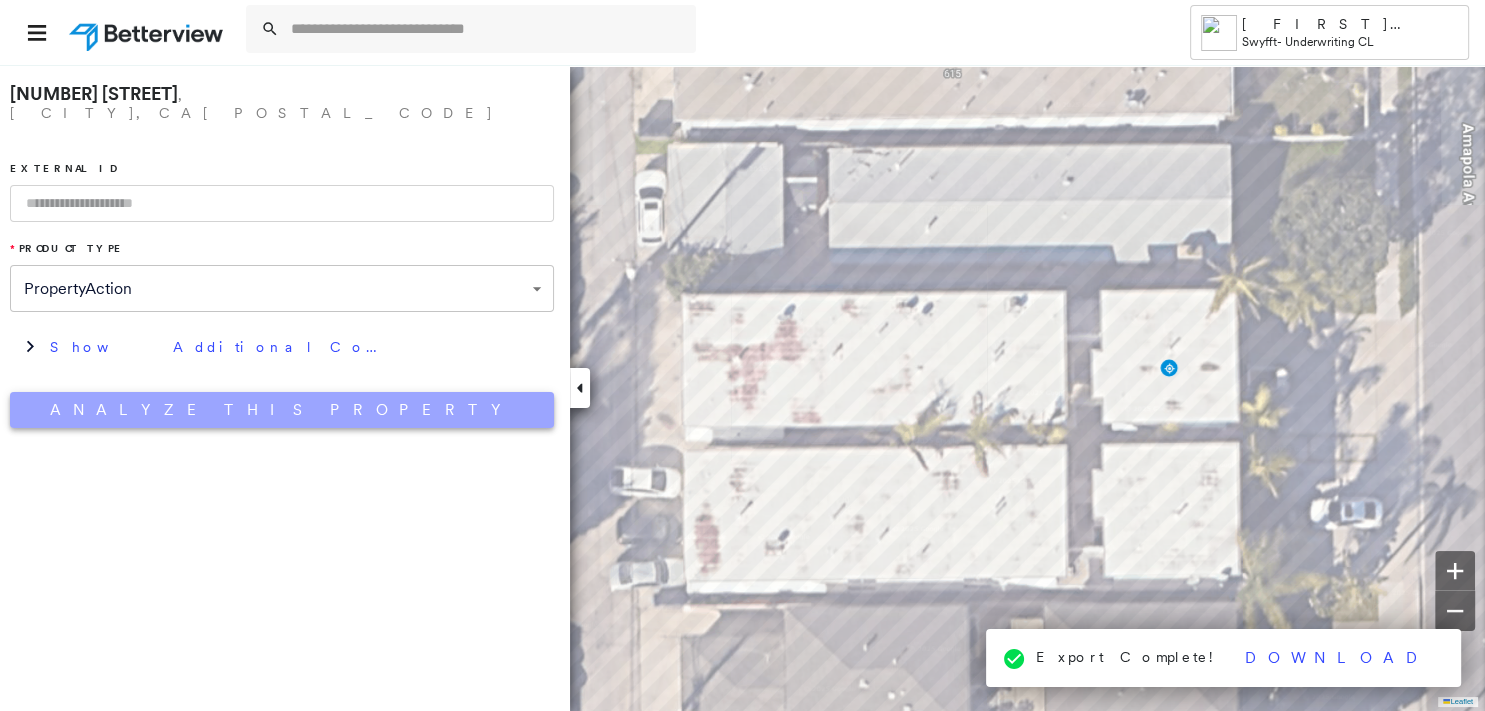click on "Analyze This Property" at bounding box center (282, 410) 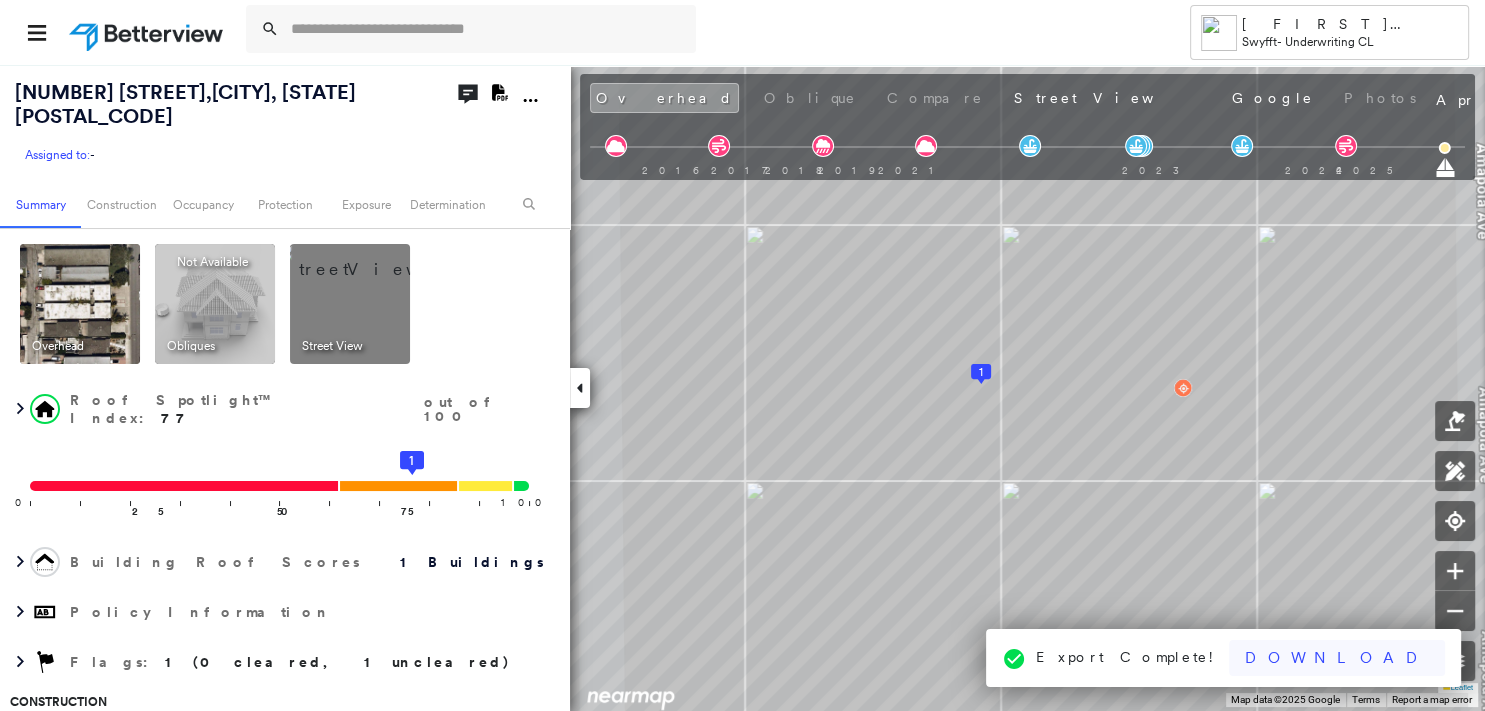 click on "Download" at bounding box center [1337, 658] 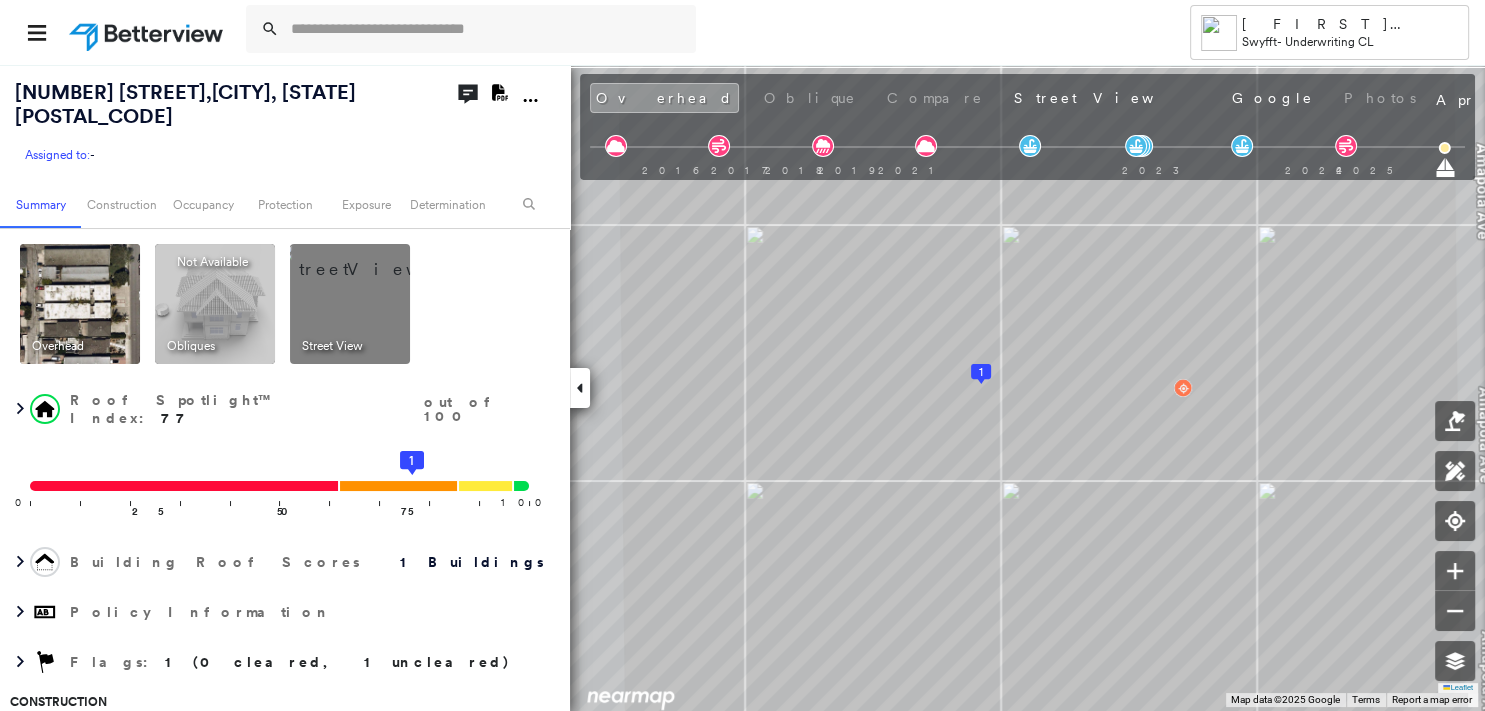 click on "Download PDF Report" 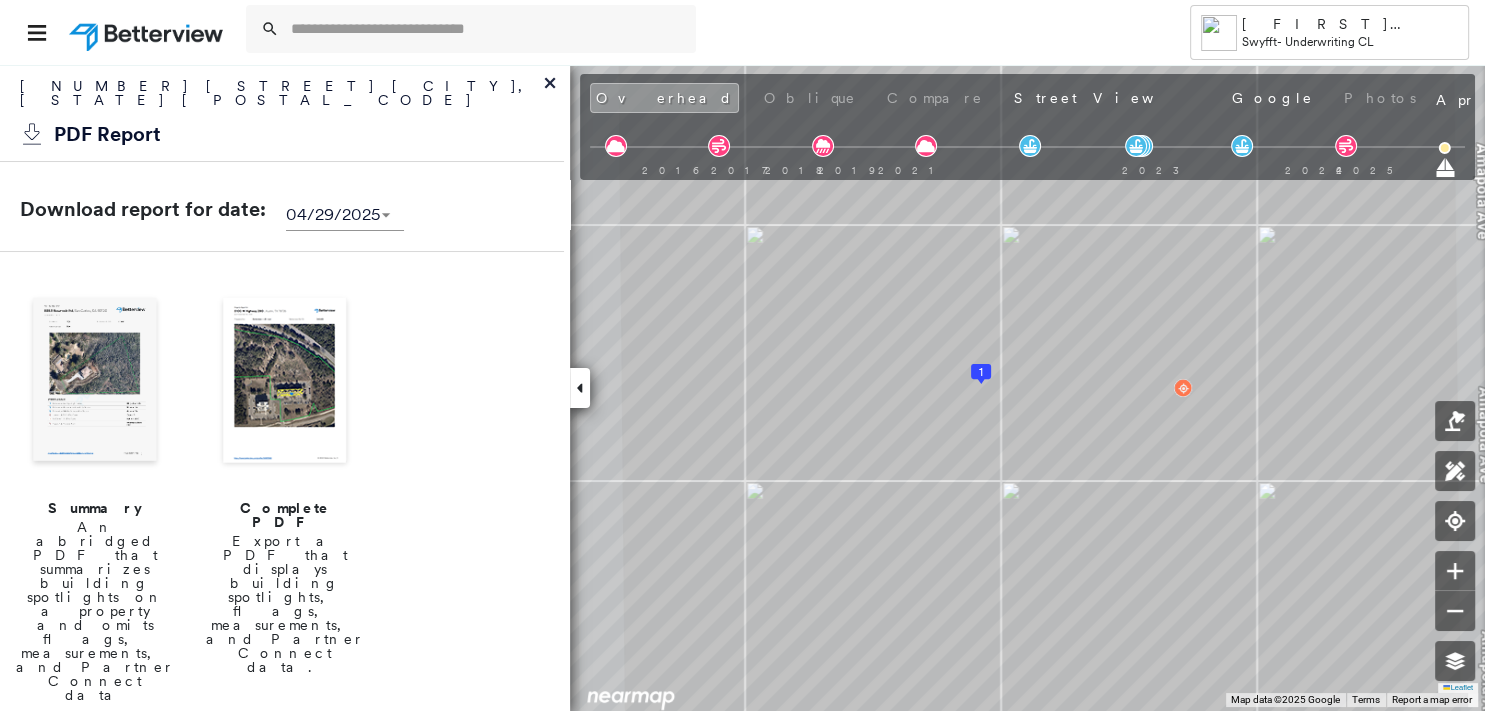 click at bounding box center [95, 382] 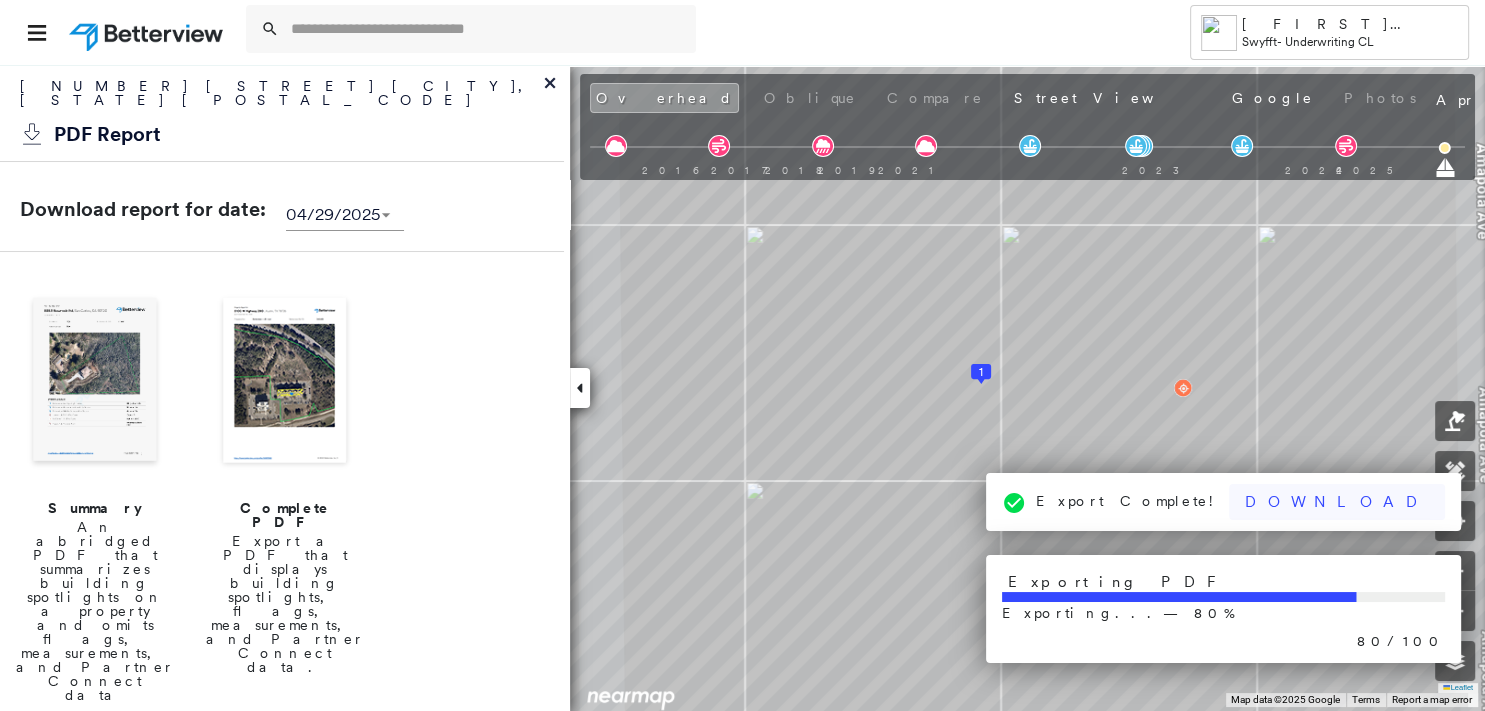 click on "Download" at bounding box center (1337, 502) 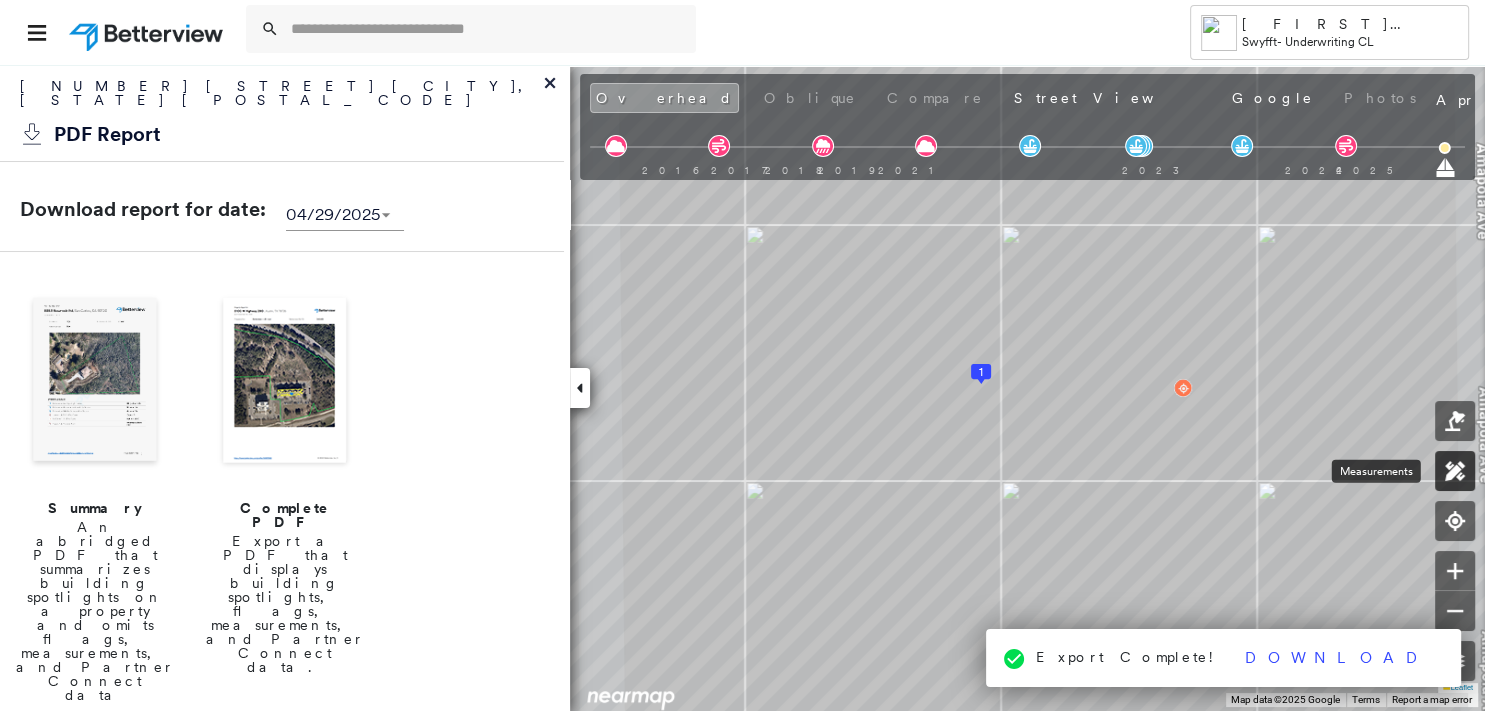 click 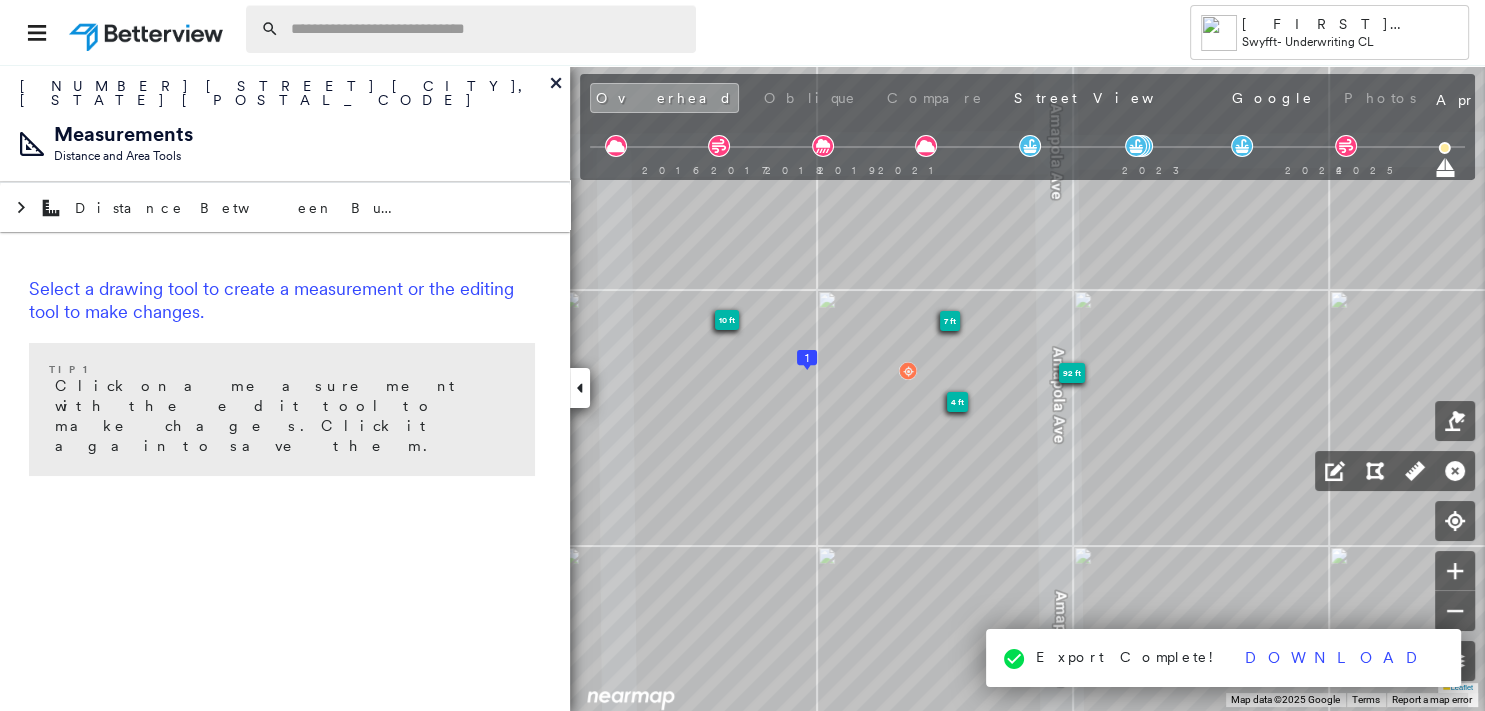 click at bounding box center (487, 29) 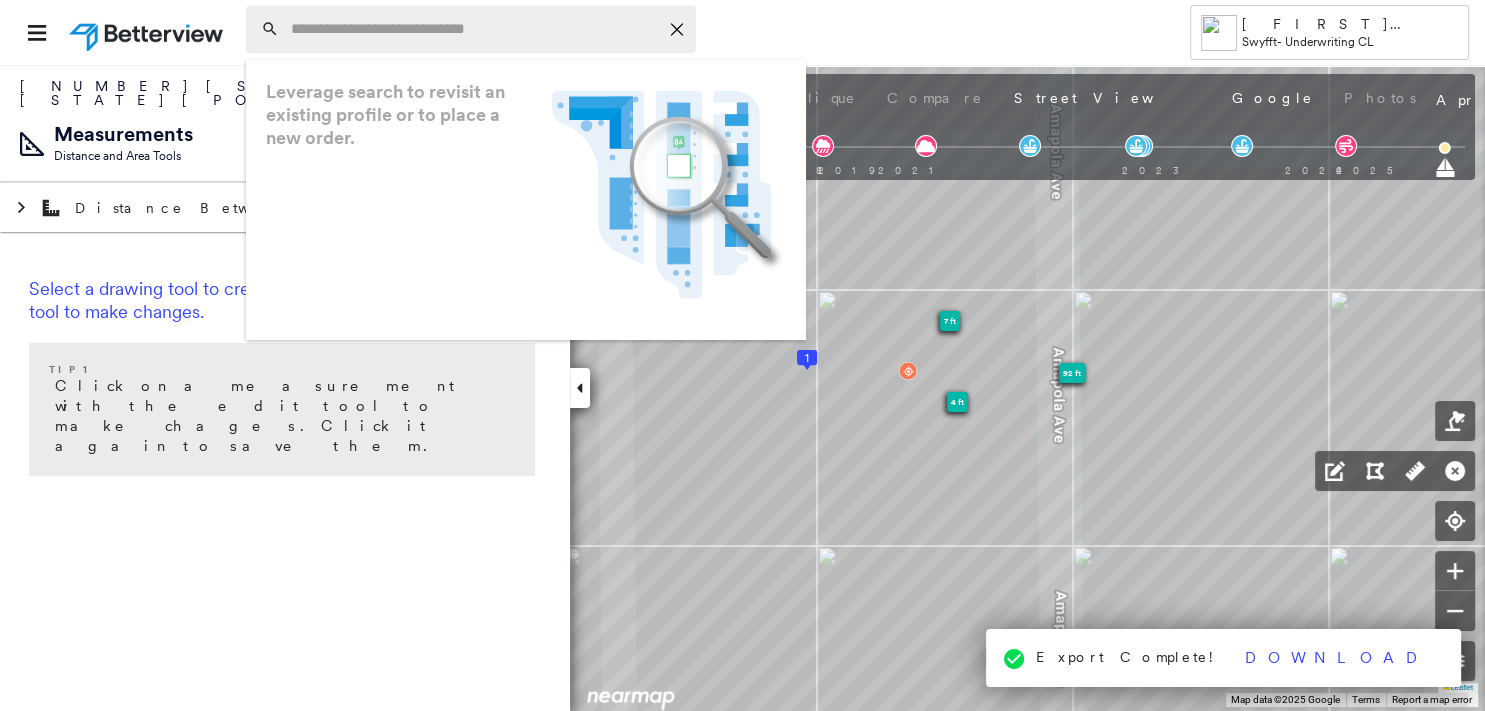 paste on "**********" 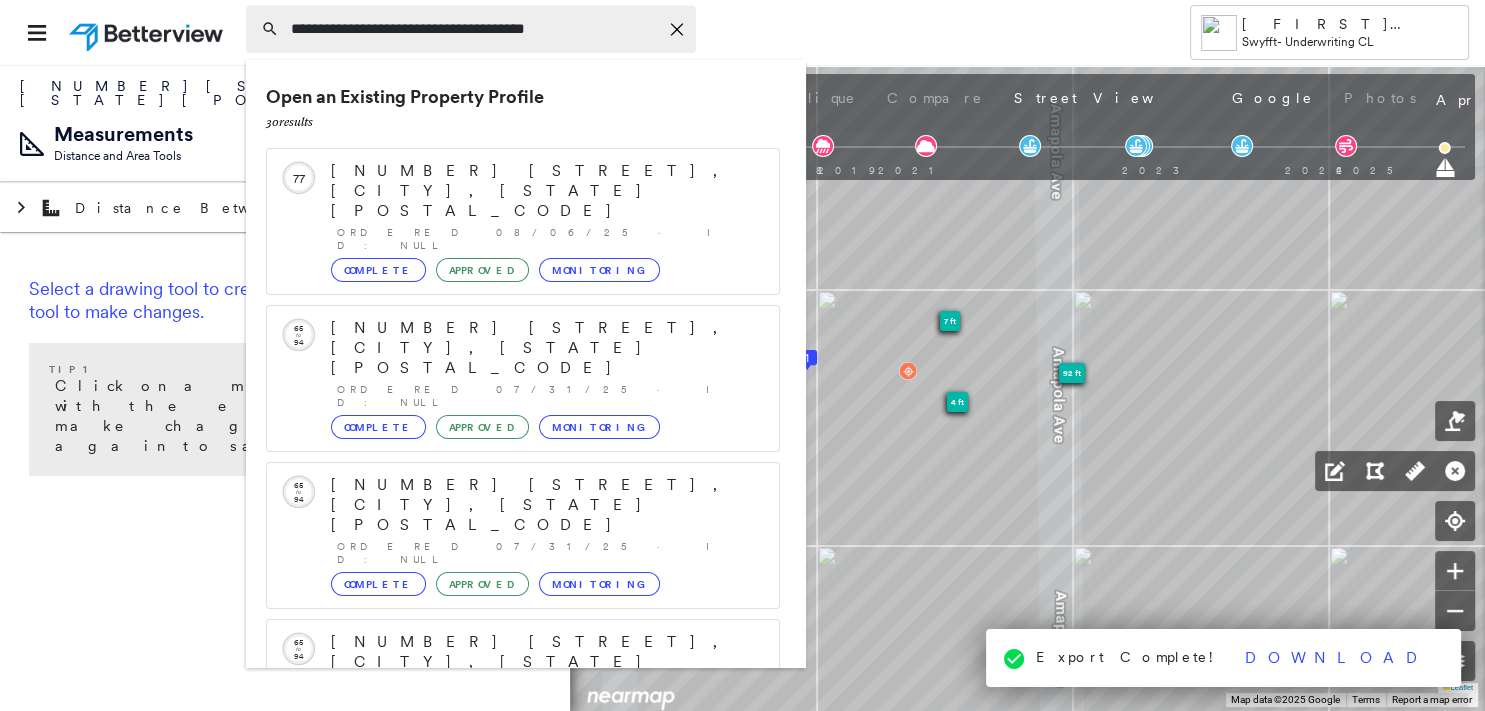 click on "**********" at bounding box center [474, 29] 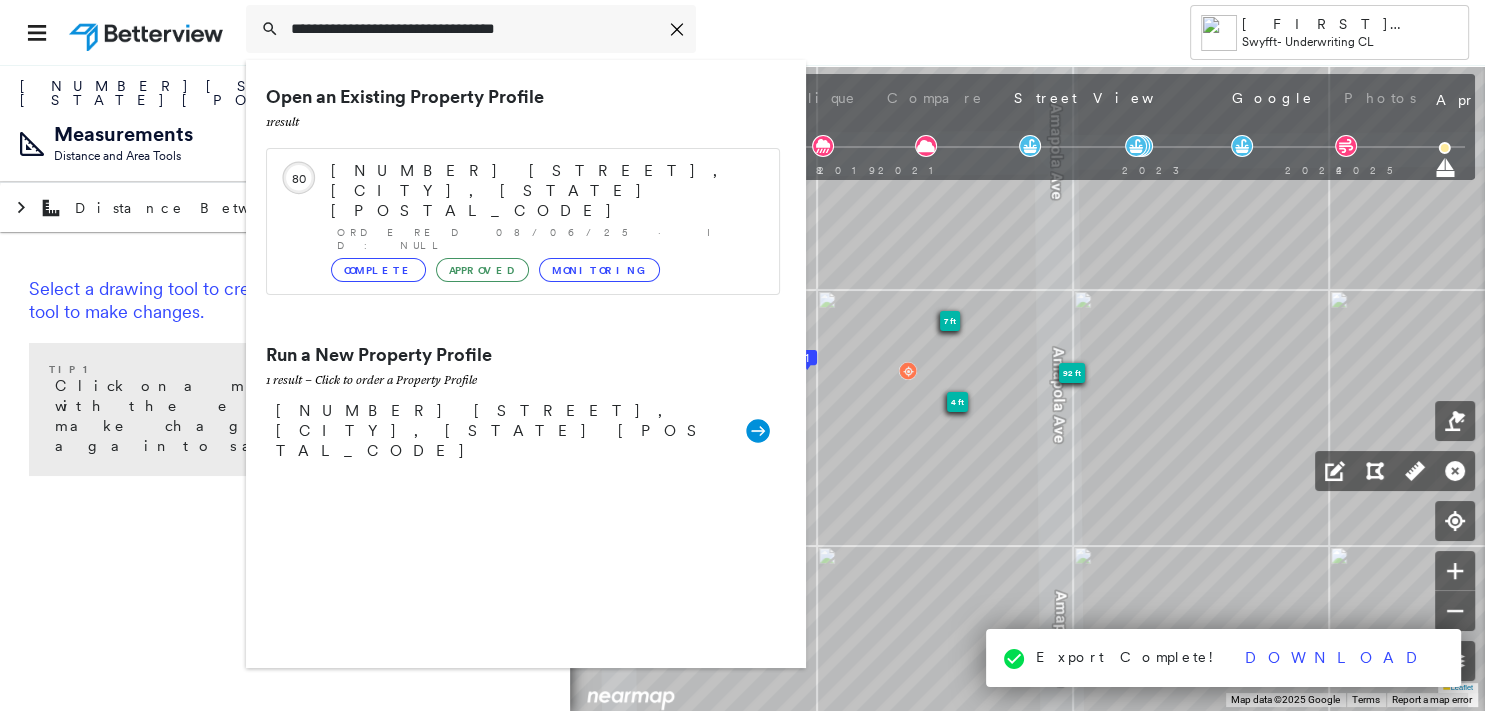 type on "**********" 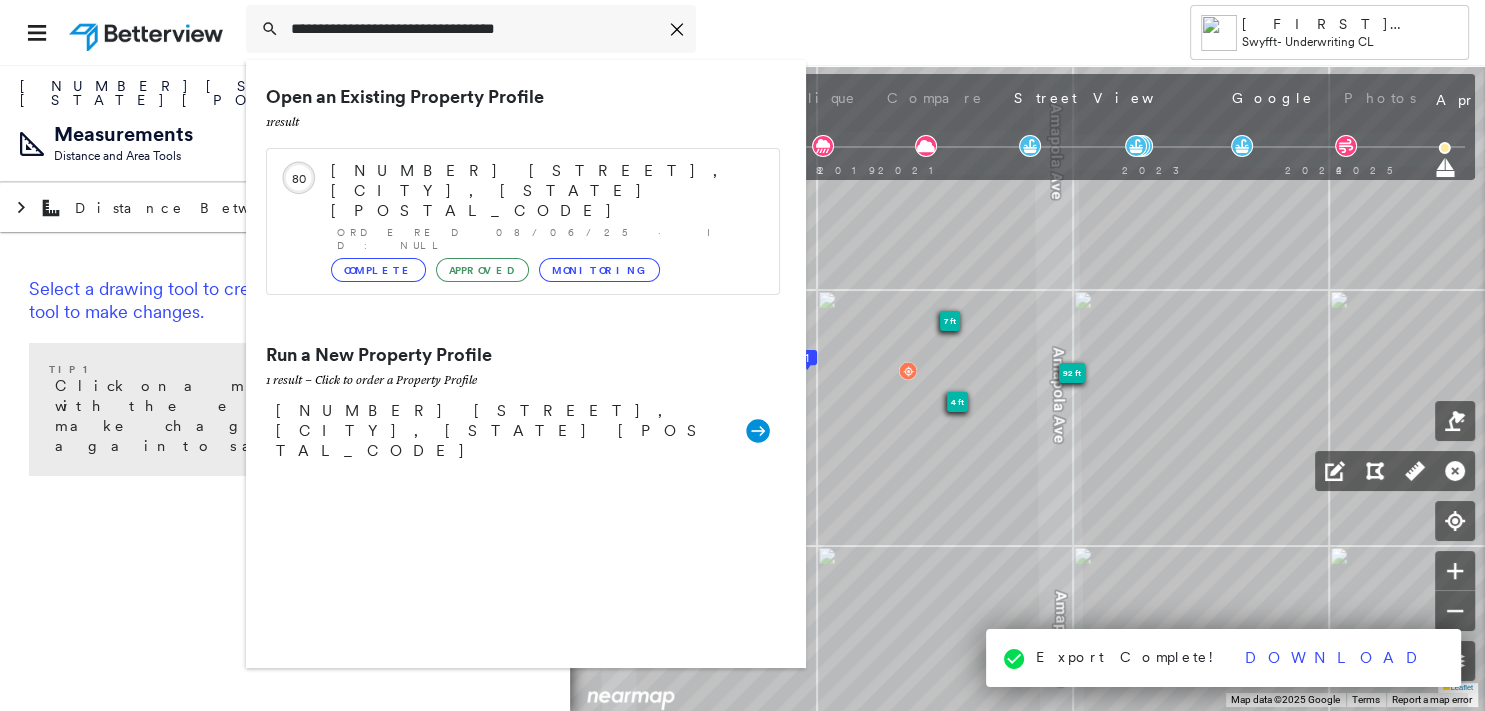 click on "Complete" at bounding box center [378, 270] 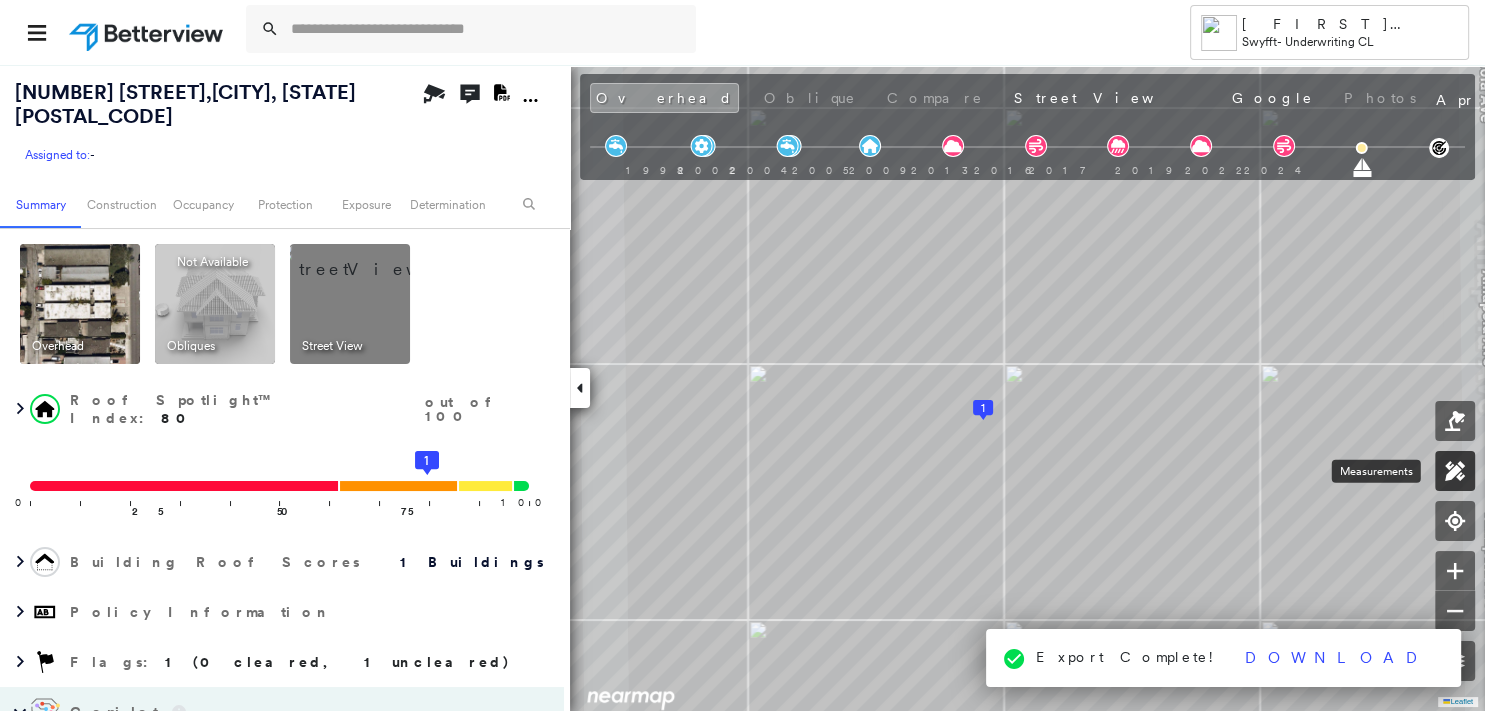click 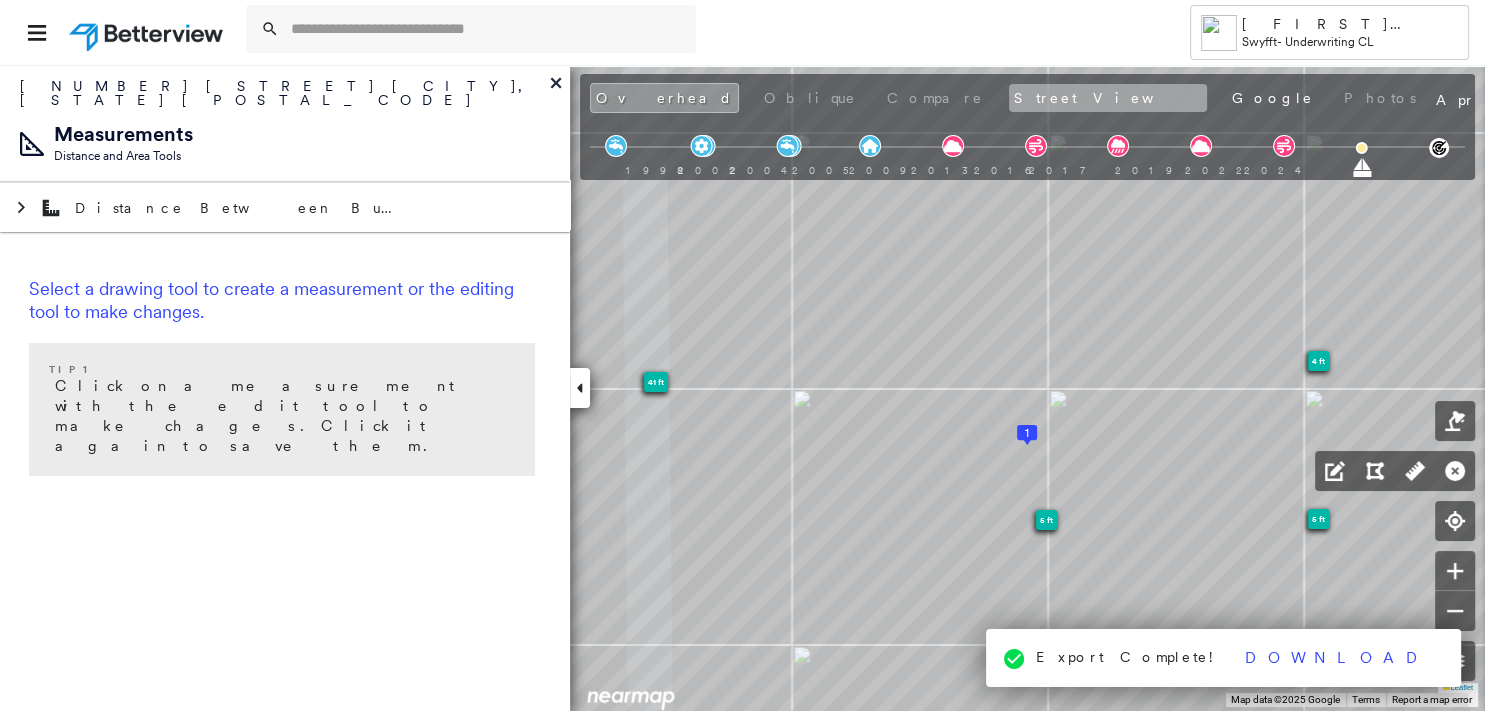 click on "Street View" at bounding box center [1108, 98] 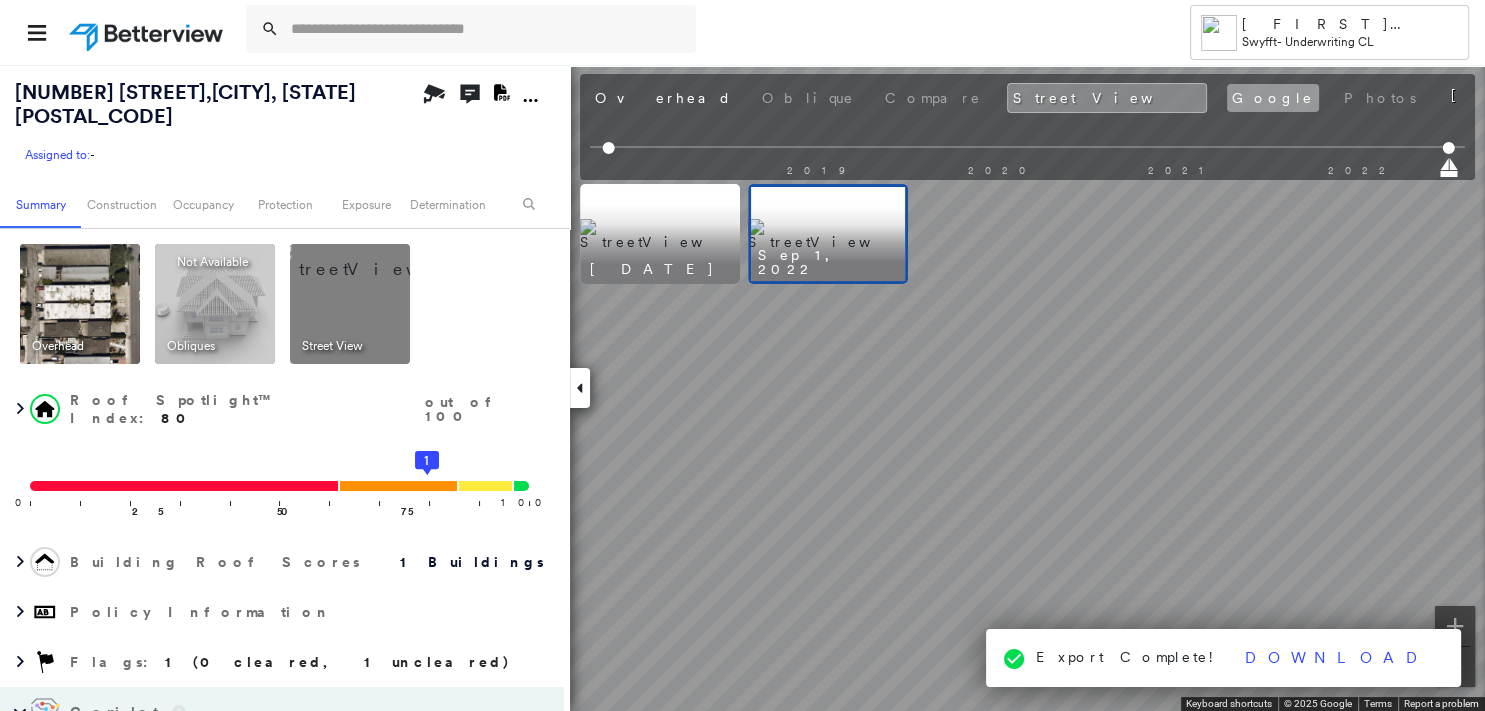 click on "Google" at bounding box center [1273, 98] 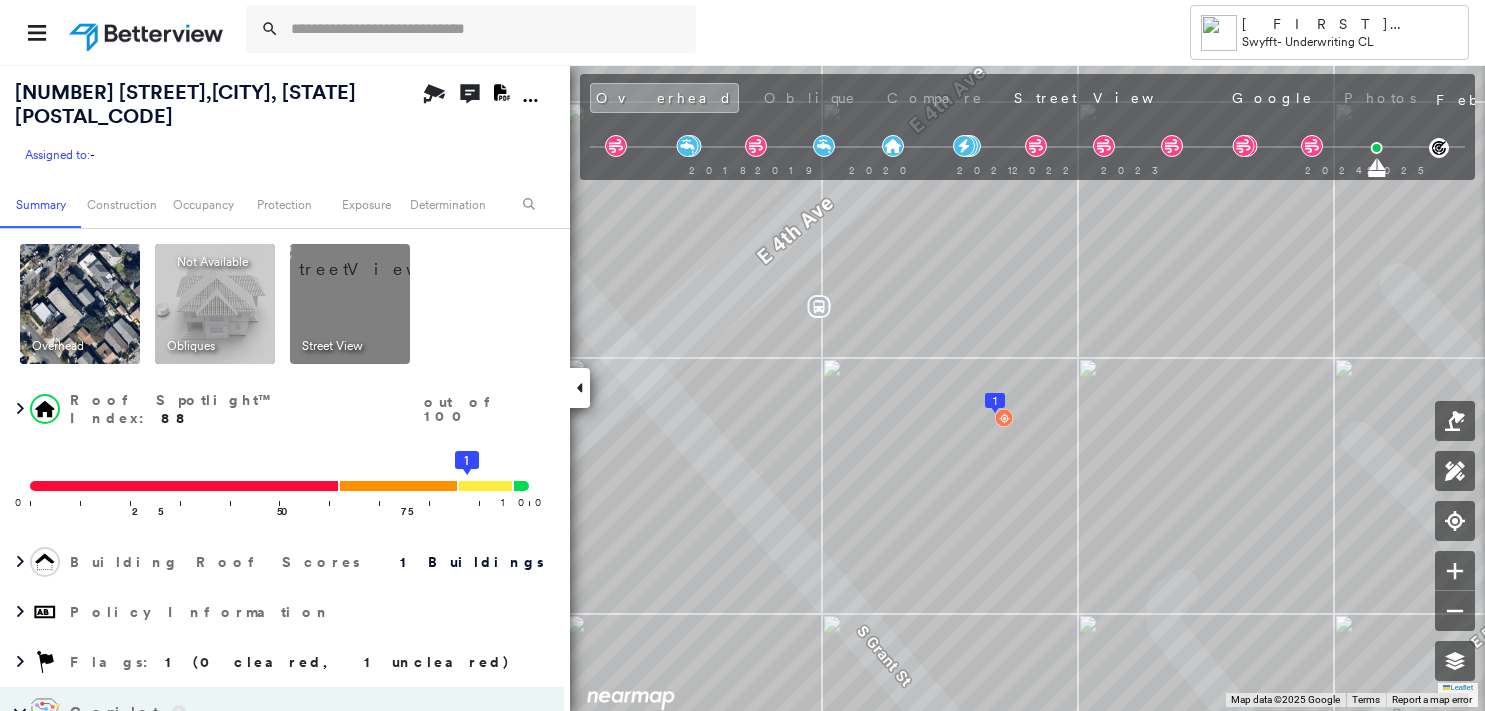 scroll, scrollTop: 0, scrollLeft: 0, axis: both 